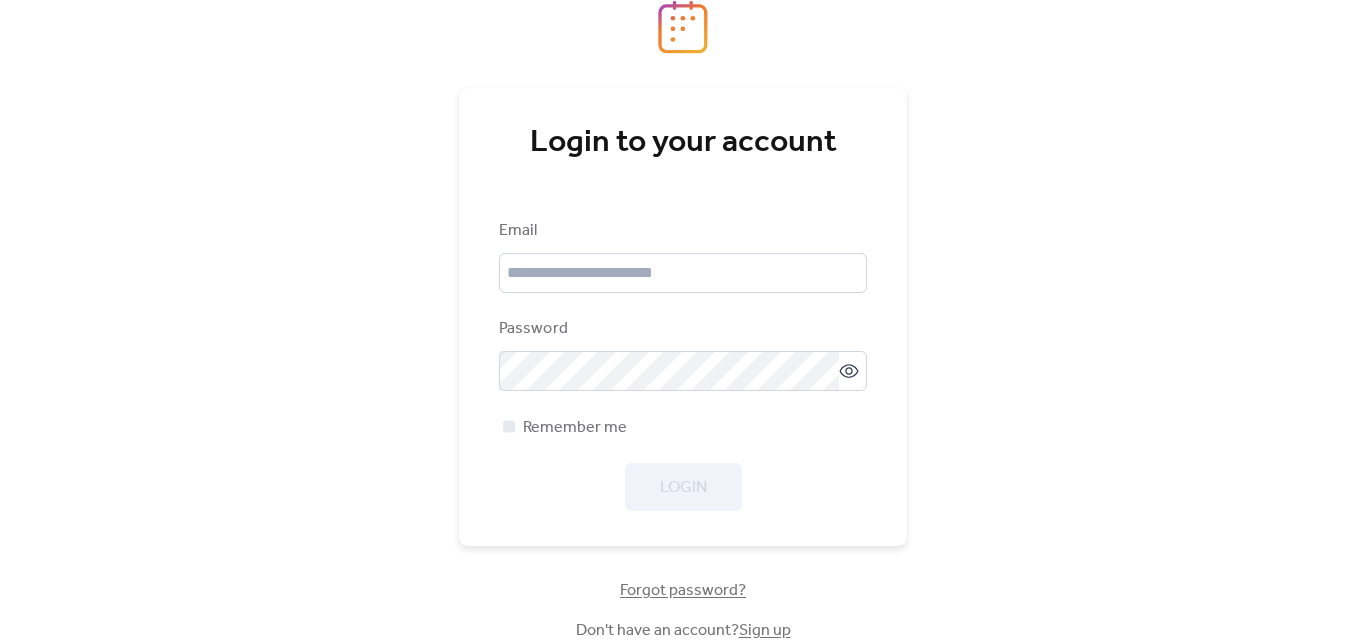 scroll, scrollTop: 0, scrollLeft: 0, axis: both 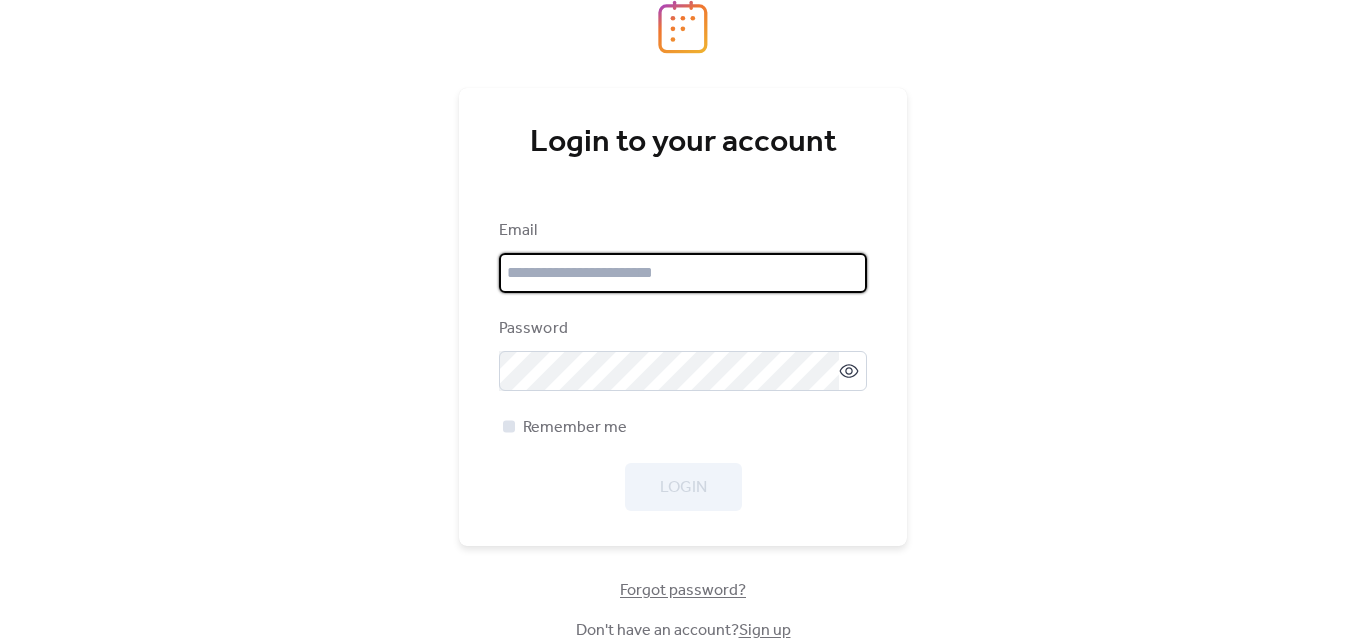type on "**********" 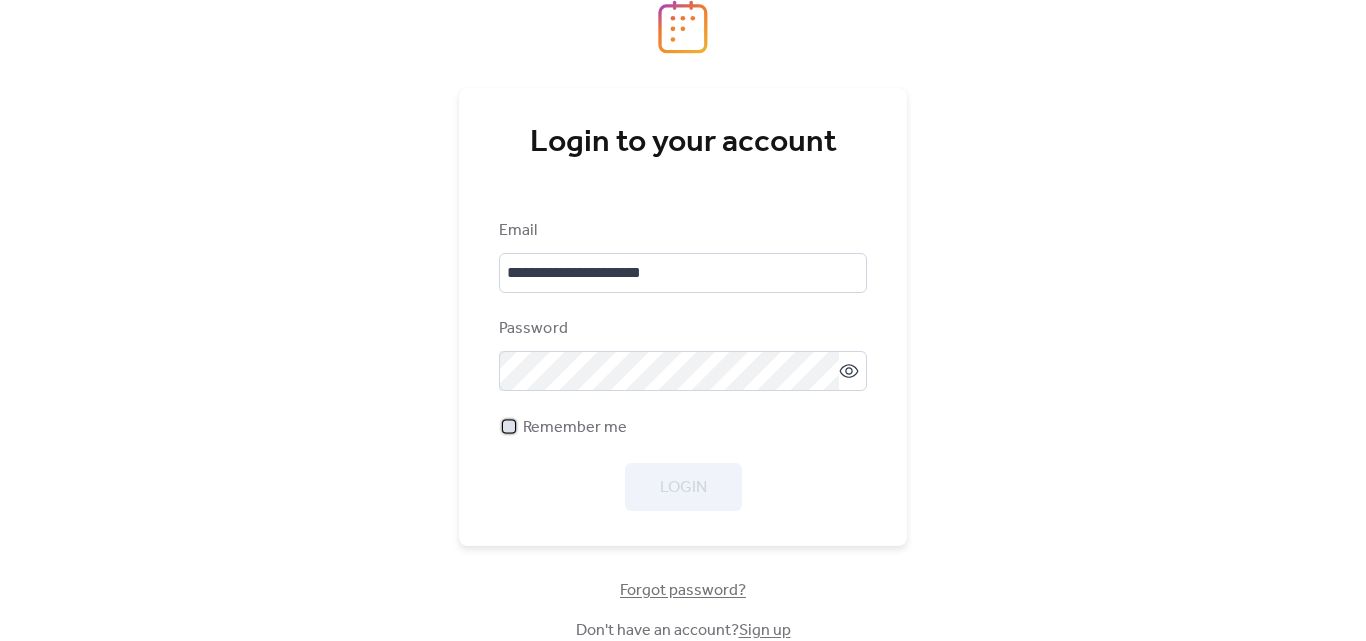 click on "Remember me" at bounding box center (563, 427) 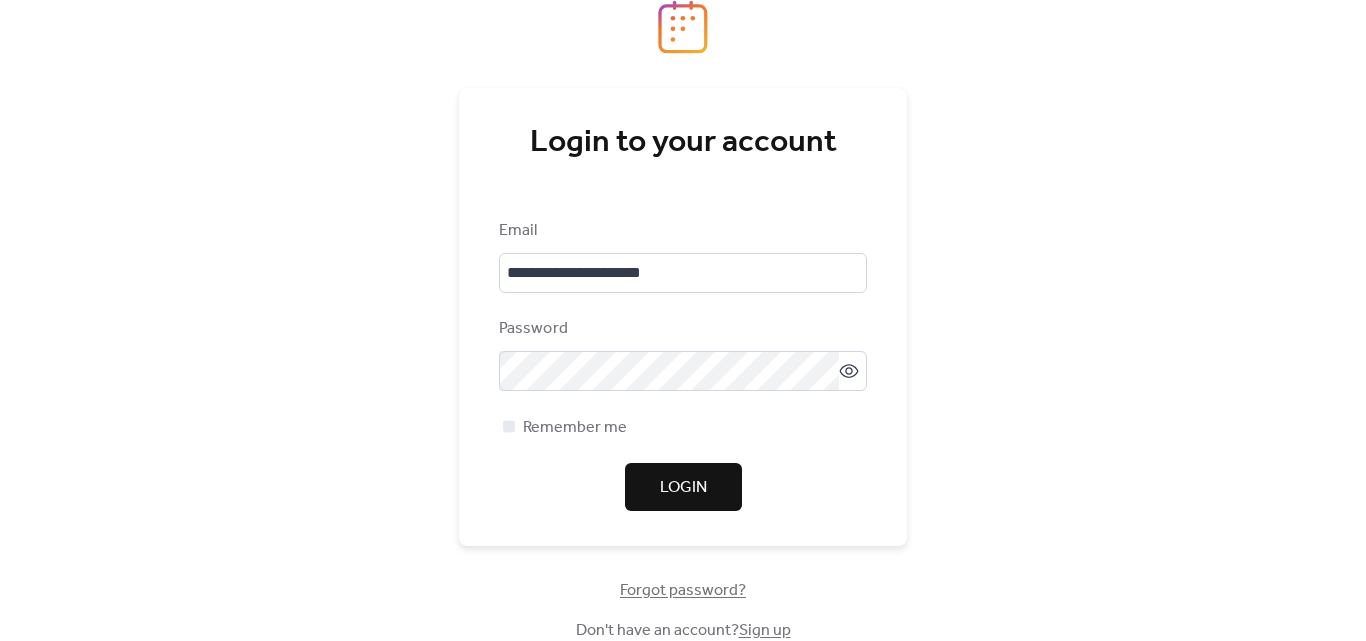 click on "Login" at bounding box center [683, 487] 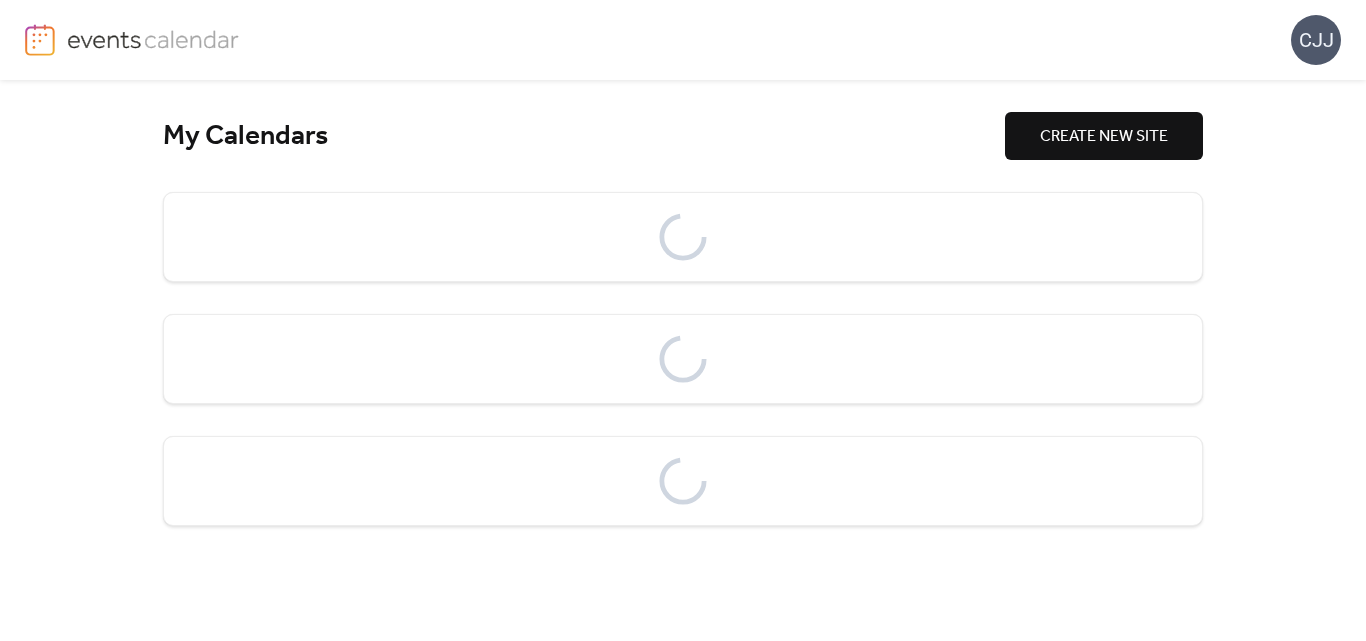 scroll, scrollTop: 0, scrollLeft: 0, axis: both 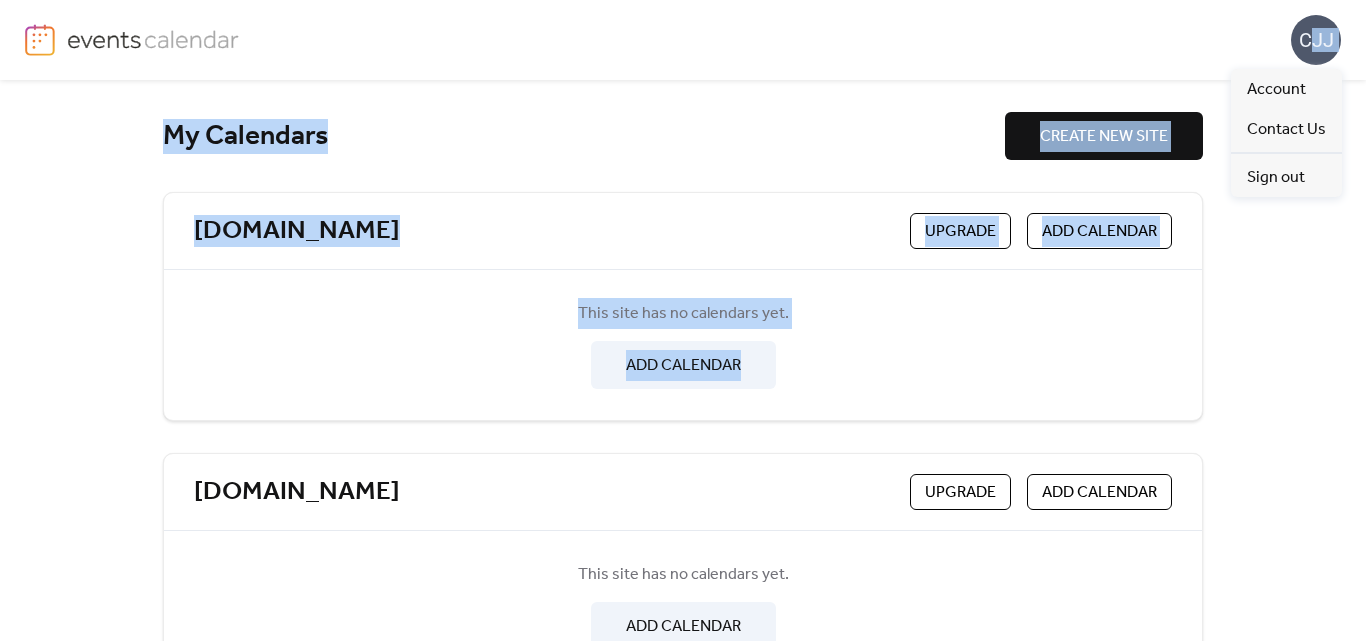 drag, startPoint x: 1311, startPoint y: 44, endPoint x: 1004, endPoint y: 407, distance: 475.4135 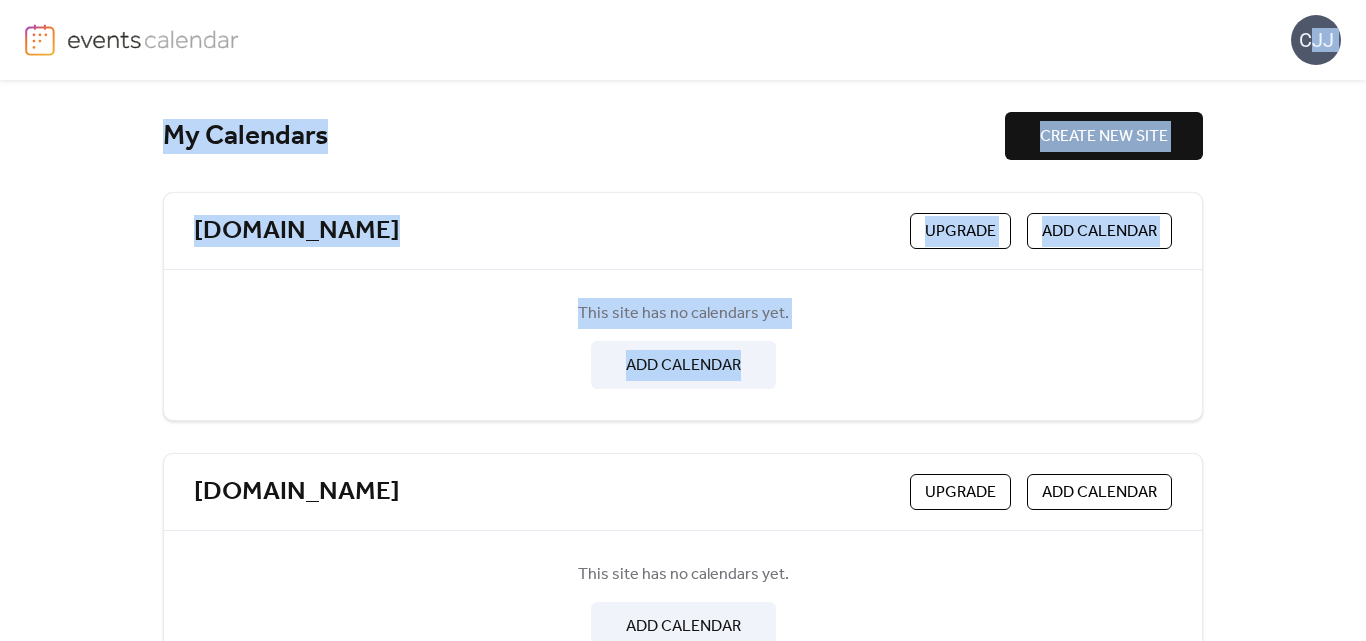 click on "[DOMAIN_NAME] Upgrade Add Calendar This site has no calendars yet. Add Calendar" at bounding box center (683, 306) 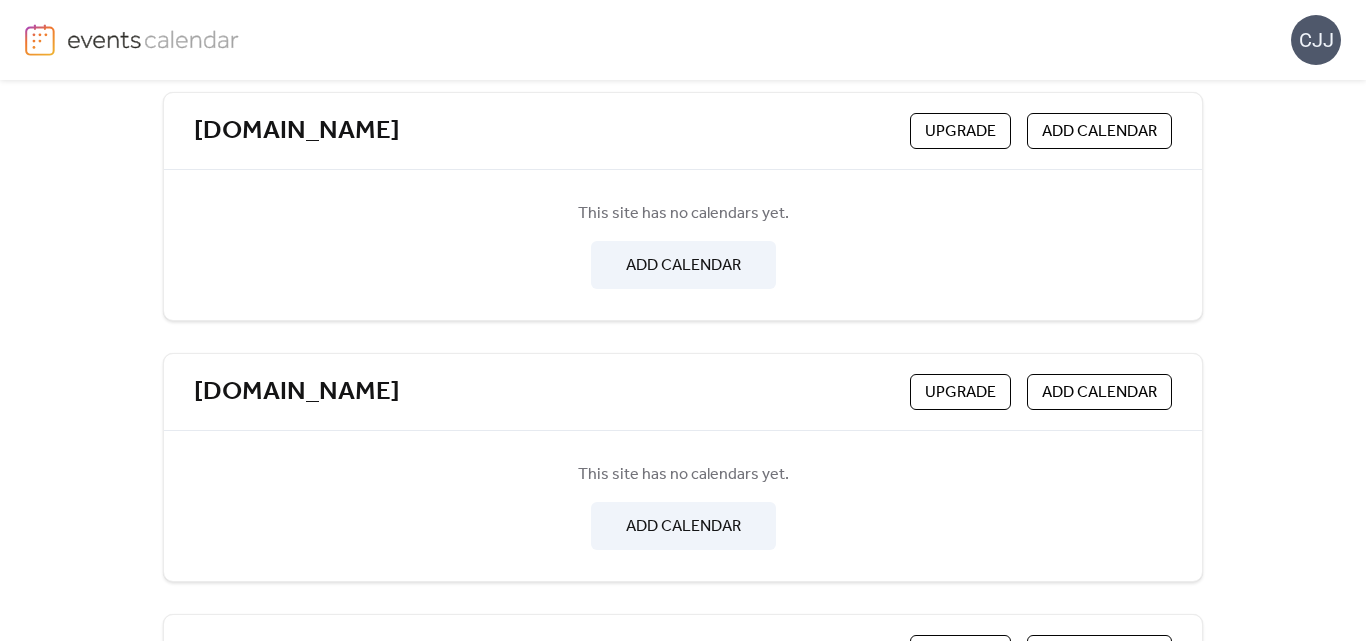 scroll, scrollTop: 0, scrollLeft: 0, axis: both 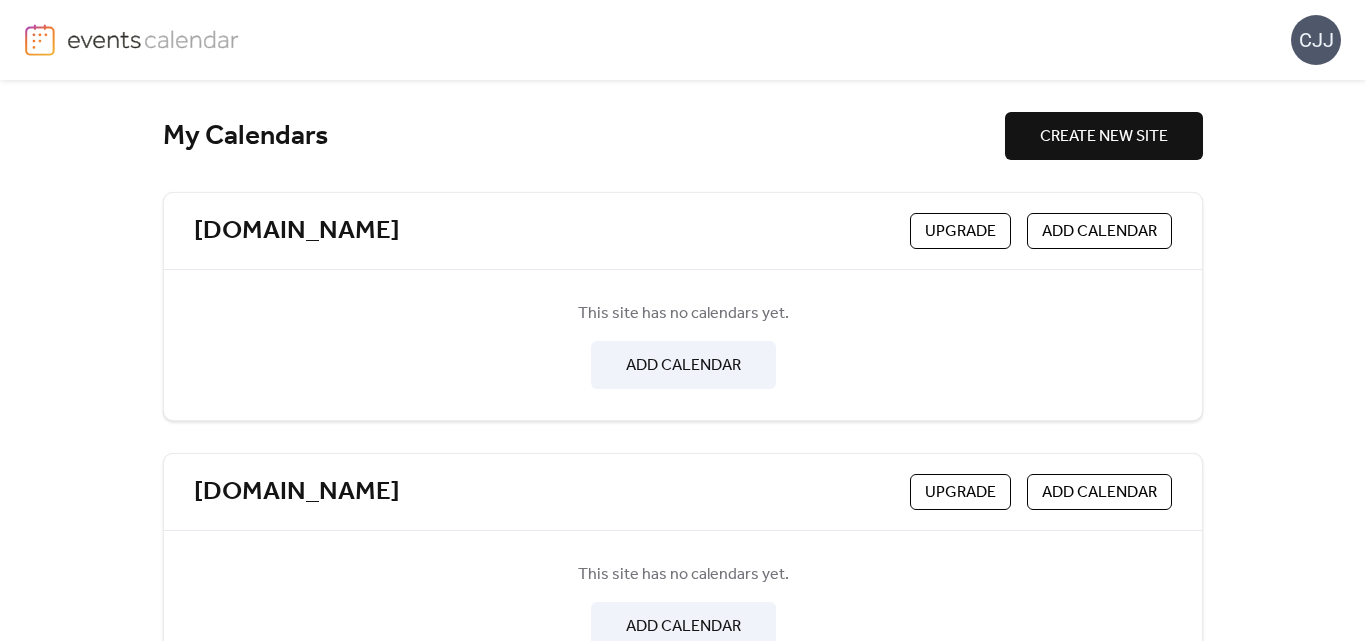 drag, startPoint x: 1081, startPoint y: 232, endPoint x: 743, endPoint y: 445, distance: 399.51596 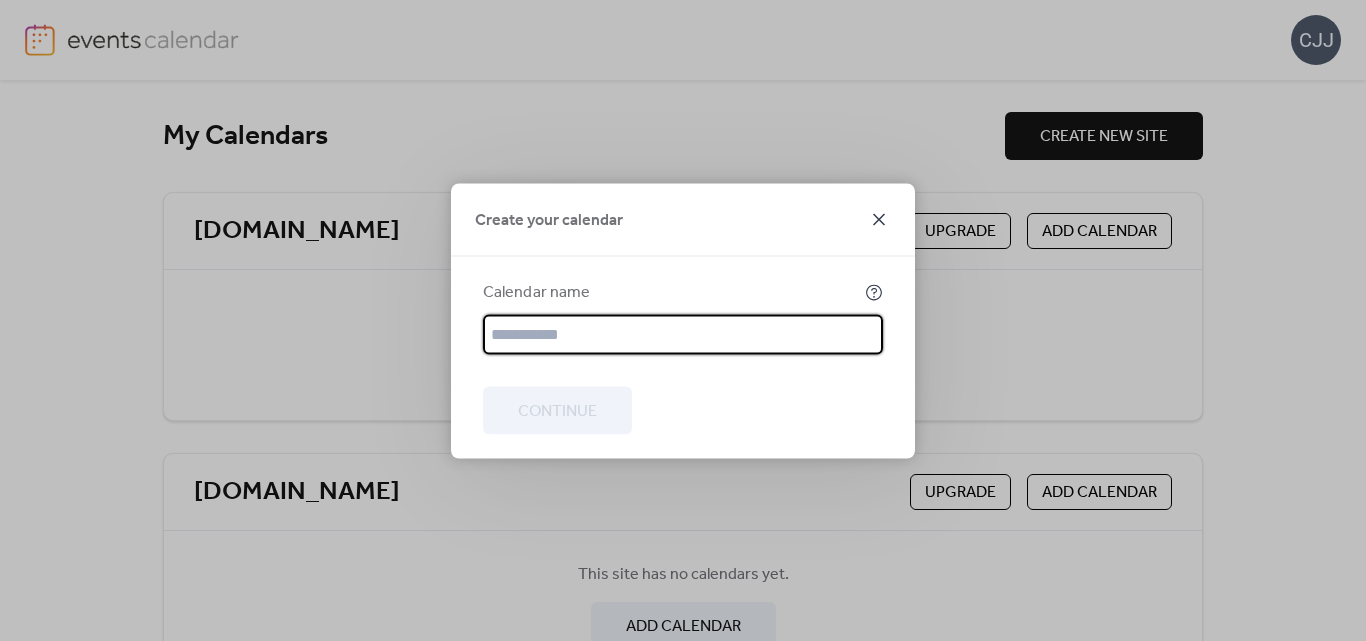 click 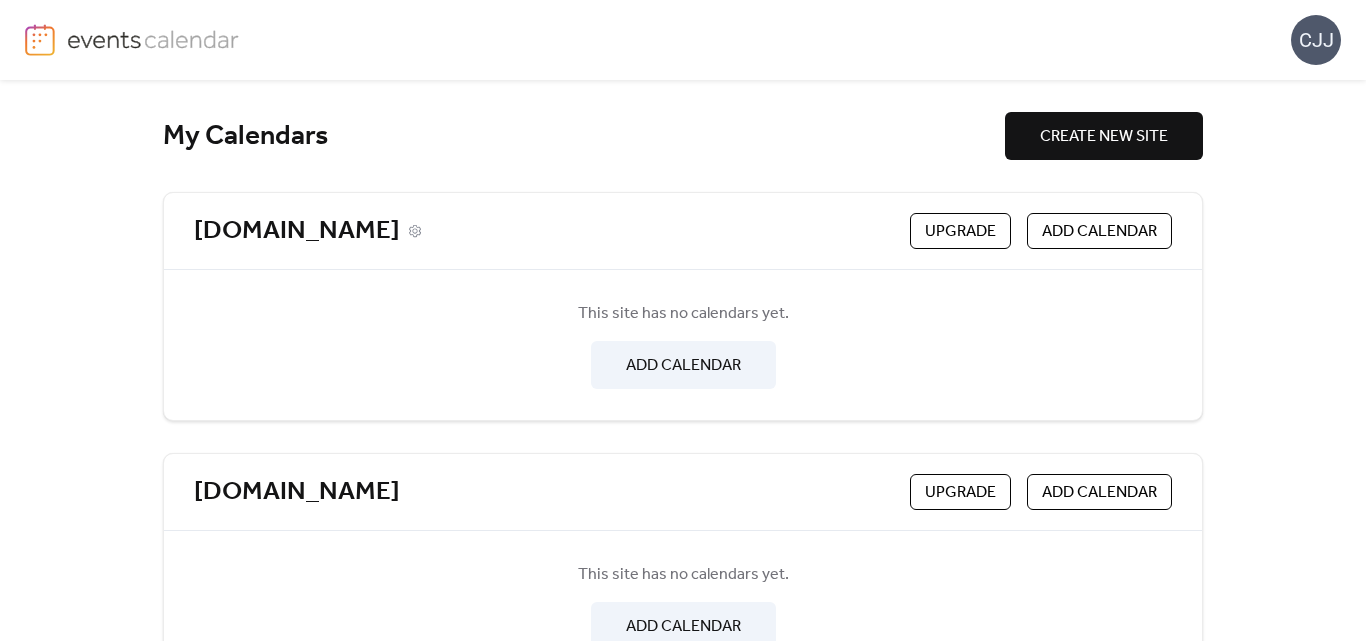 click on "[DOMAIN_NAME]" at bounding box center [297, 231] 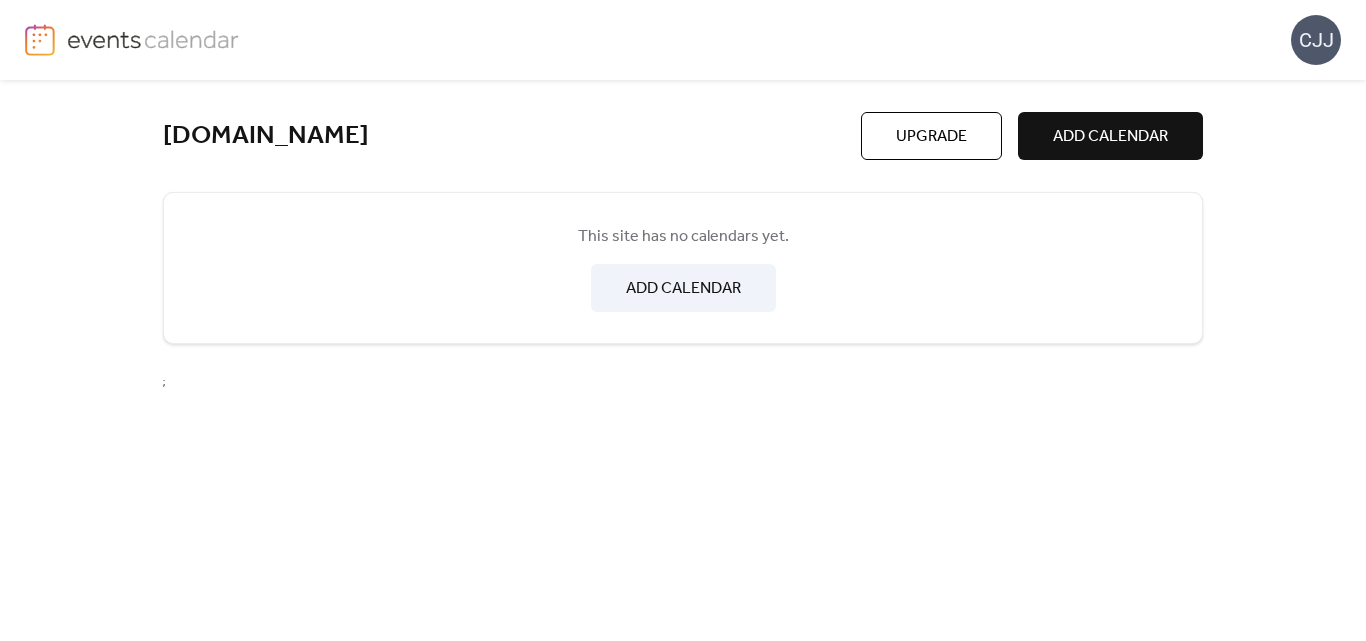 click on "Add Calendar" at bounding box center [683, 289] 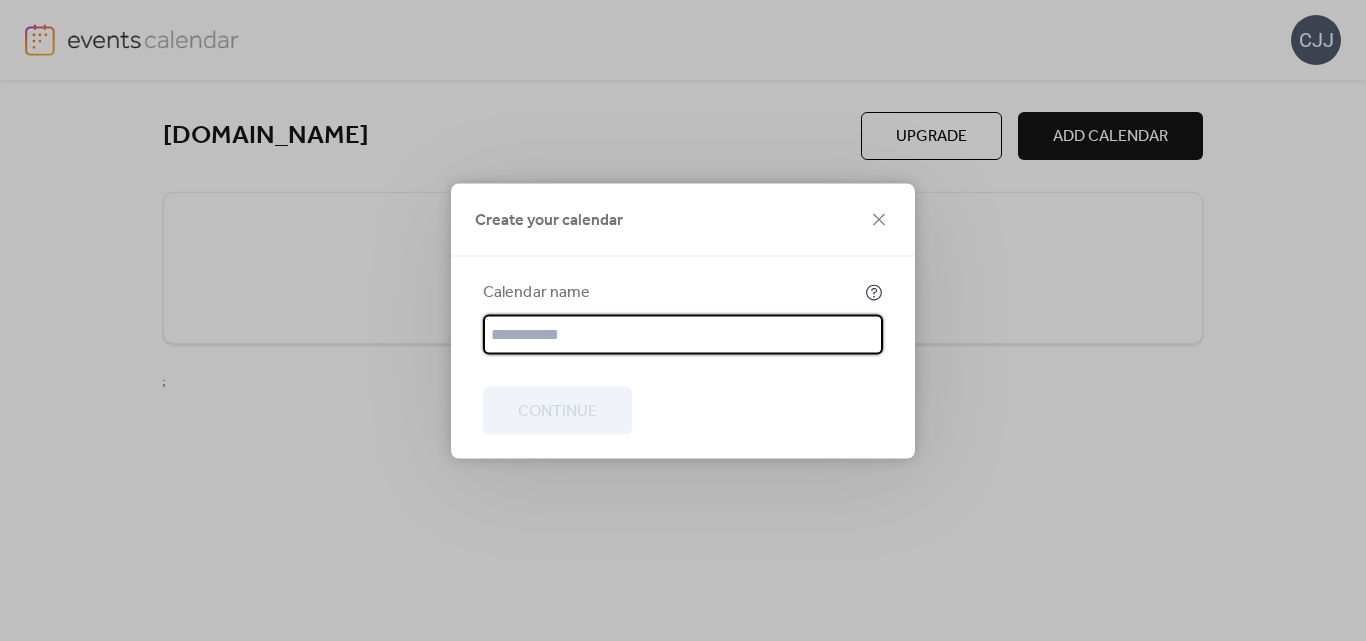 click at bounding box center (683, 334) 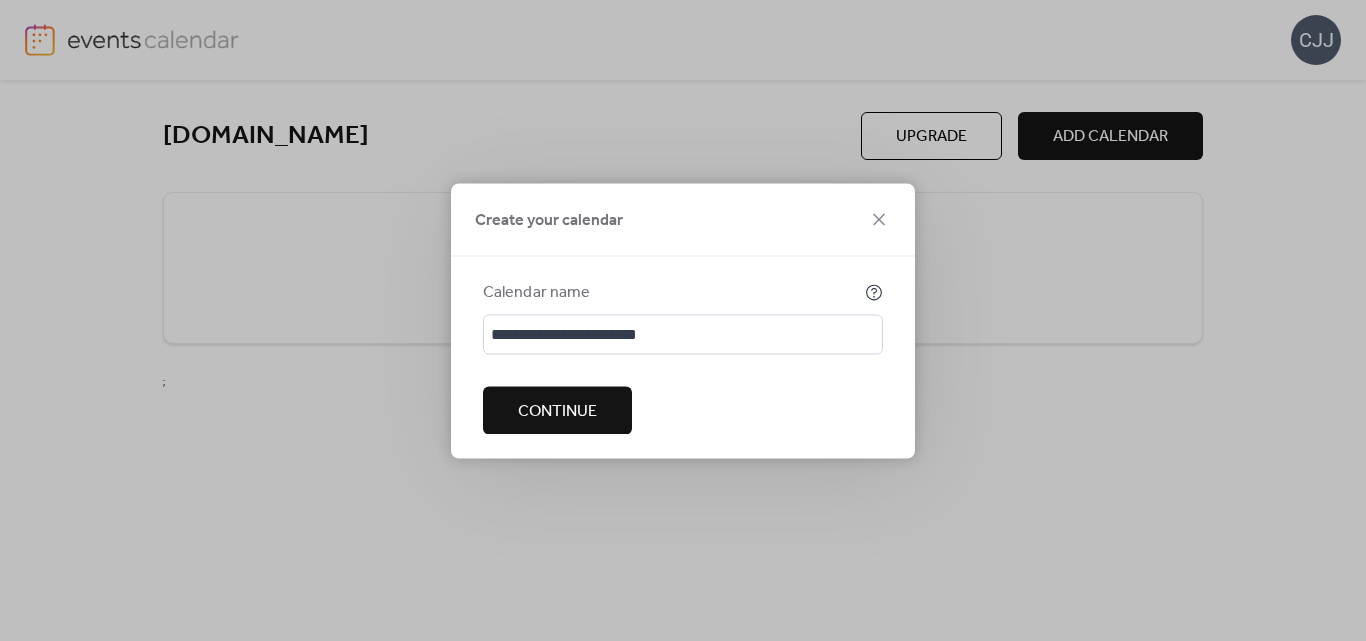 click on "Continue" at bounding box center (557, 410) 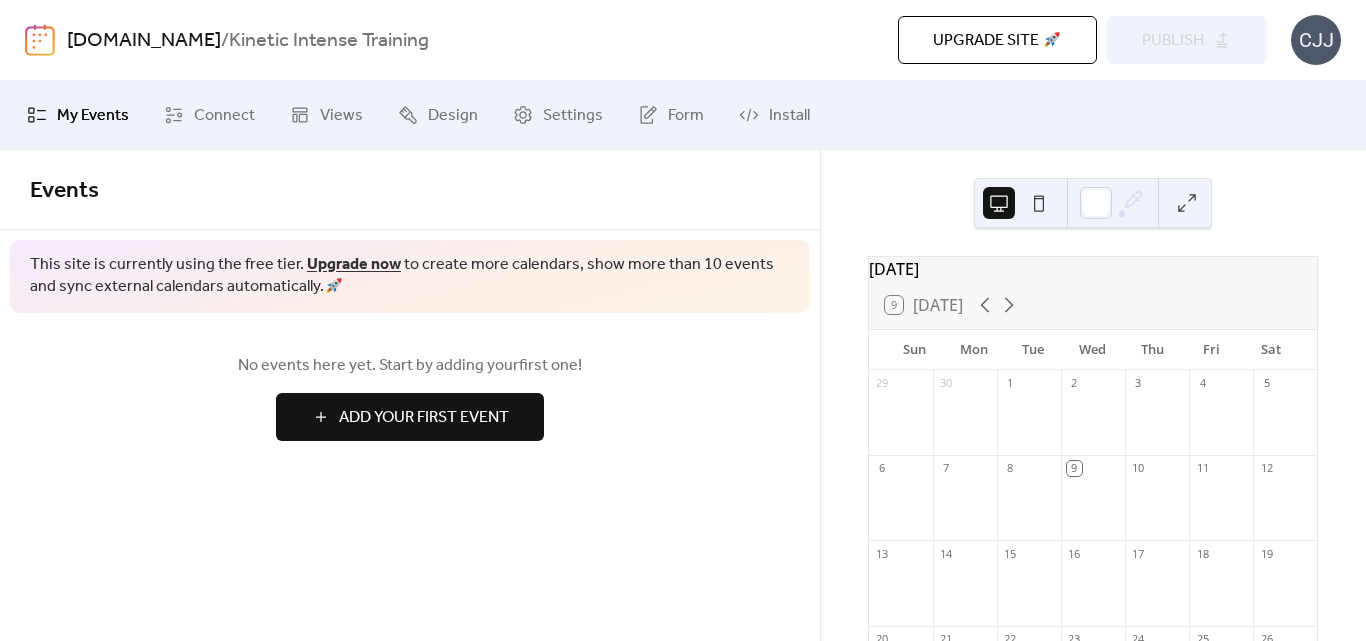 click on "Upgrade now" at bounding box center [354, 264] 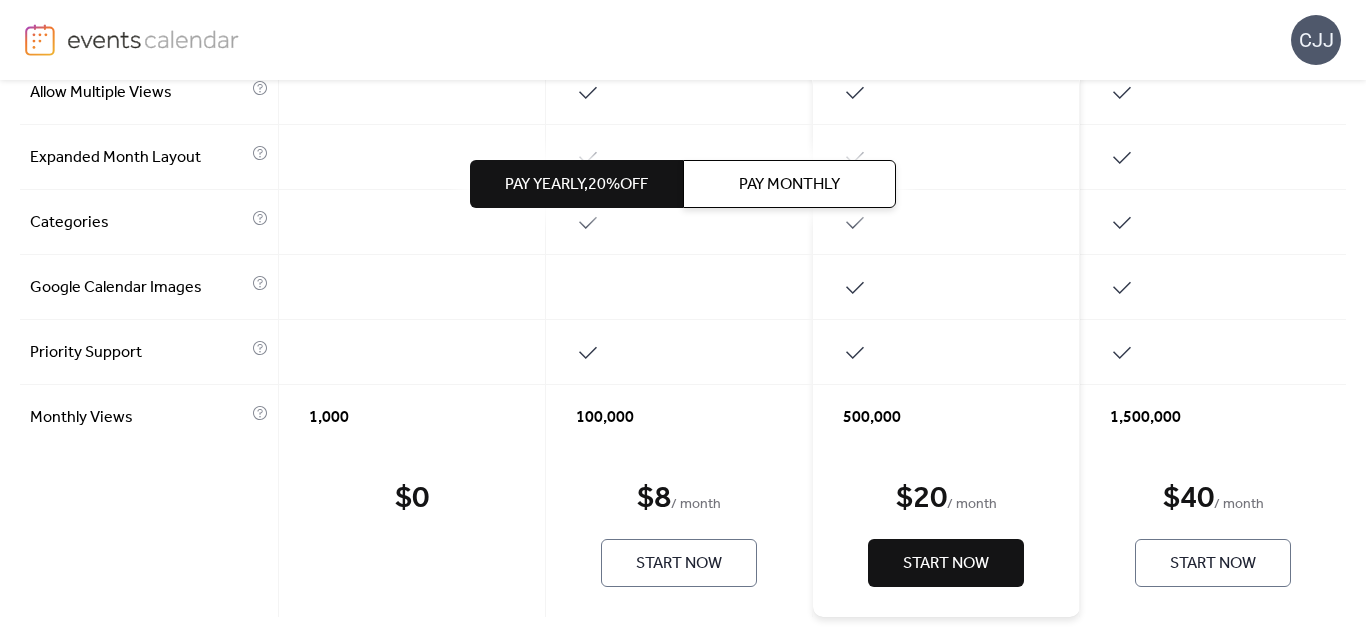 scroll, scrollTop: 1200, scrollLeft: 0, axis: vertical 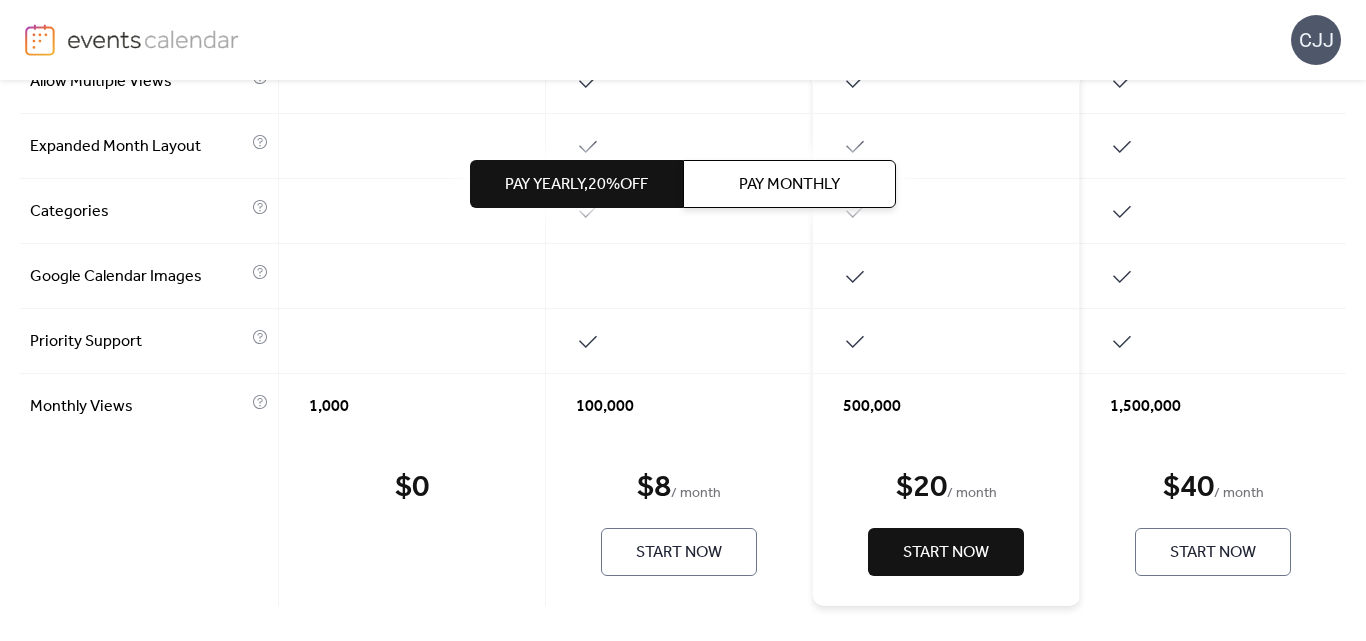 click on "Pay Monthly" at bounding box center [789, 185] 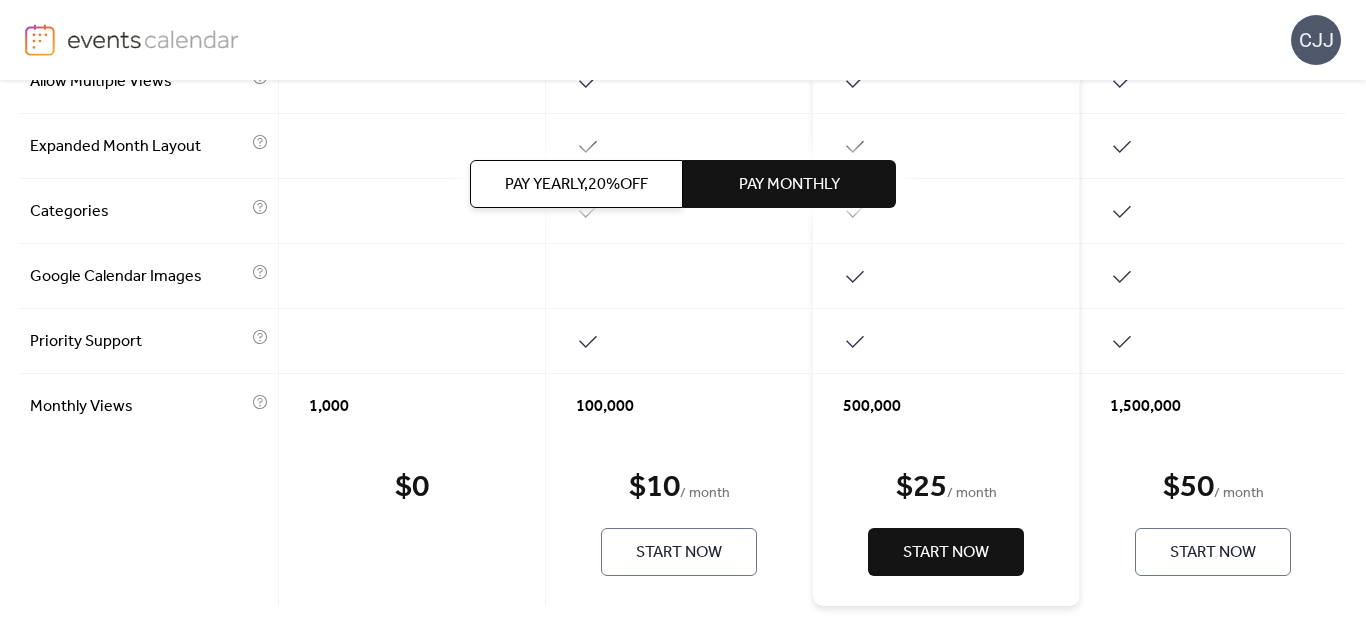click on "Pay Yearly,  20%  off" at bounding box center [576, 184] 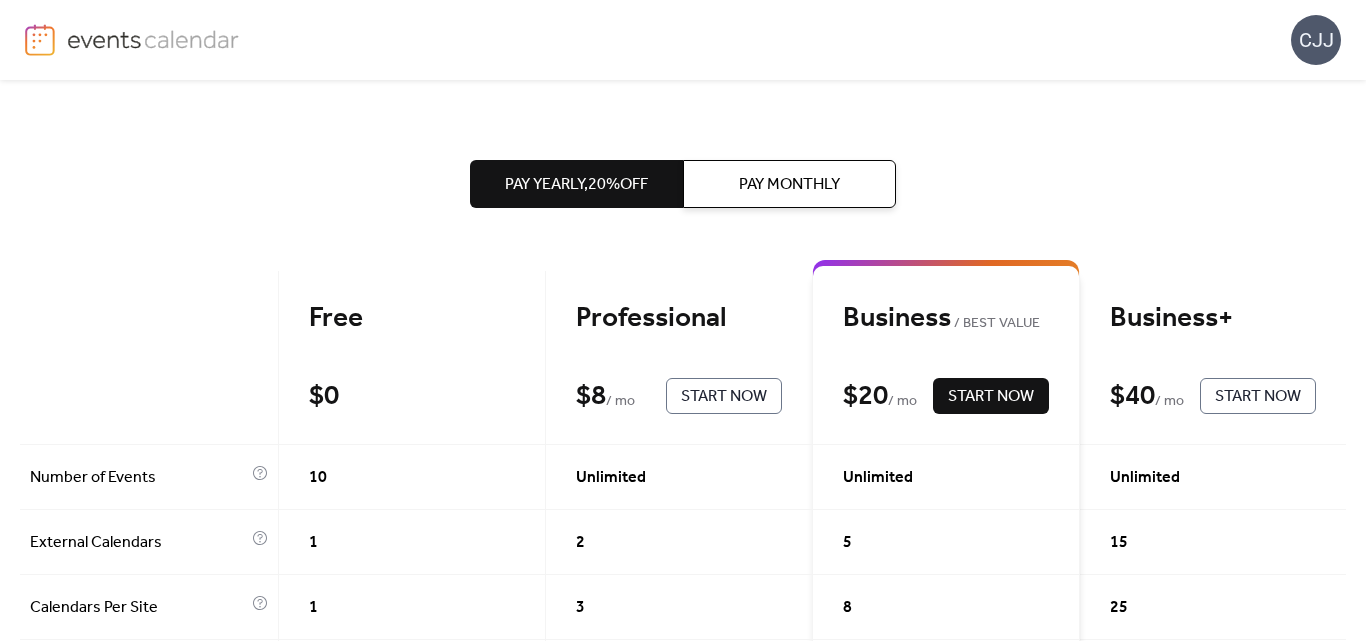 scroll, scrollTop: 0, scrollLeft: 0, axis: both 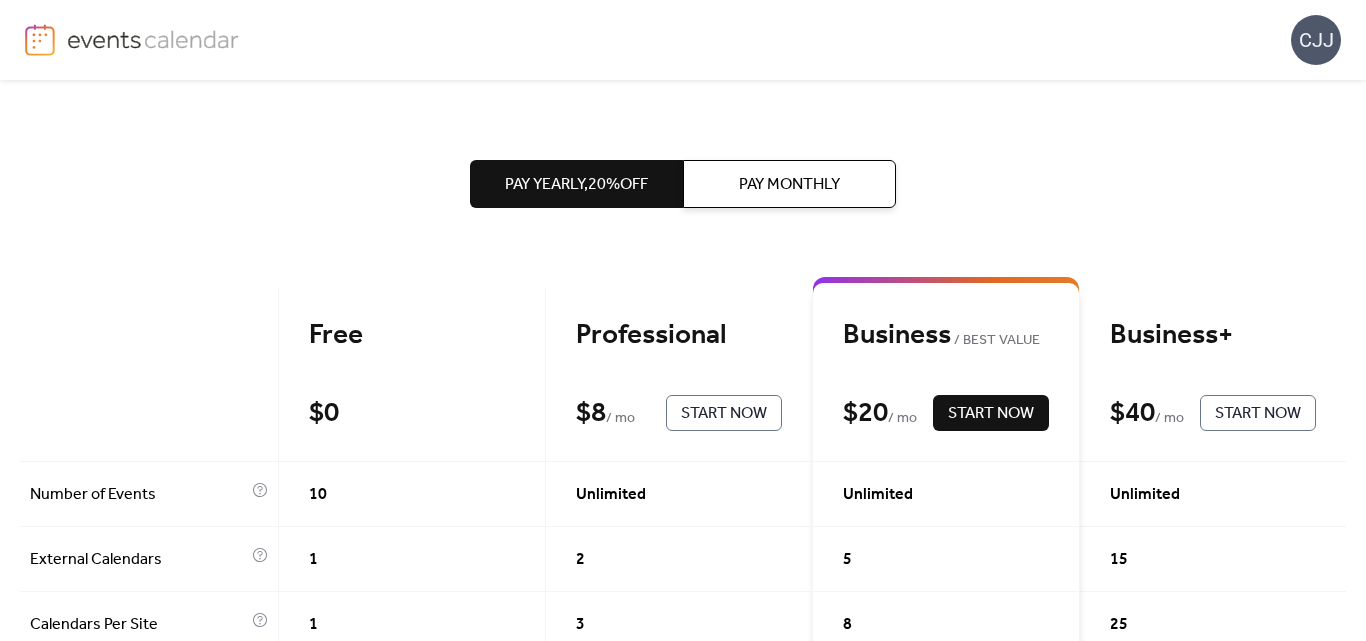 click at bounding box center [153, 39] 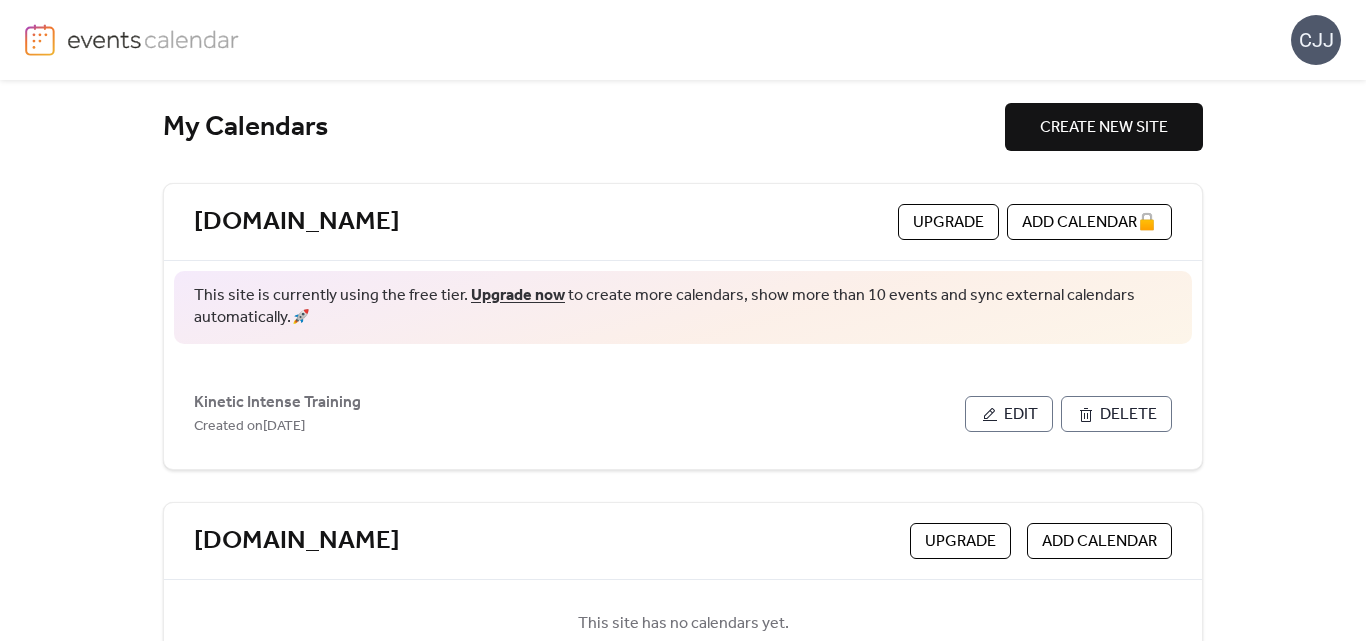 scroll, scrollTop: 0, scrollLeft: 0, axis: both 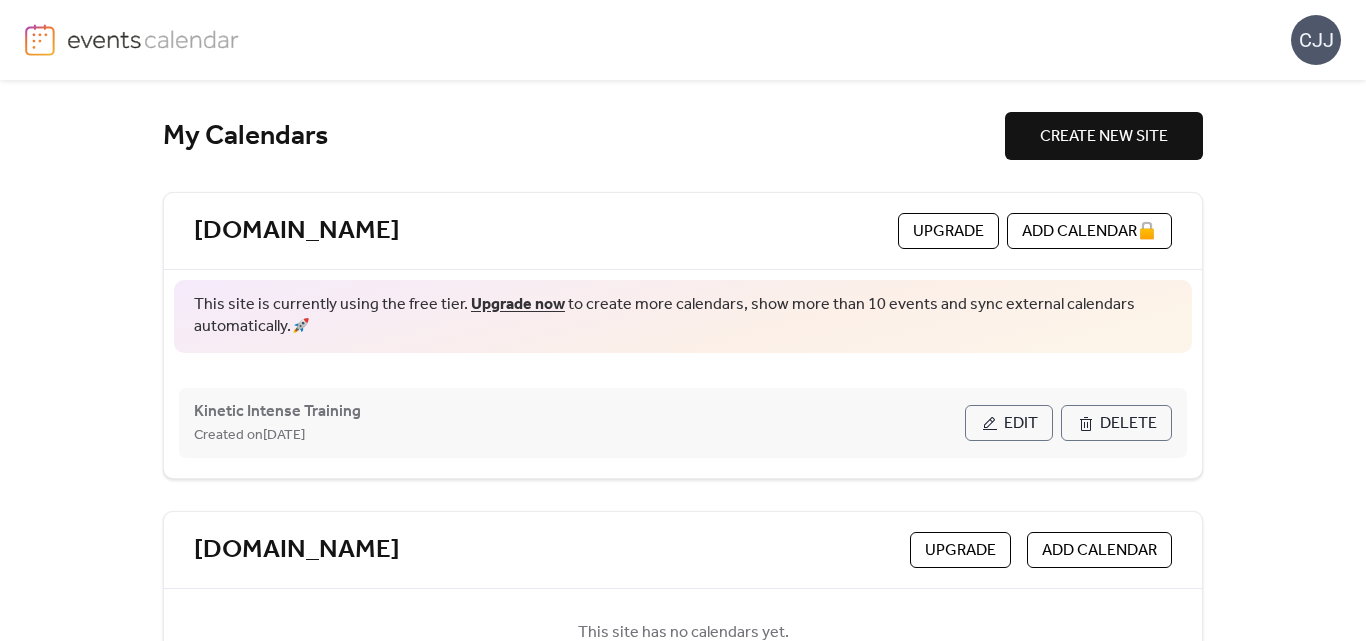 click on "Edit" at bounding box center (1021, 424) 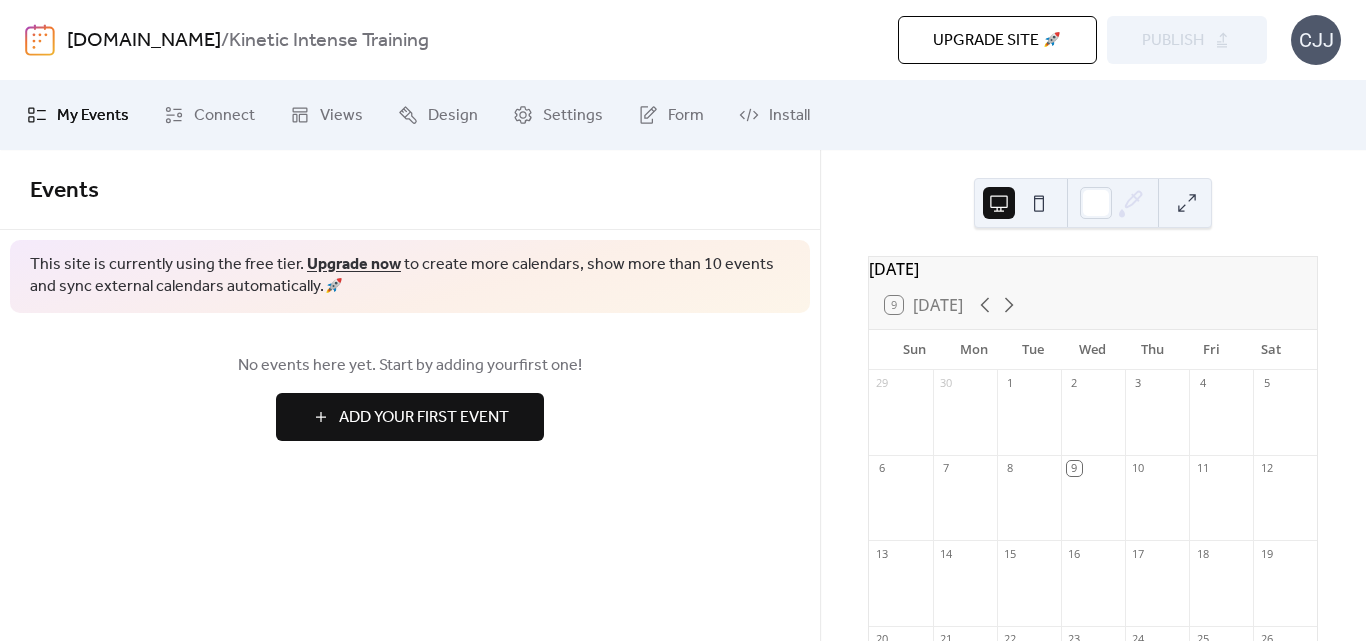 click on "Add Your First Event" at bounding box center (424, 418) 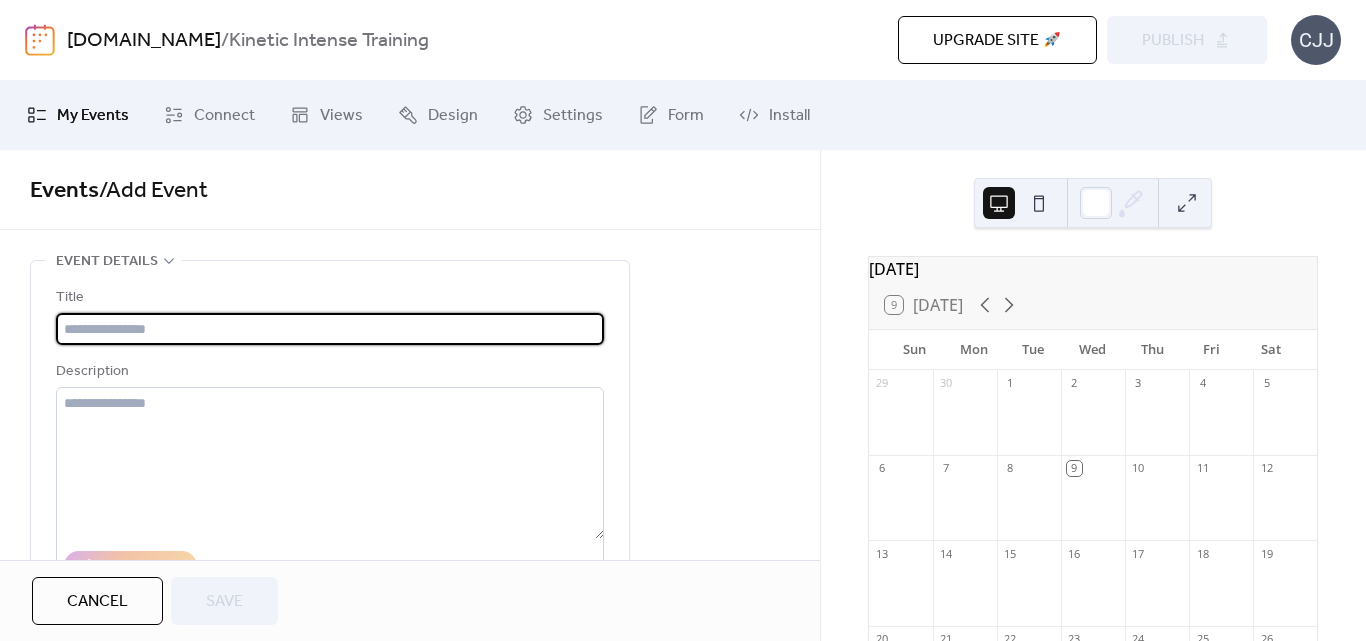 click at bounding box center [330, 329] 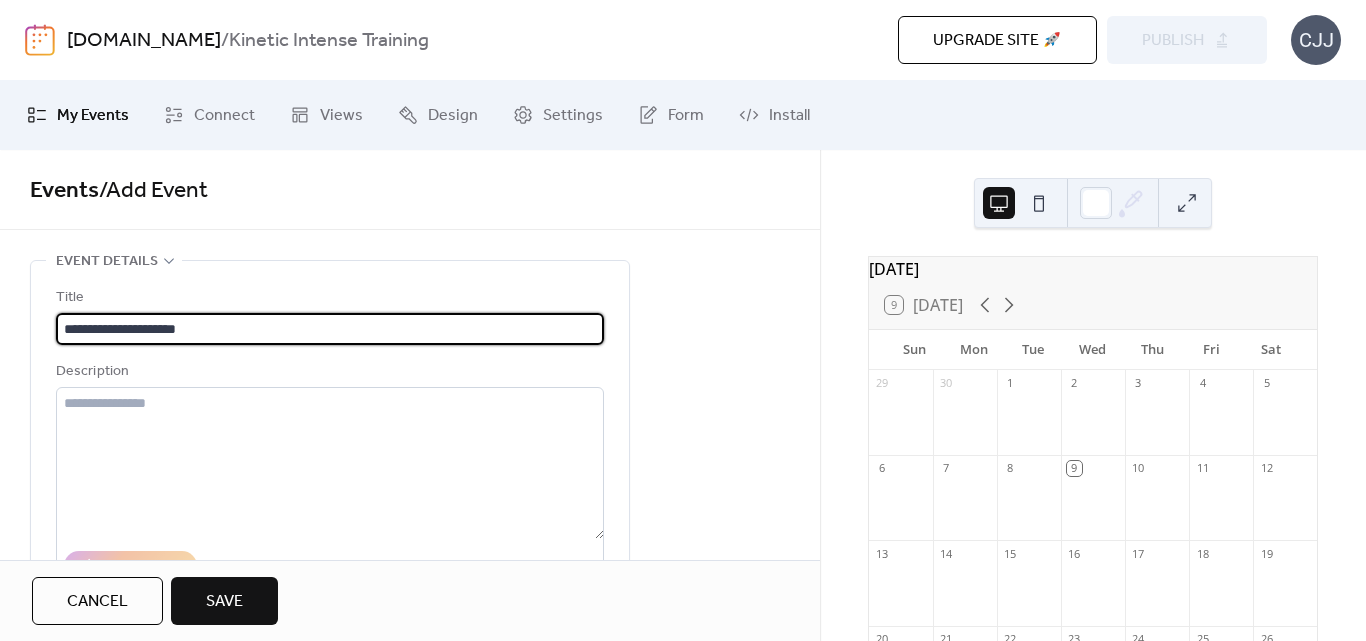 type on "**********" 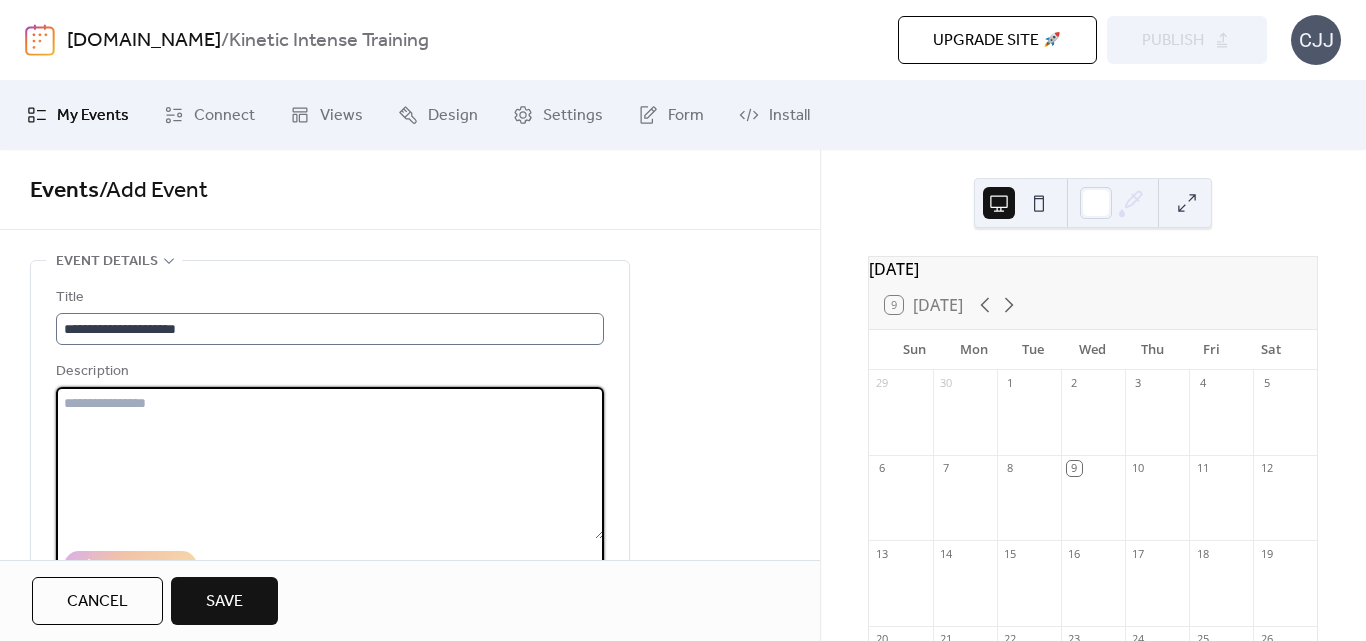 scroll, scrollTop: 1, scrollLeft: 0, axis: vertical 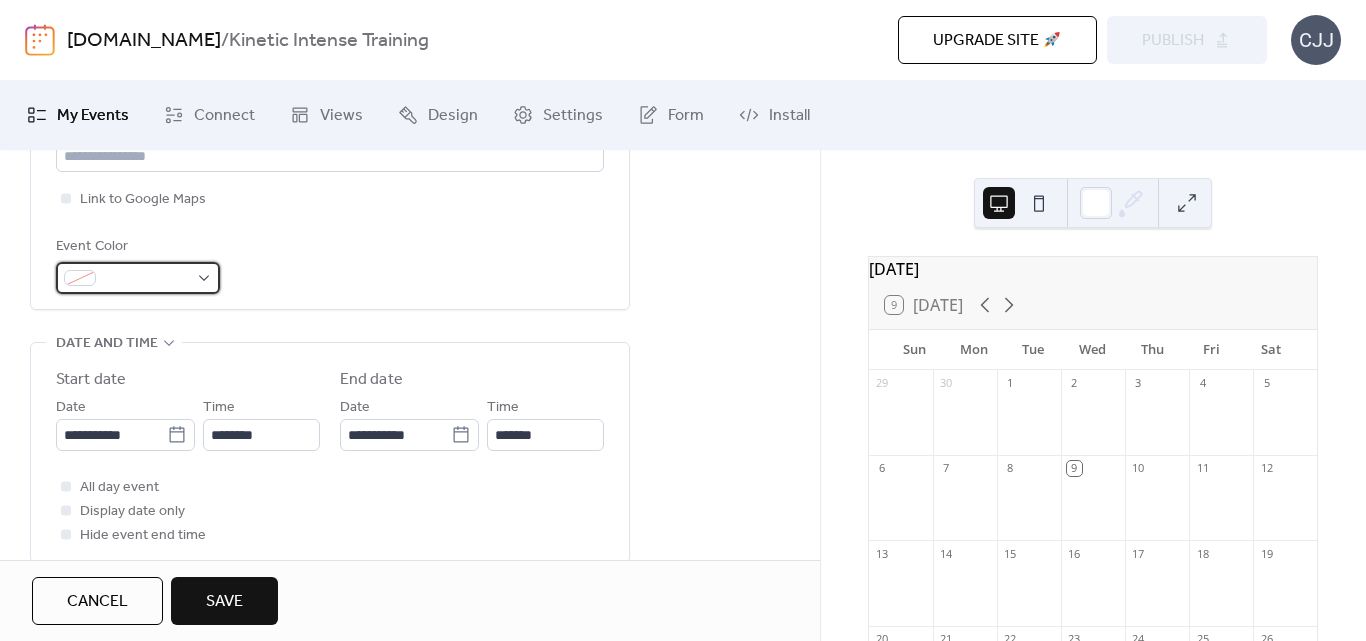 click at bounding box center [146, 279] 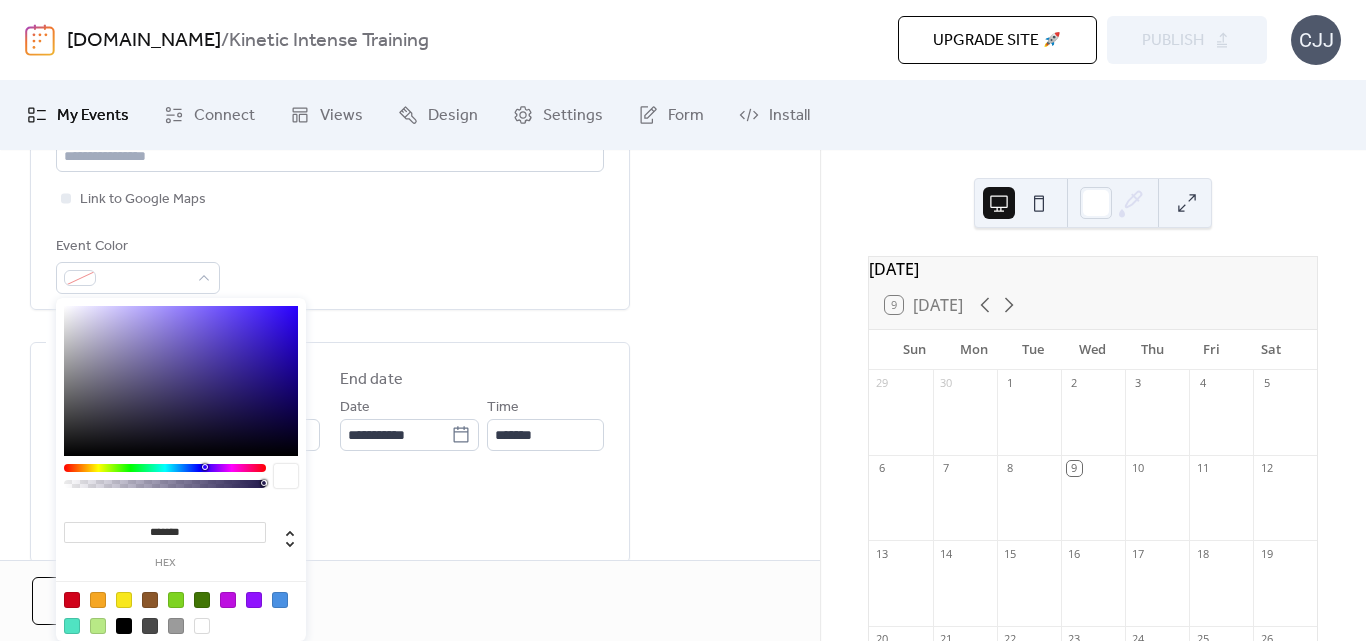 click on "******* hex" at bounding box center [181, 475] 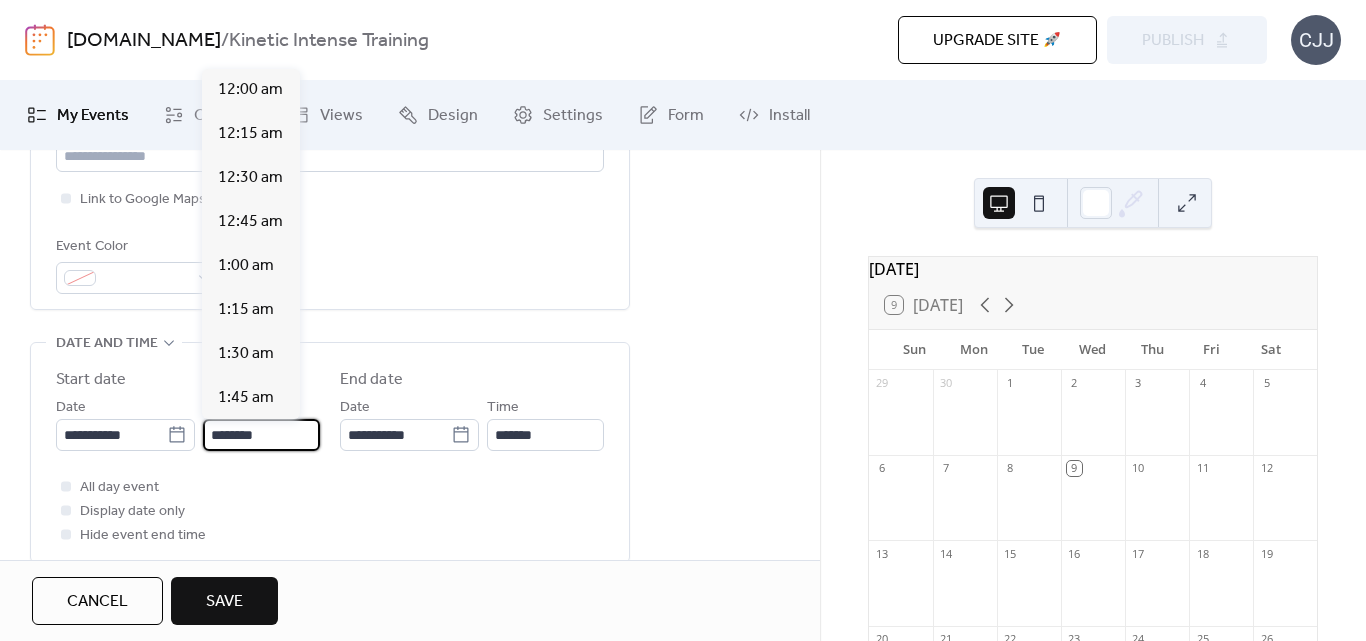 scroll, scrollTop: 2112, scrollLeft: 0, axis: vertical 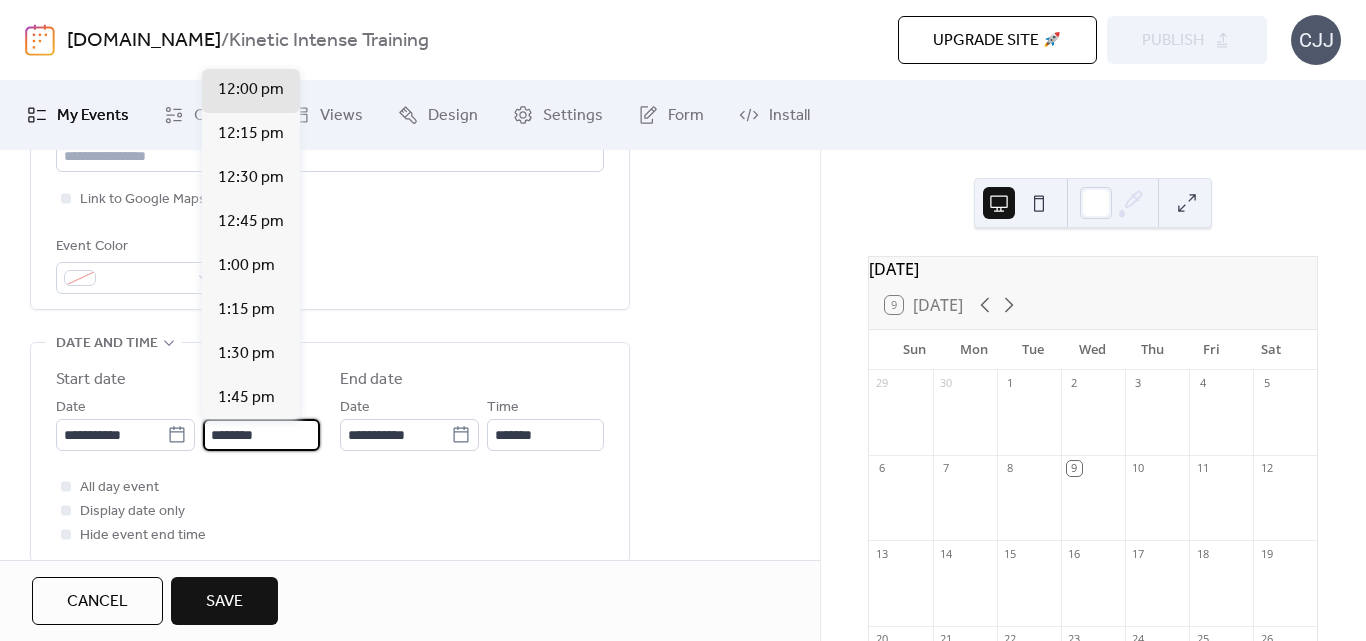 click on "********" at bounding box center (261, 435) 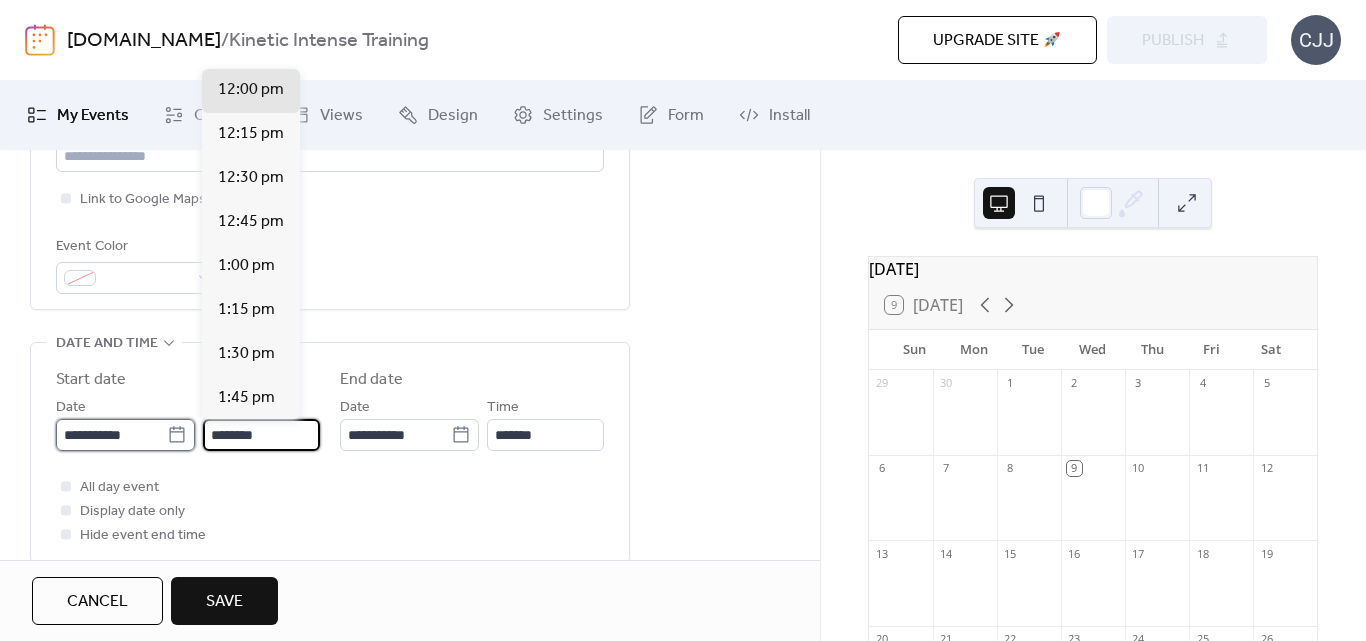 click on "**********" at bounding box center (111, 435) 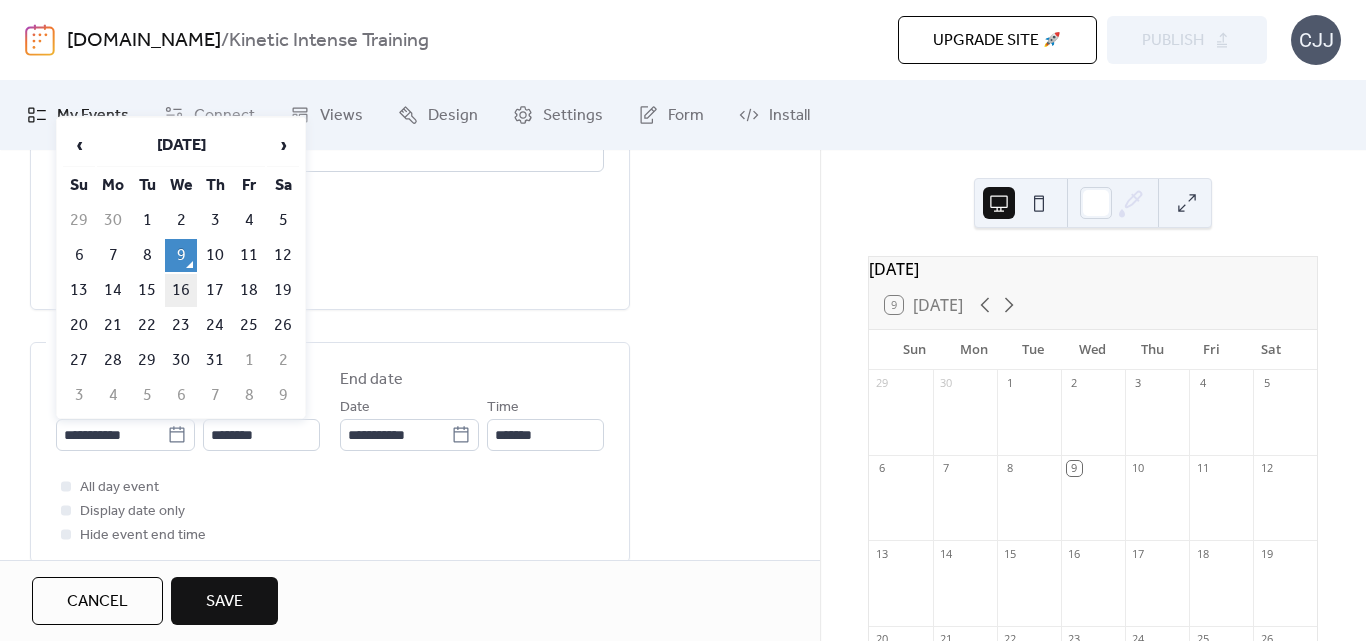 click on "16" at bounding box center (181, 290) 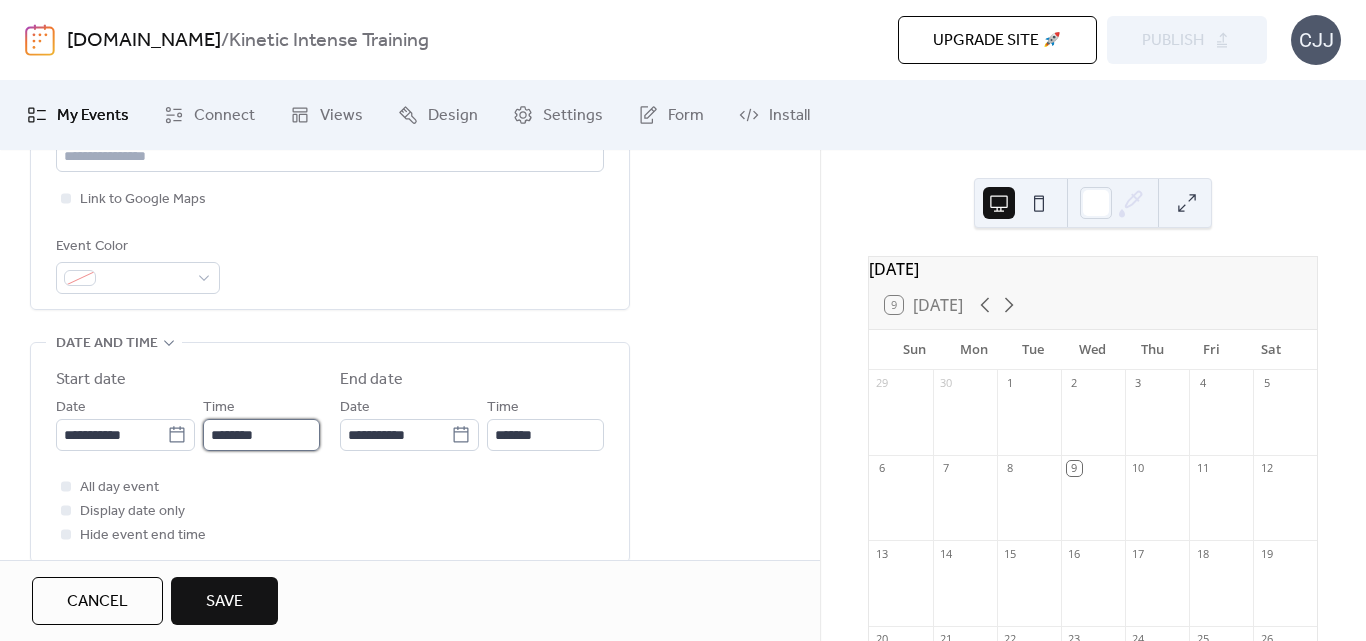 click on "********" at bounding box center [261, 435] 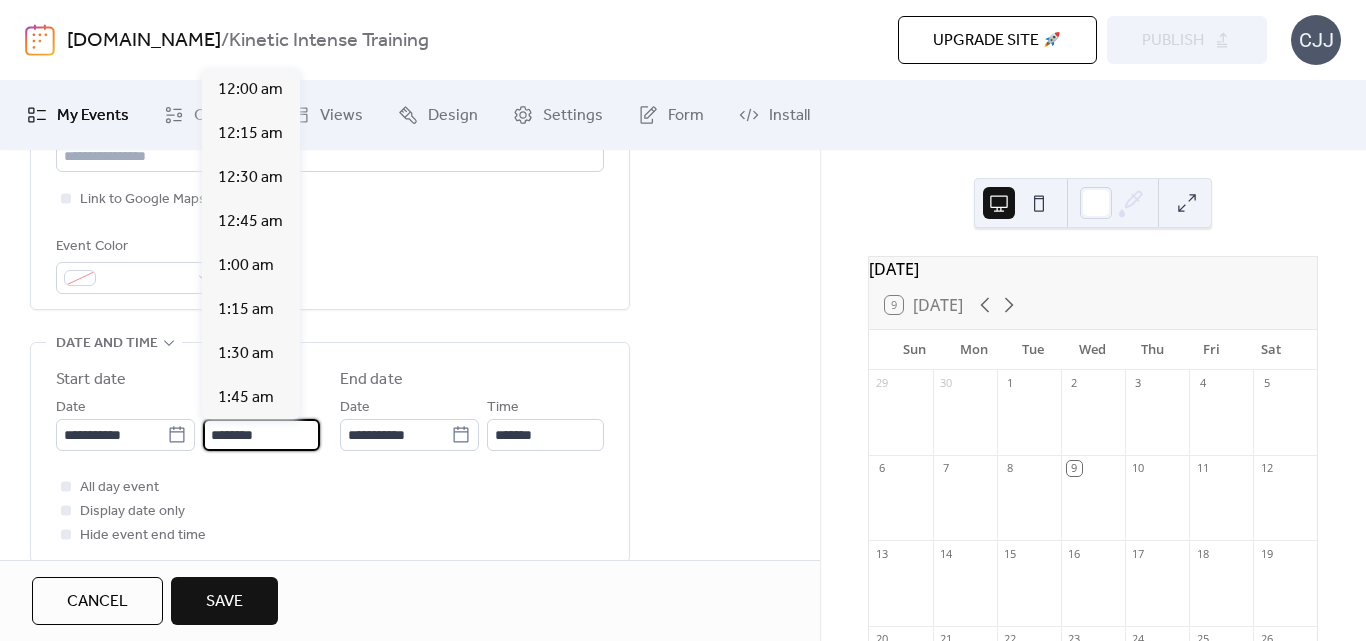 scroll, scrollTop: 2112, scrollLeft: 0, axis: vertical 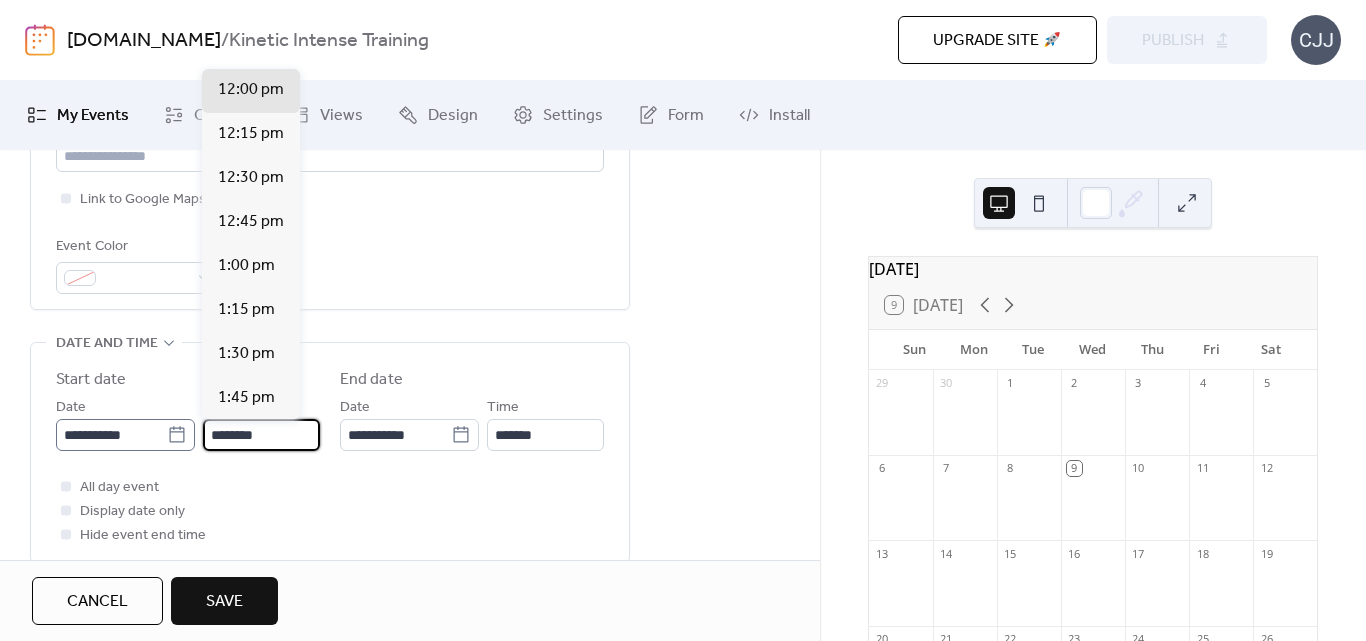 click 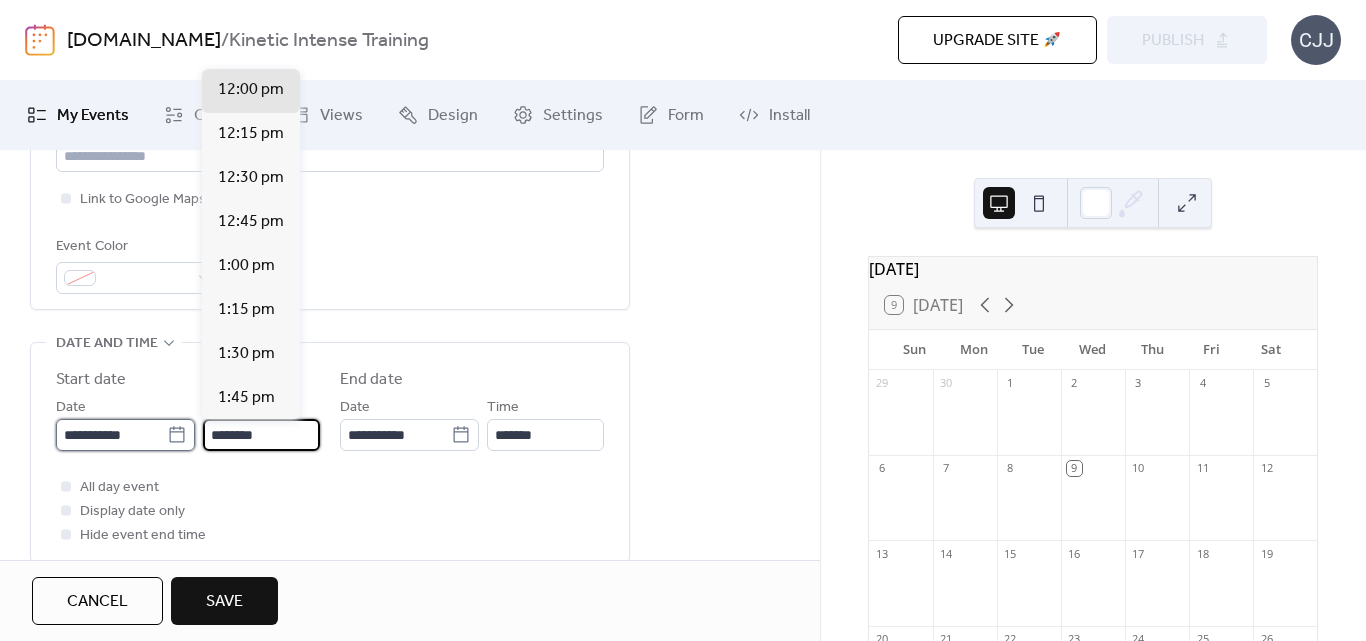 click on "**********" at bounding box center [111, 435] 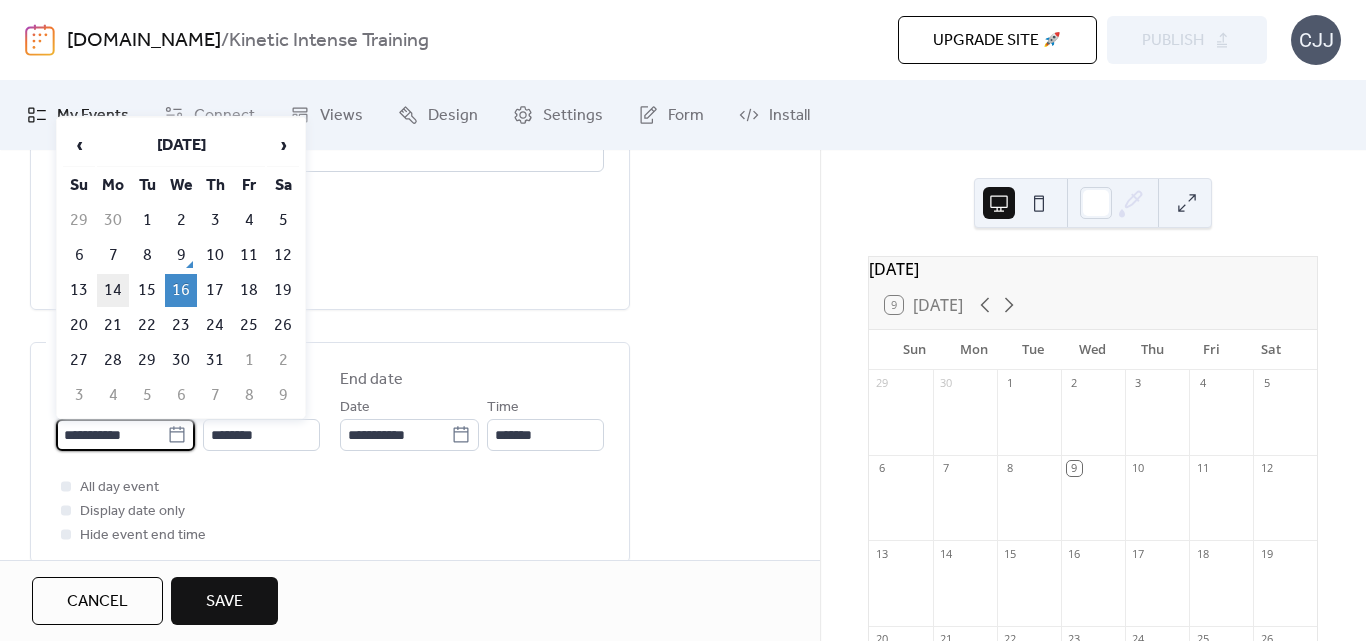click on "14" at bounding box center [113, 290] 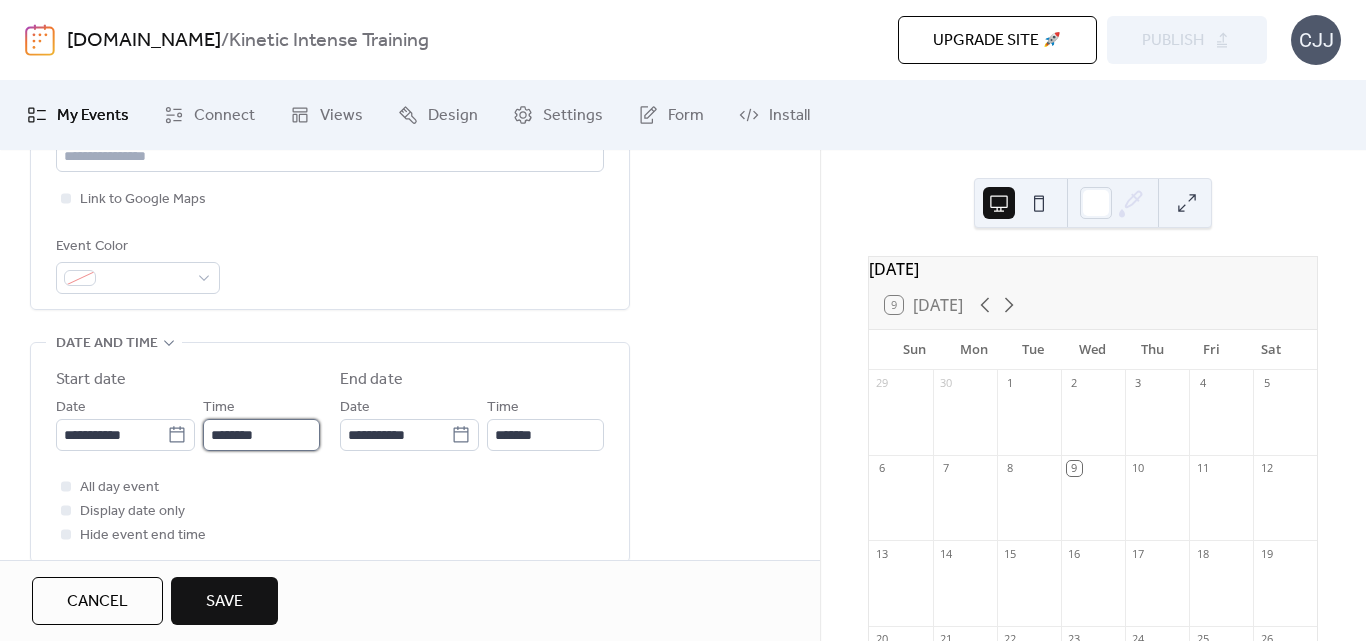click on "********" at bounding box center [261, 435] 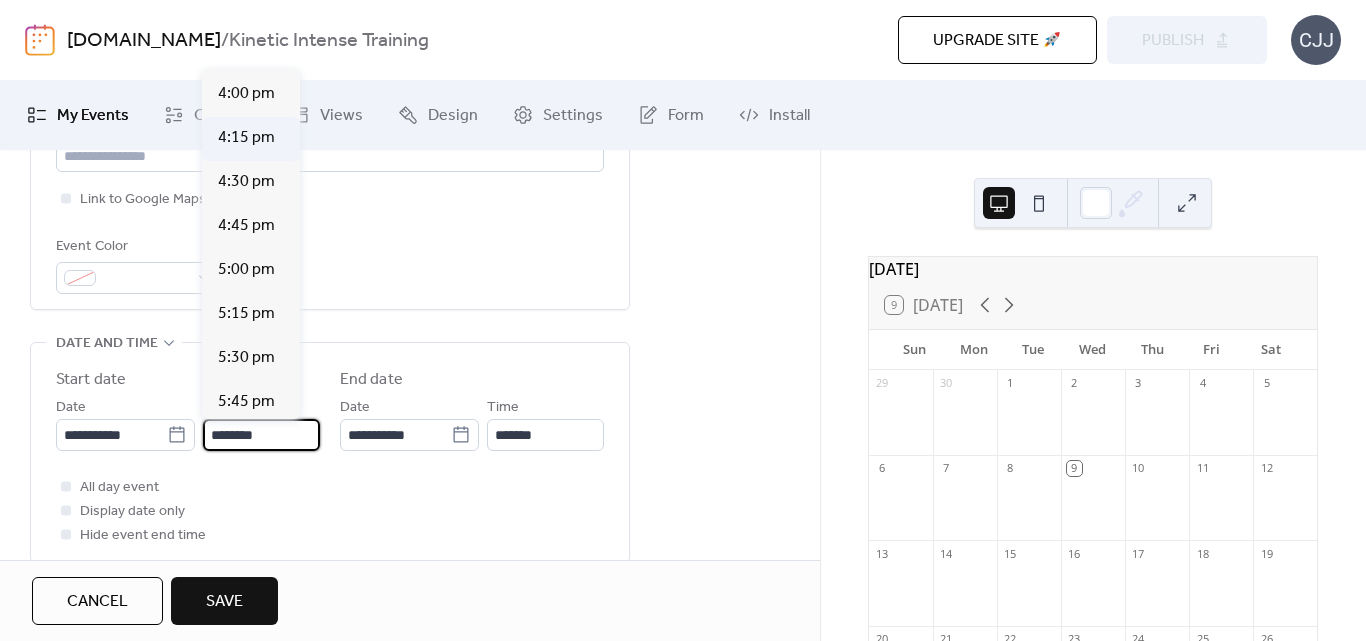 scroll, scrollTop: 2912, scrollLeft: 0, axis: vertical 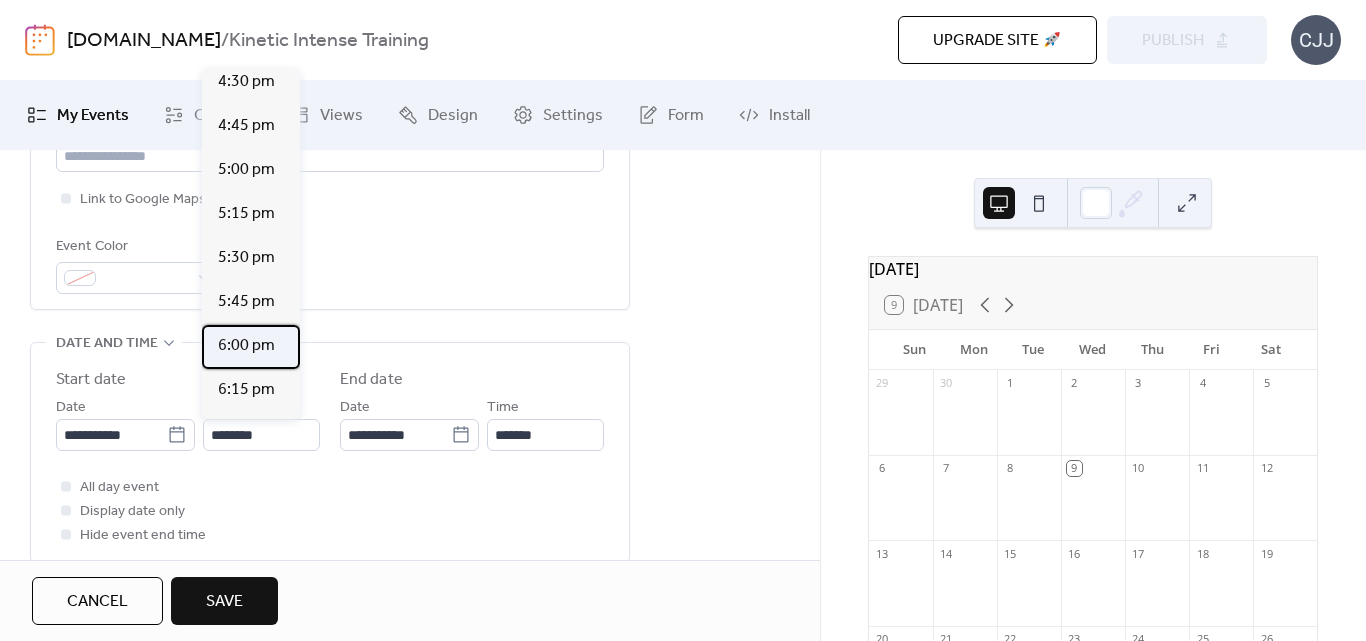 click on "6:00 pm" at bounding box center (246, 346) 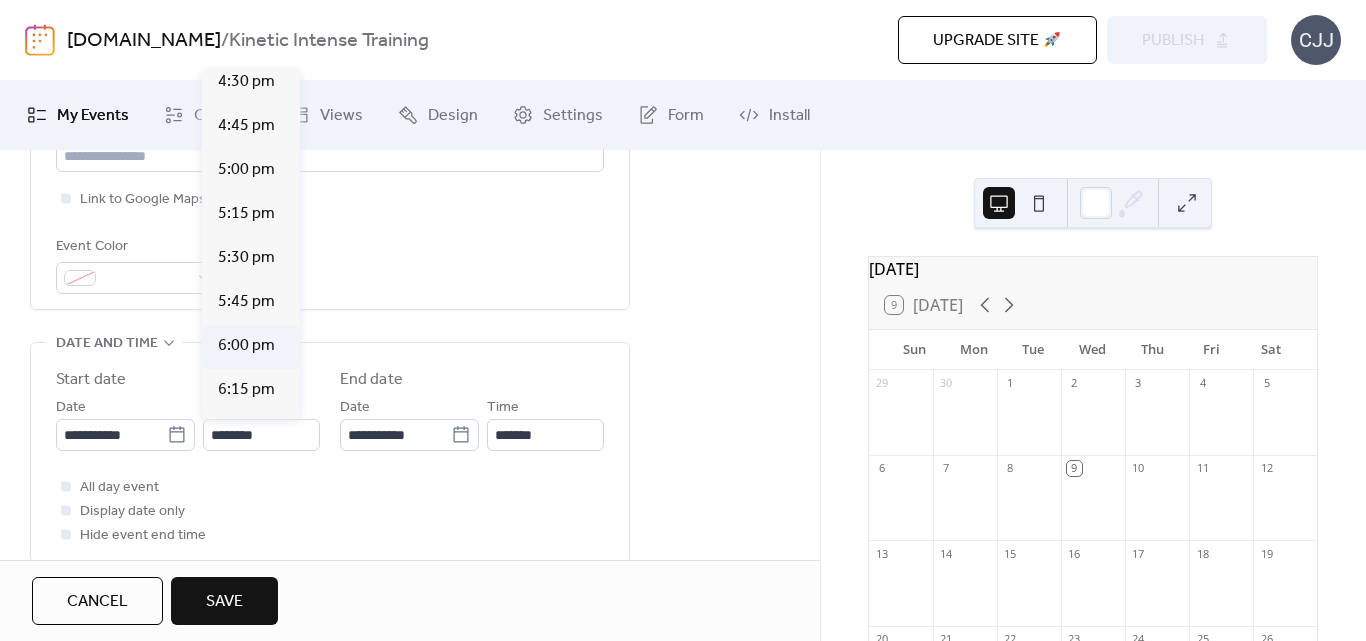 type on "*******" 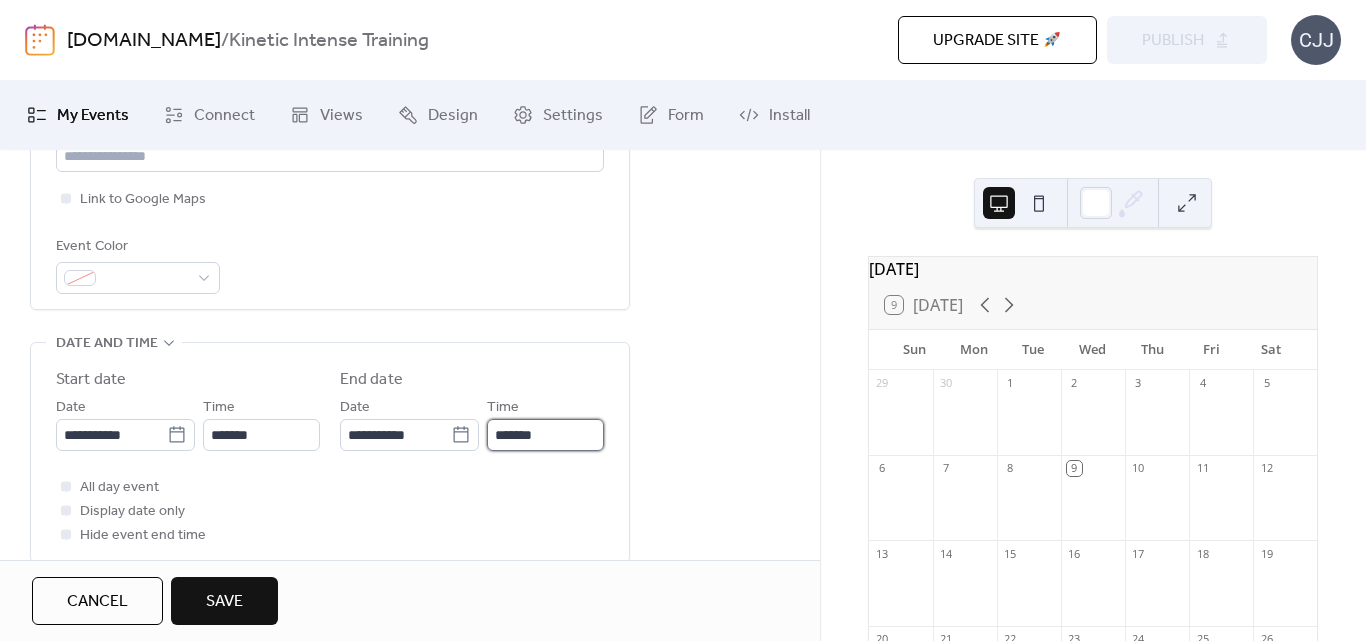 click on "*******" at bounding box center (545, 435) 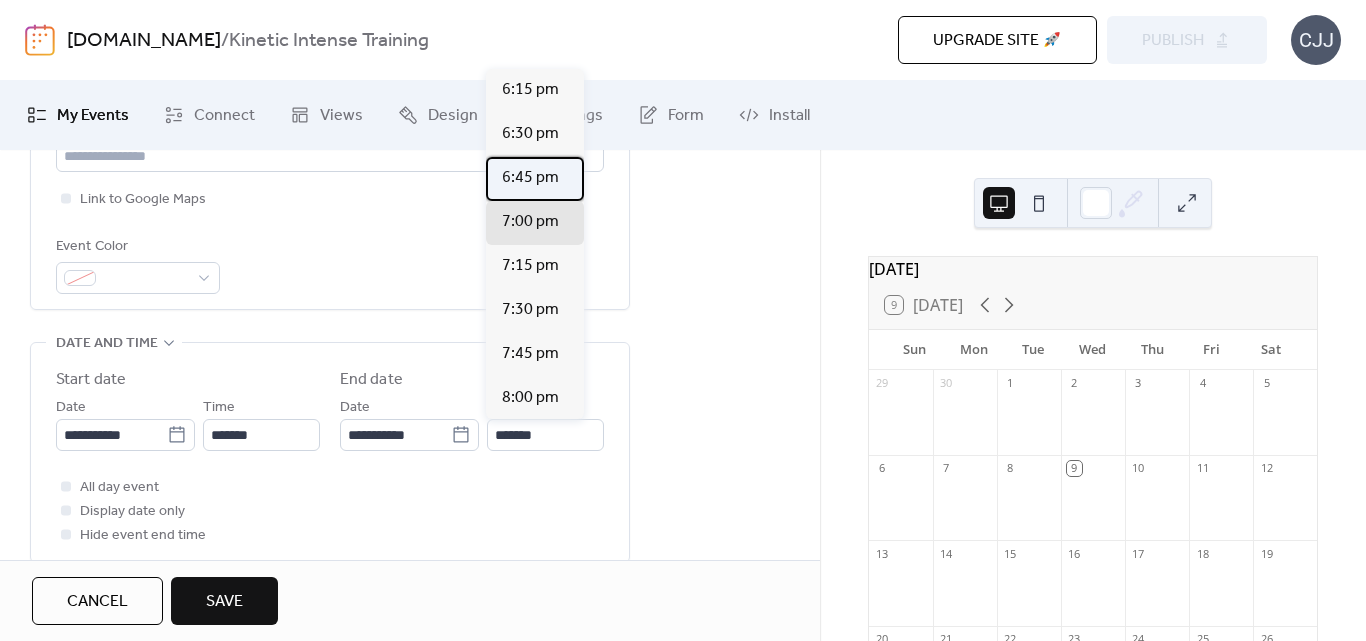 click on "6:45 pm" at bounding box center [530, 178] 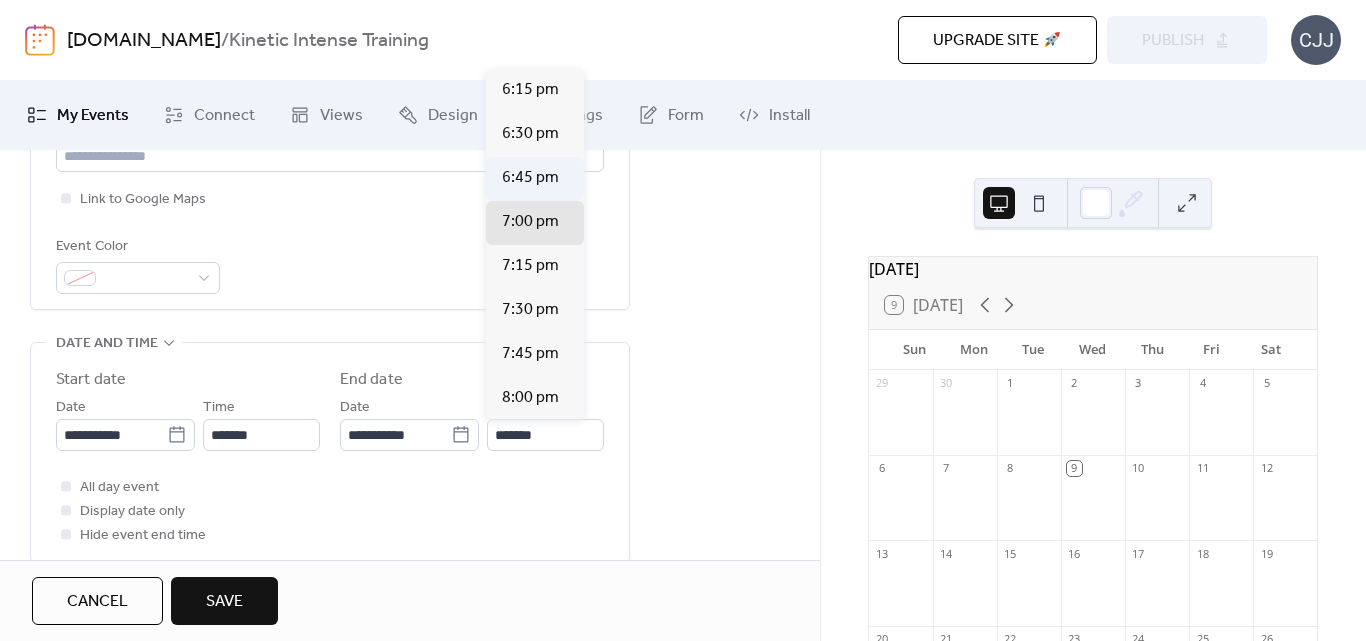 type on "*******" 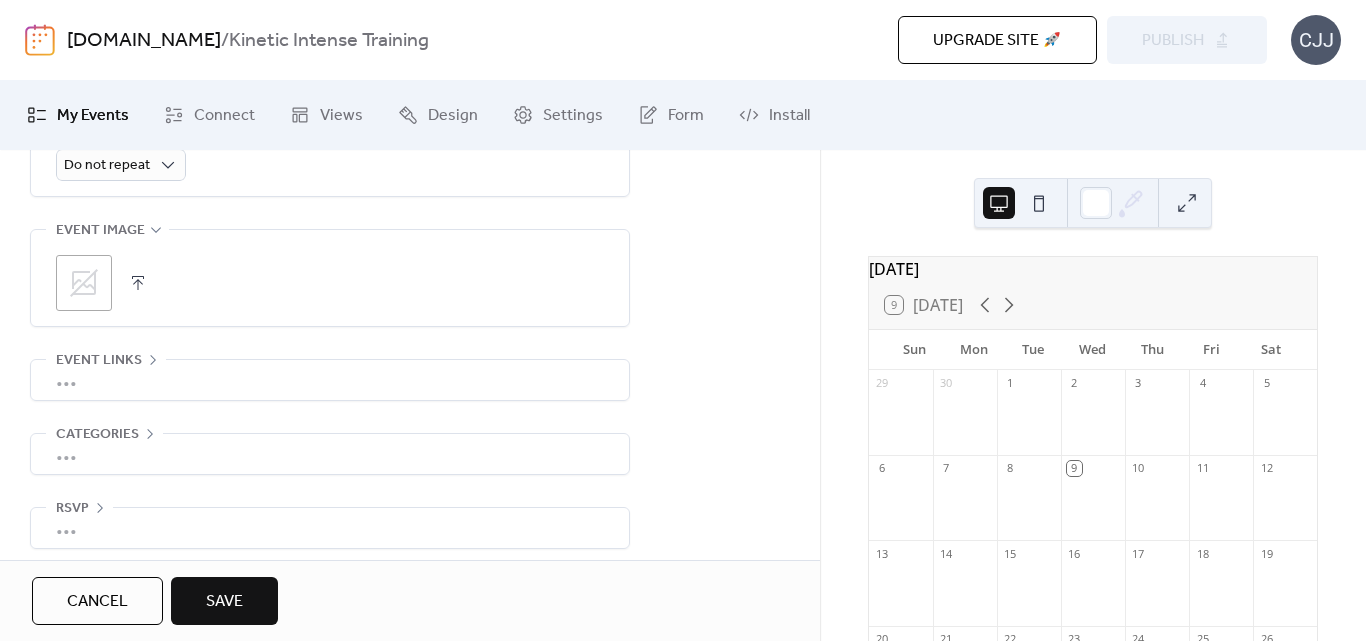 scroll, scrollTop: 987, scrollLeft: 0, axis: vertical 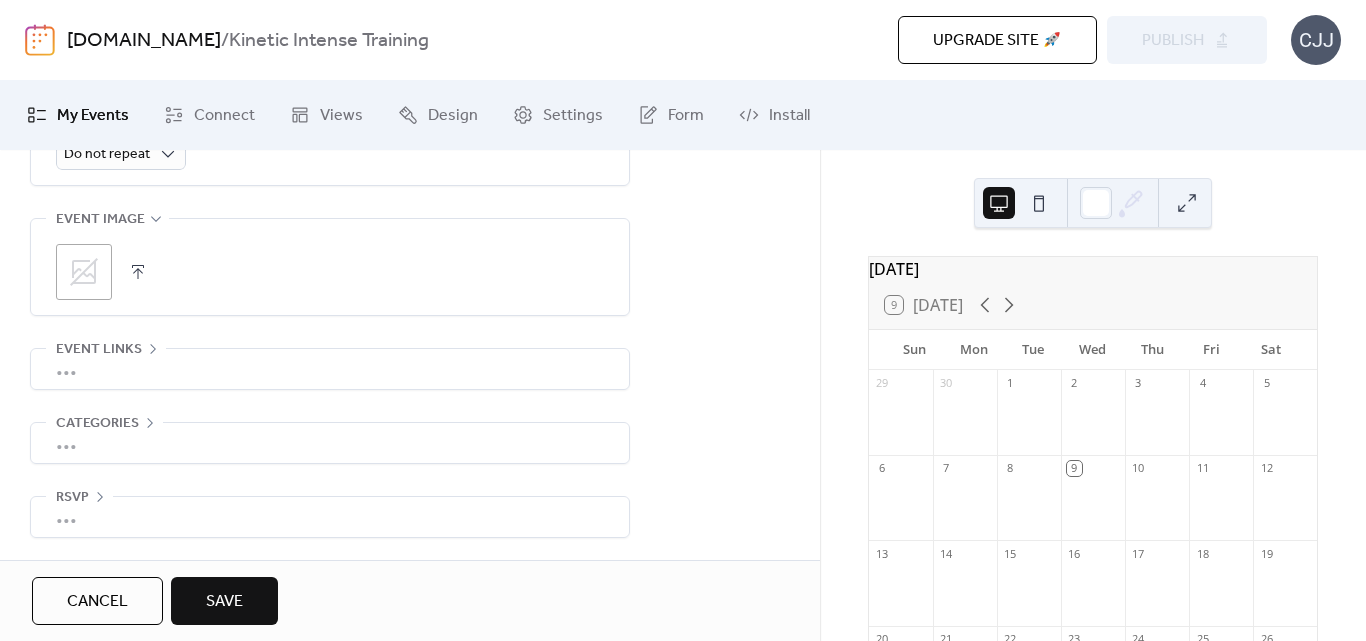 click on "Save" at bounding box center [224, 602] 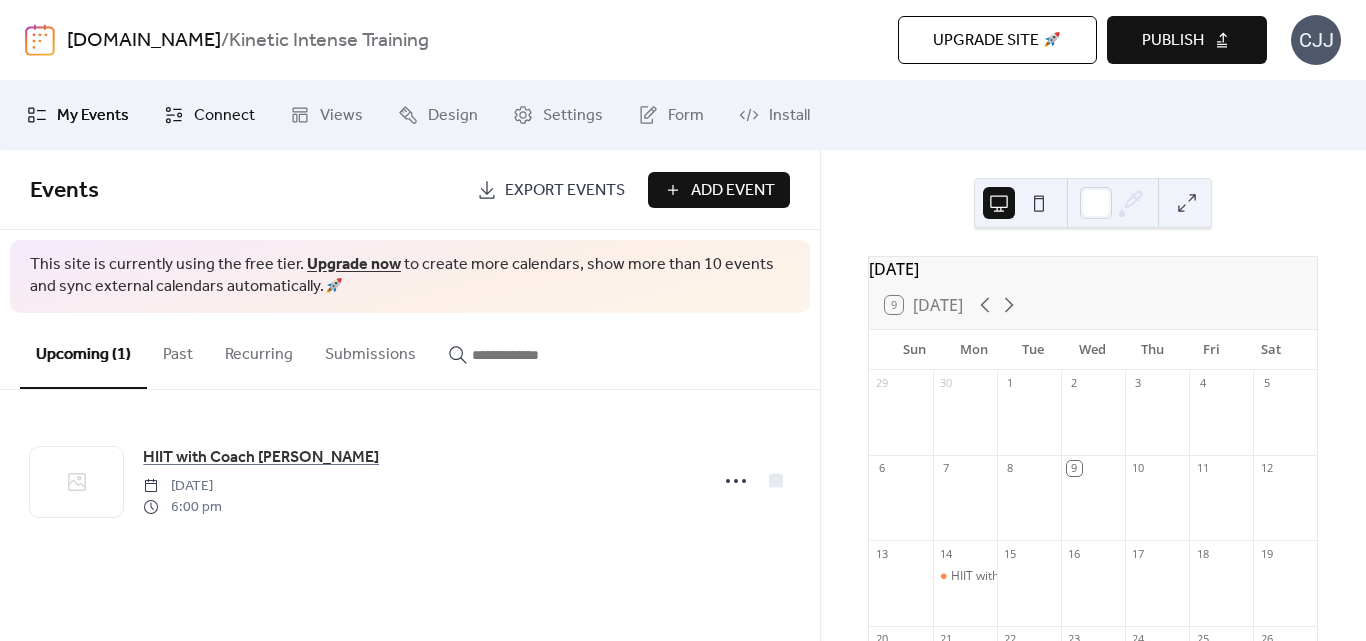 click on "Connect" at bounding box center [224, 116] 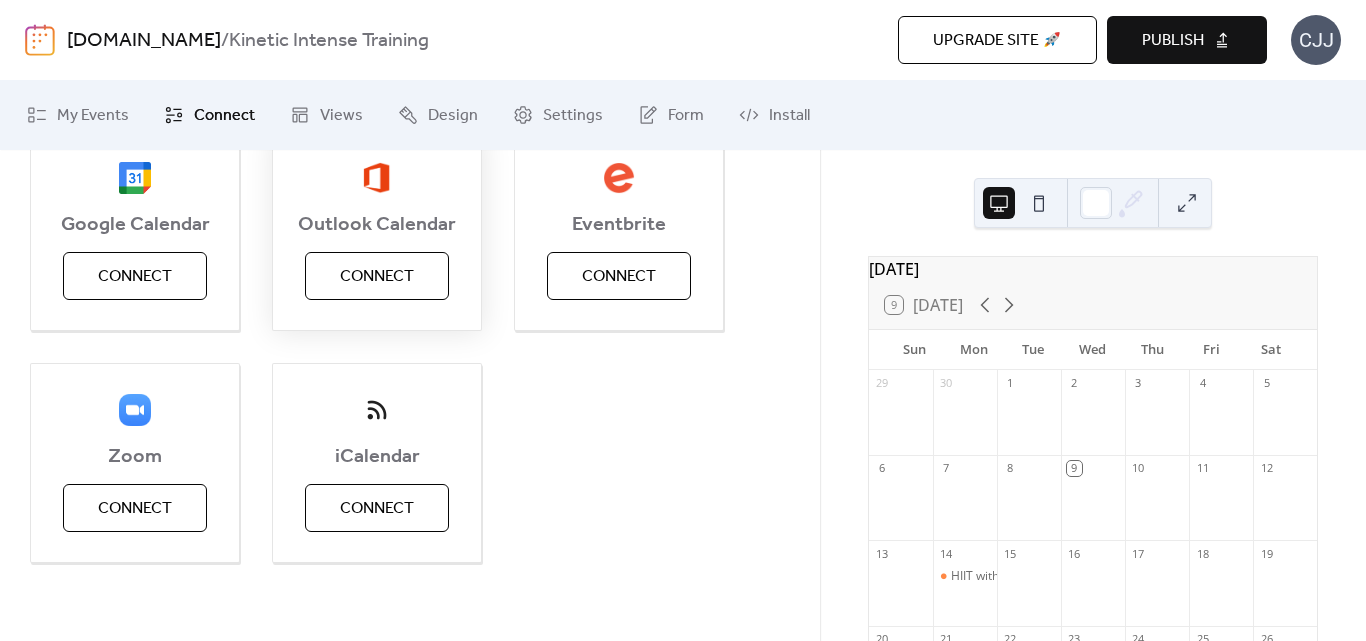 scroll, scrollTop: 274, scrollLeft: 0, axis: vertical 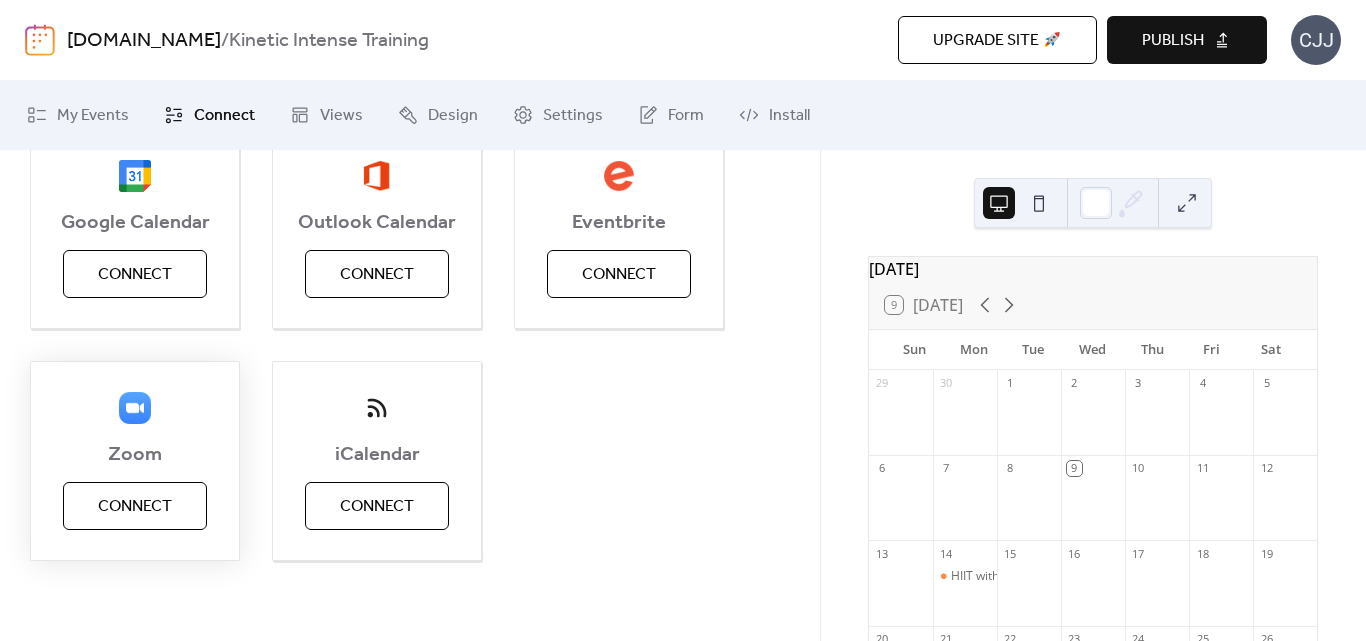 click on "Connect" at bounding box center (135, 507) 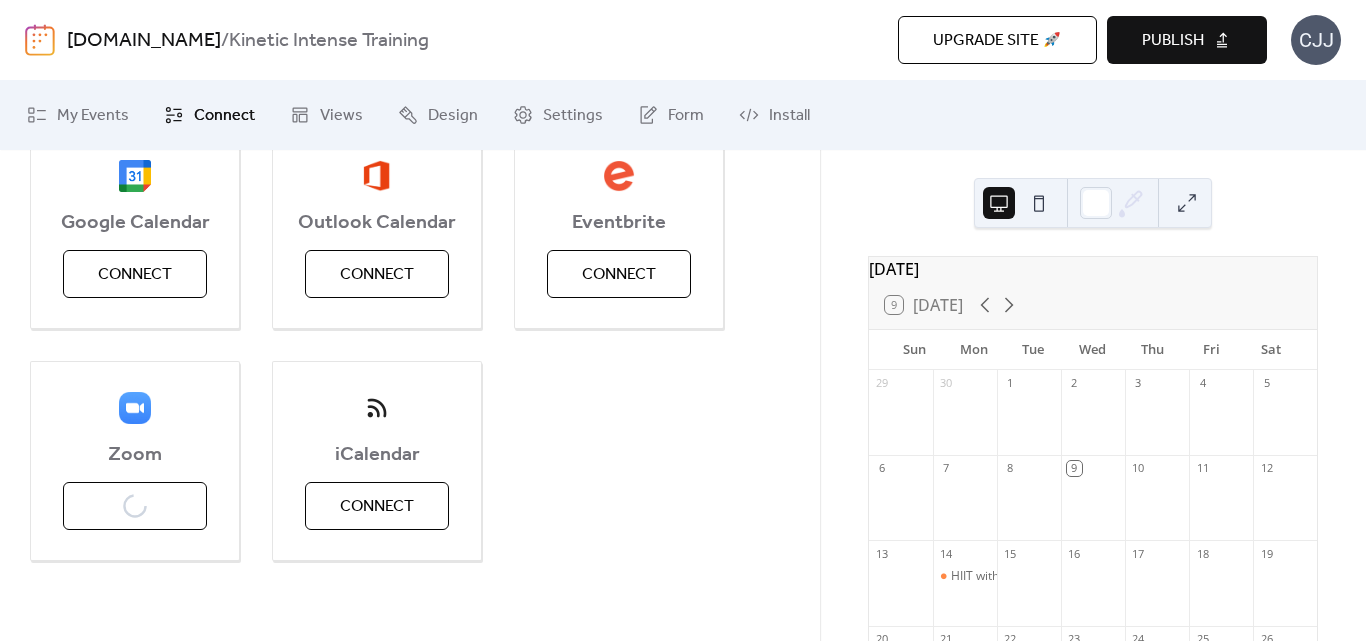 click on "Google Calendar Connect Outlook Calendar Connect Eventbrite Connect Zoom Connect iCalendar Connect" at bounding box center (410, 345) 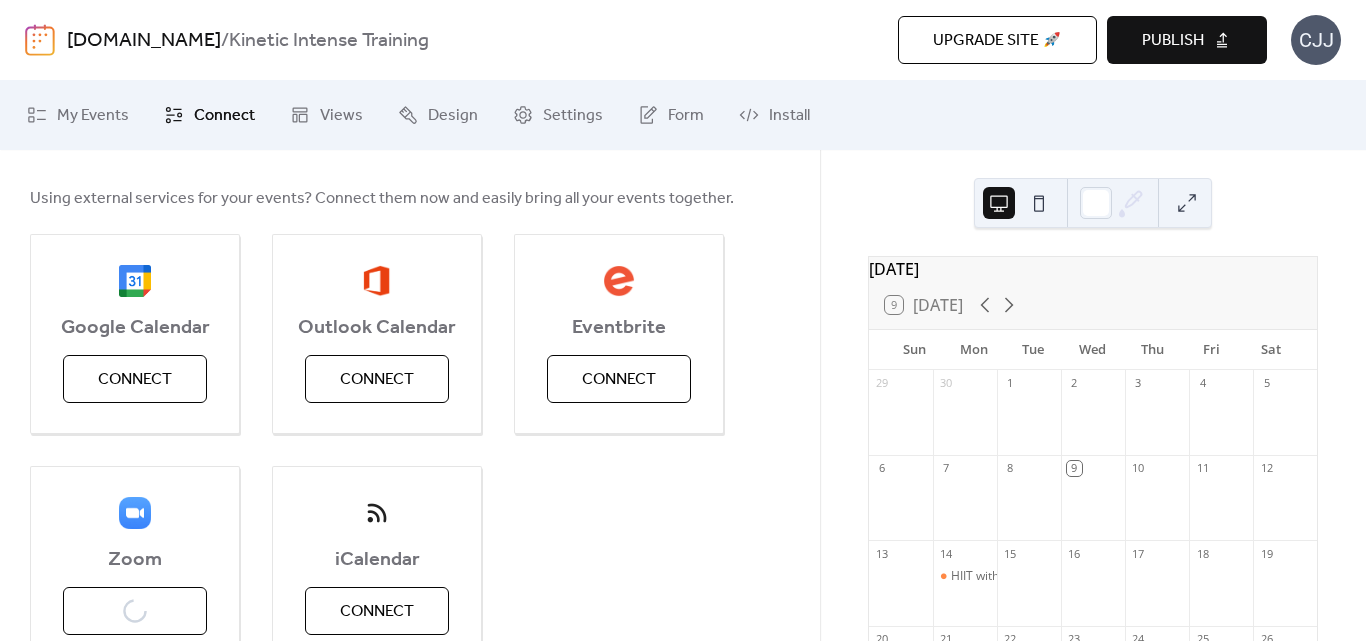 scroll, scrollTop: 100, scrollLeft: 0, axis: vertical 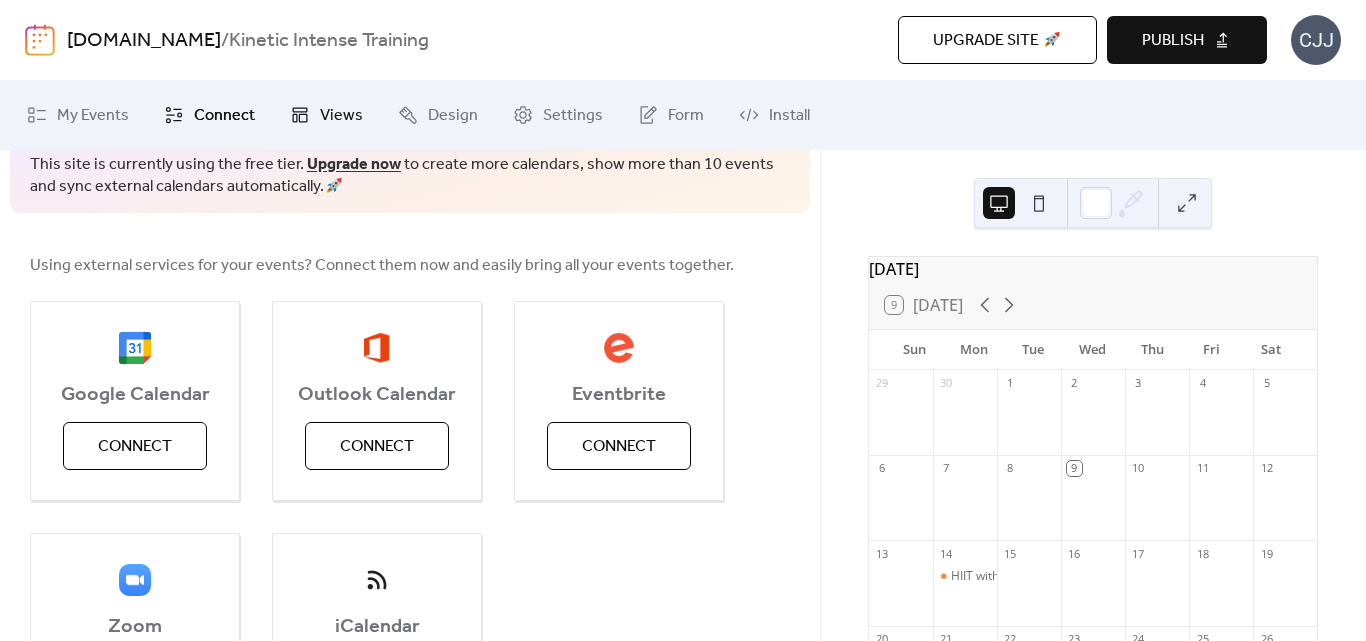 click on "Views" at bounding box center [326, 115] 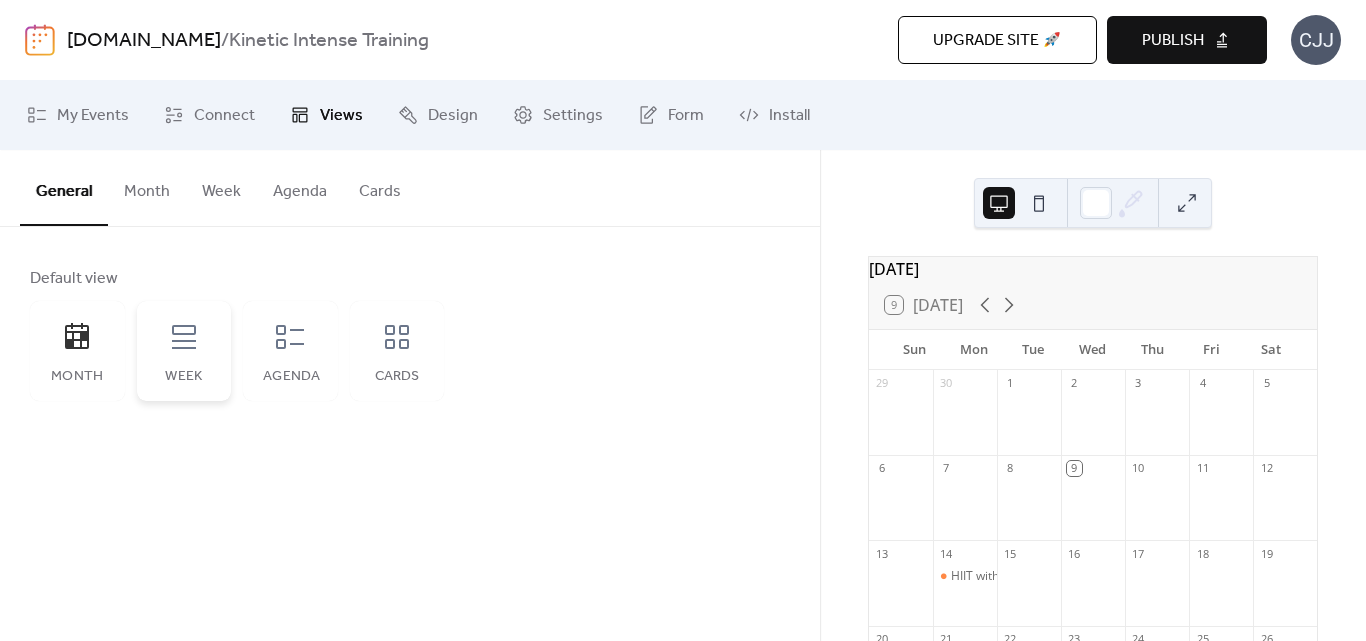 click on "Week" at bounding box center [184, 377] 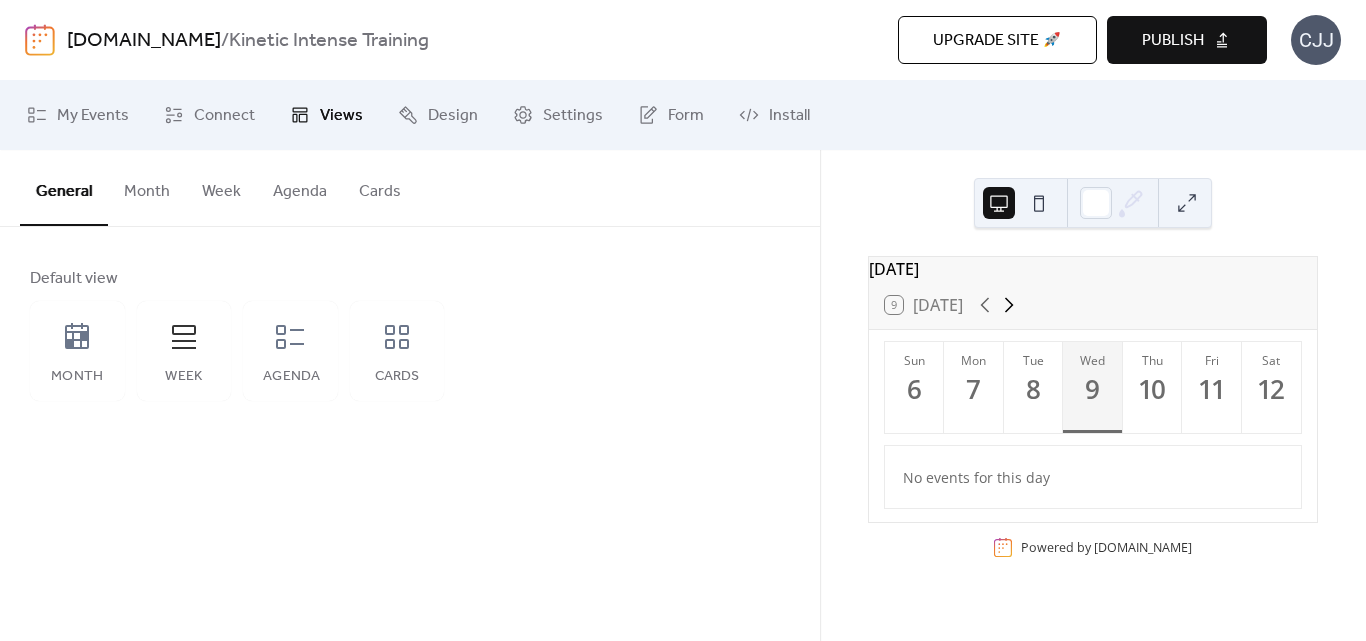 click 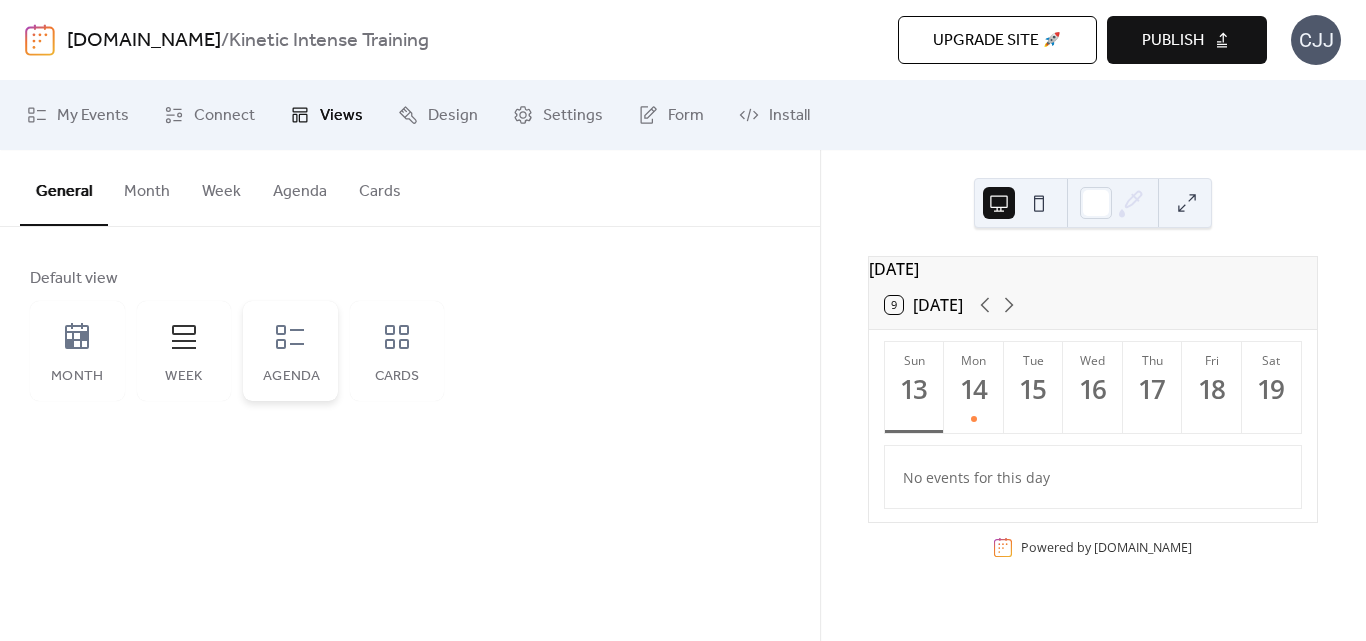 click on "Agenda" at bounding box center [290, 351] 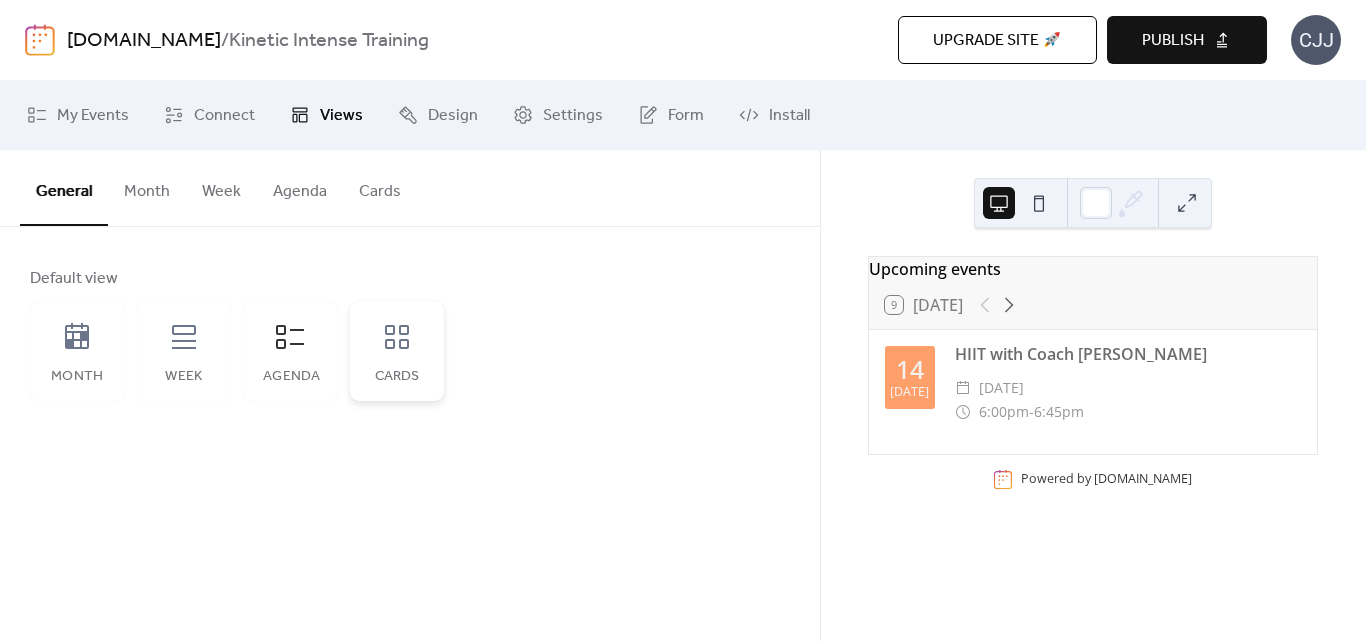 click on "Cards" at bounding box center (397, 377) 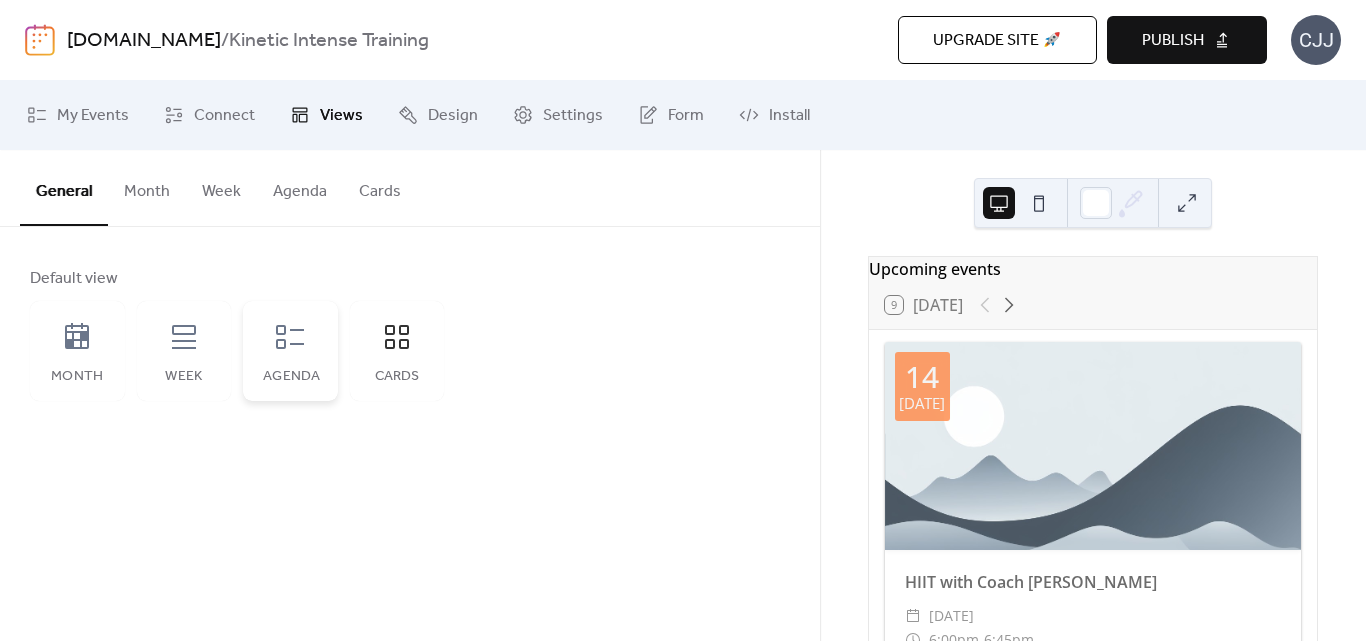 click on "Agenda" at bounding box center (290, 351) 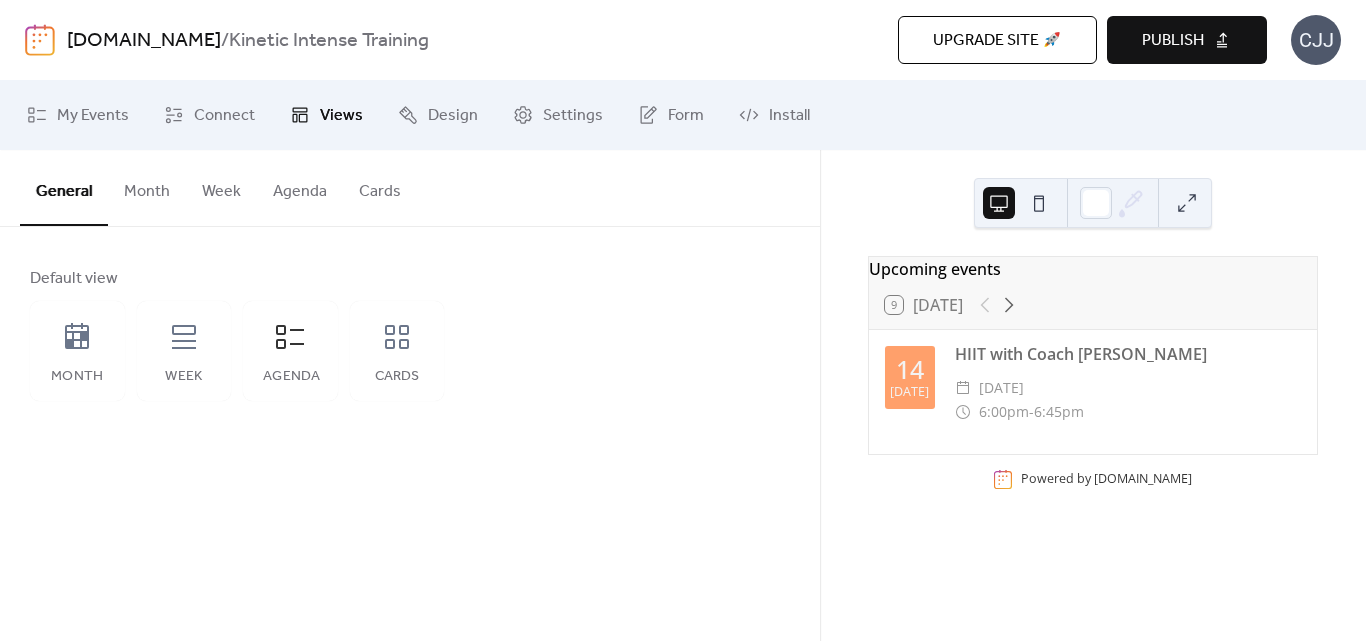 click at bounding box center (1039, 203) 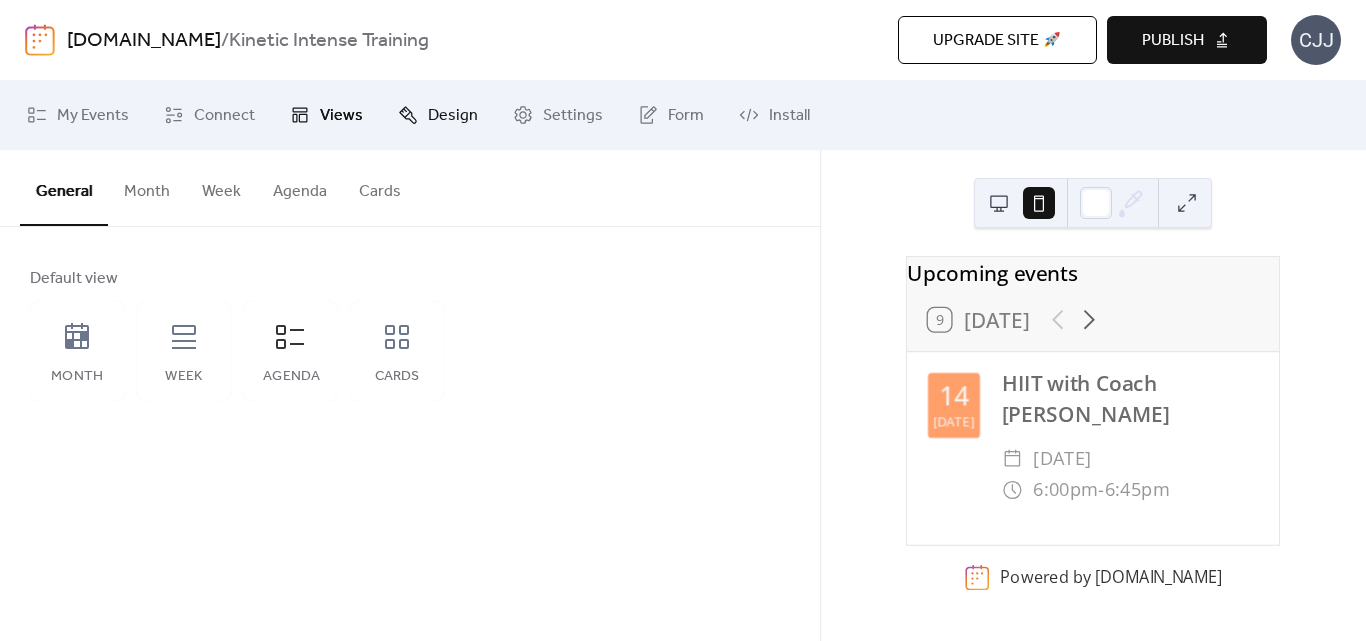 click on "Design" at bounding box center (438, 115) 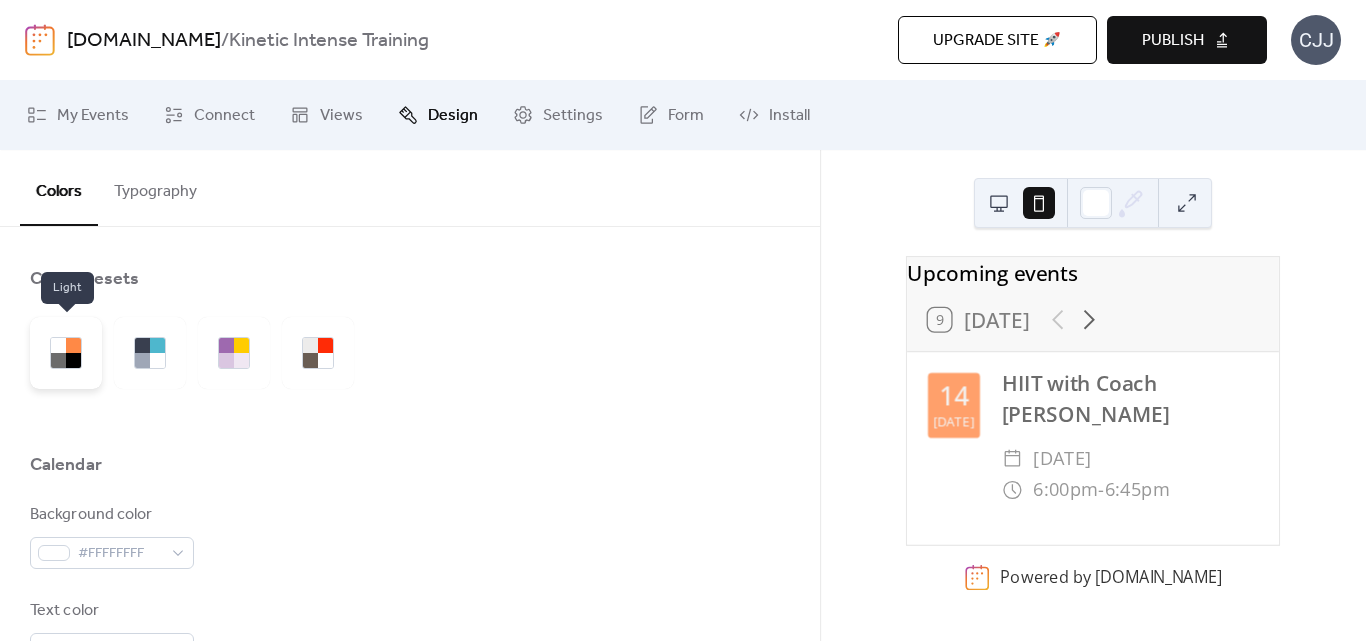 click at bounding box center (66, 353) 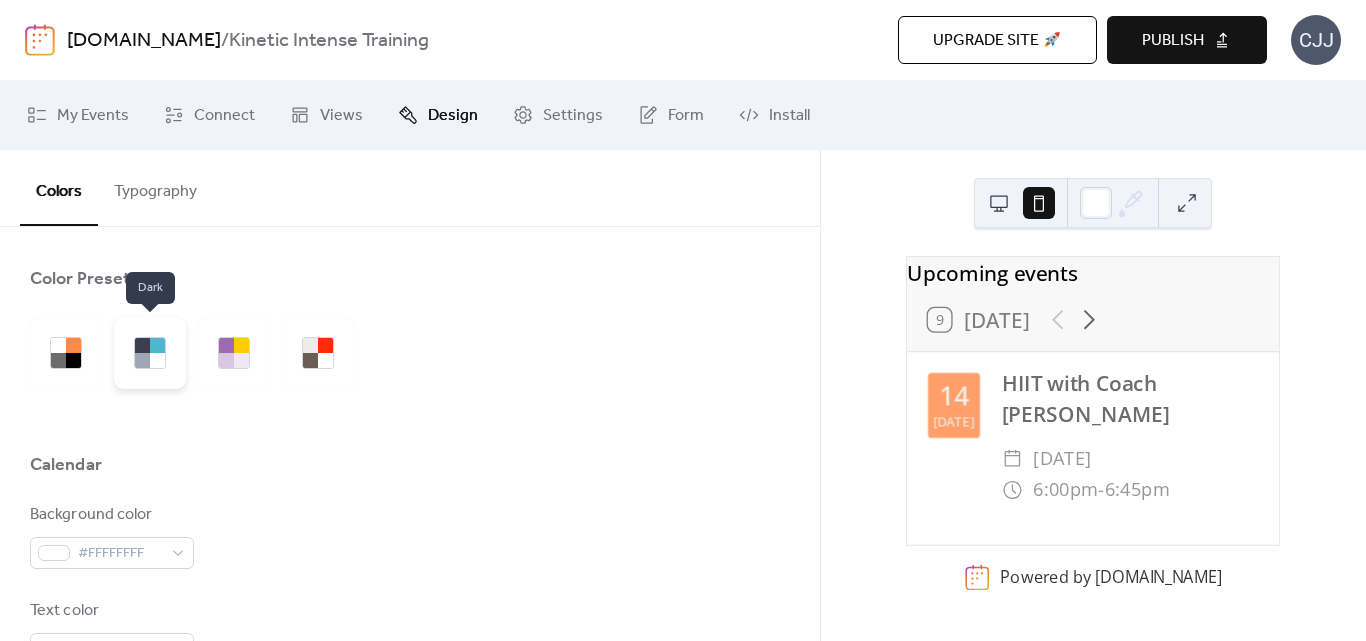 click at bounding box center (142, 360) 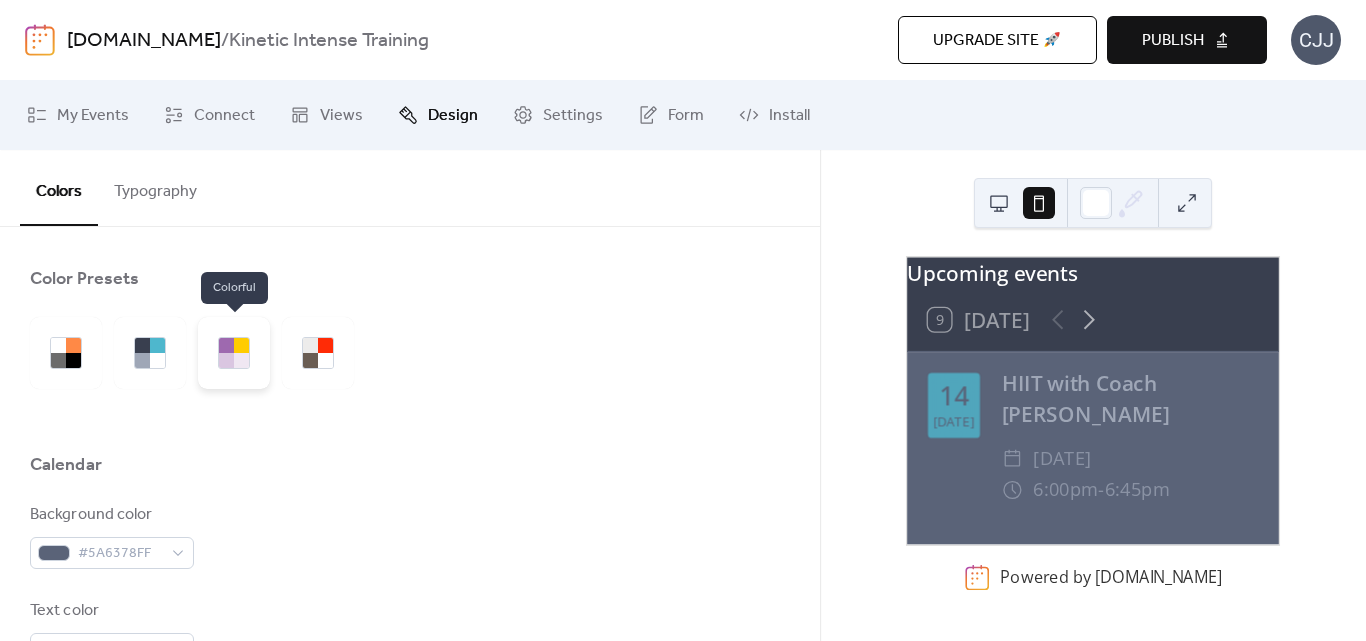 click at bounding box center [241, 345] 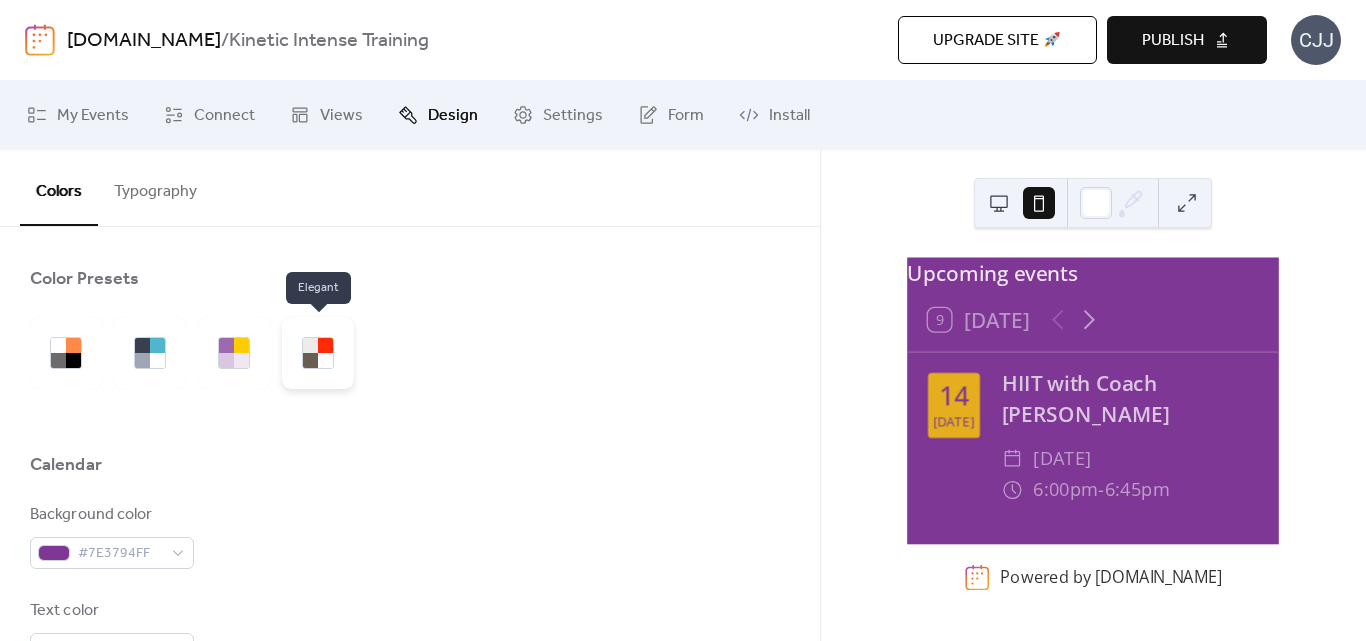click at bounding box center (318, 353) 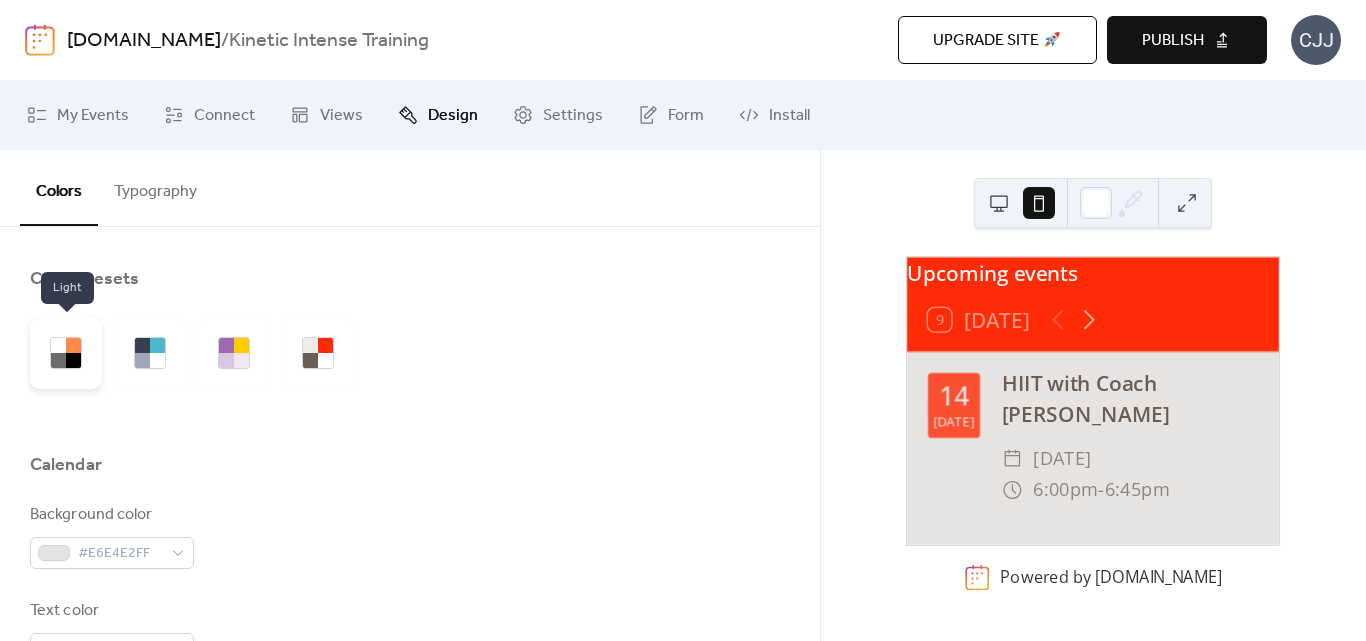 click at bounding box center (58, 360) 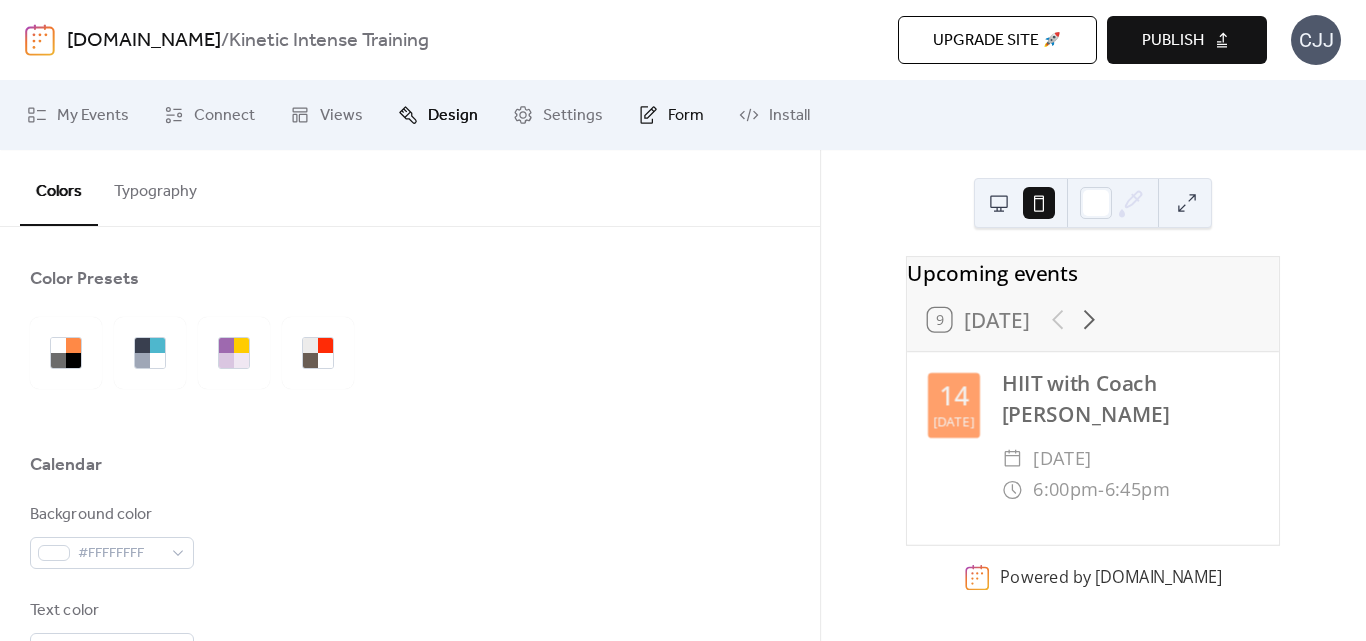 click on "Form" at bounding box center [686, 116] 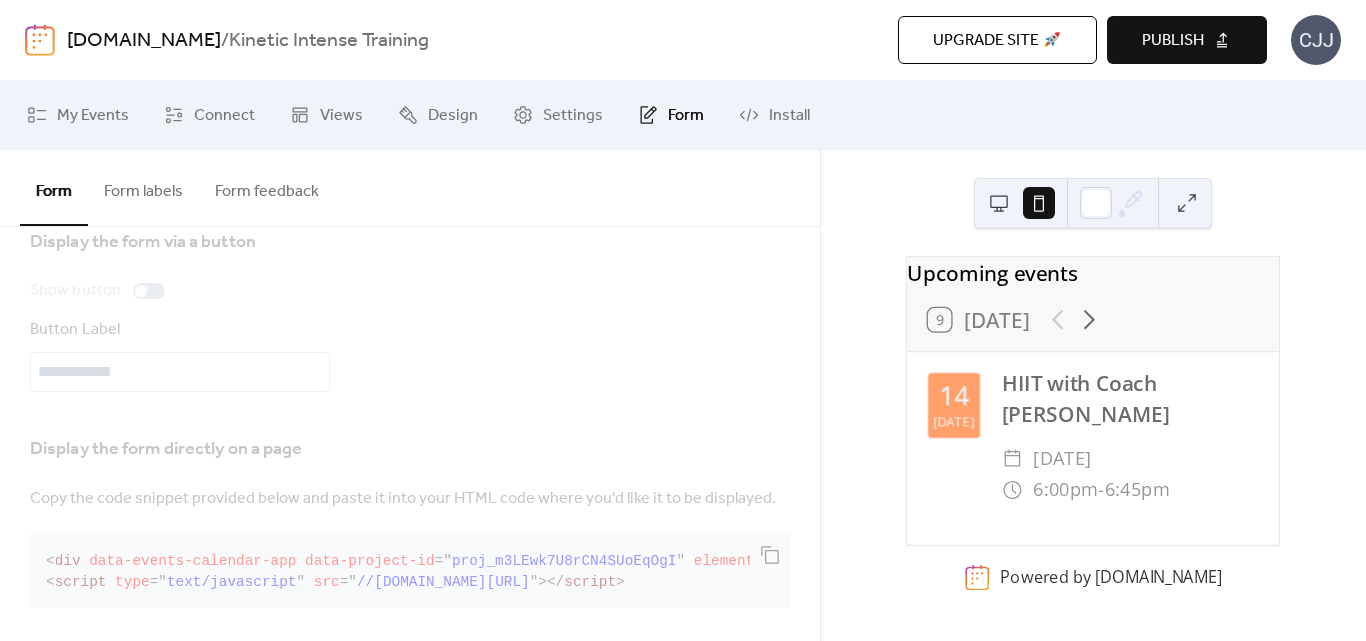 scroll, scrollTop: 222, scrollLeft: 0, axis: vertical 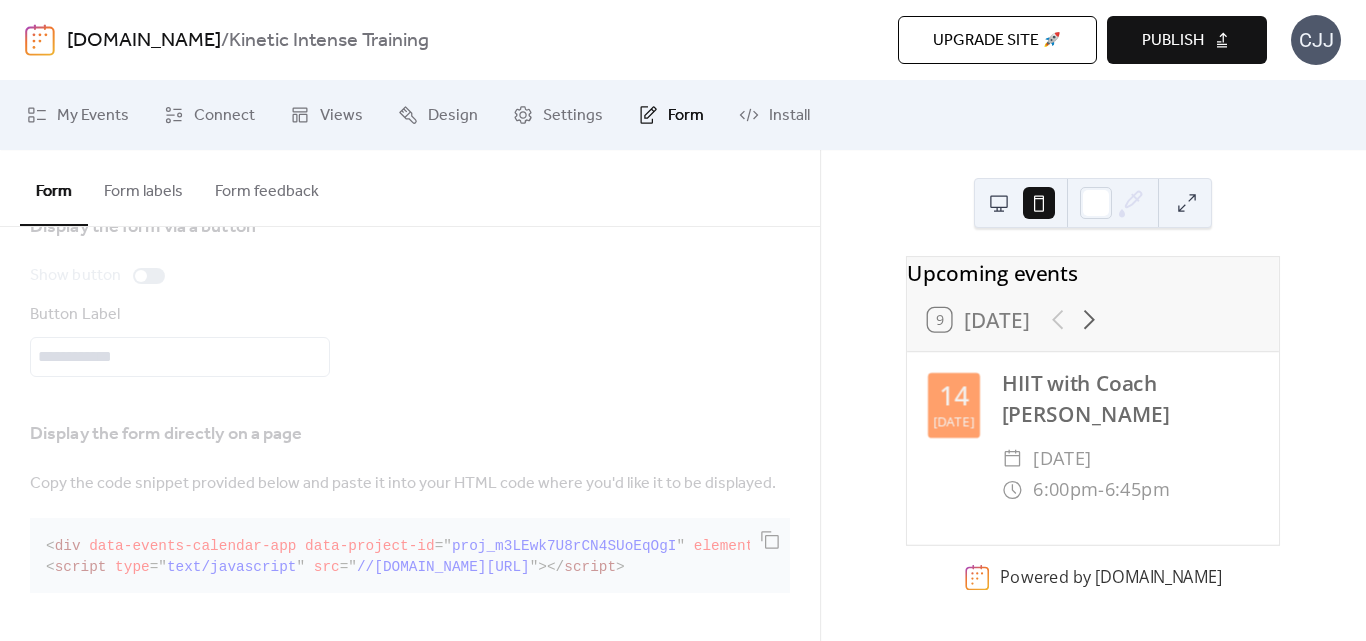 click on "Publish" at bounding box center [1187, 40] 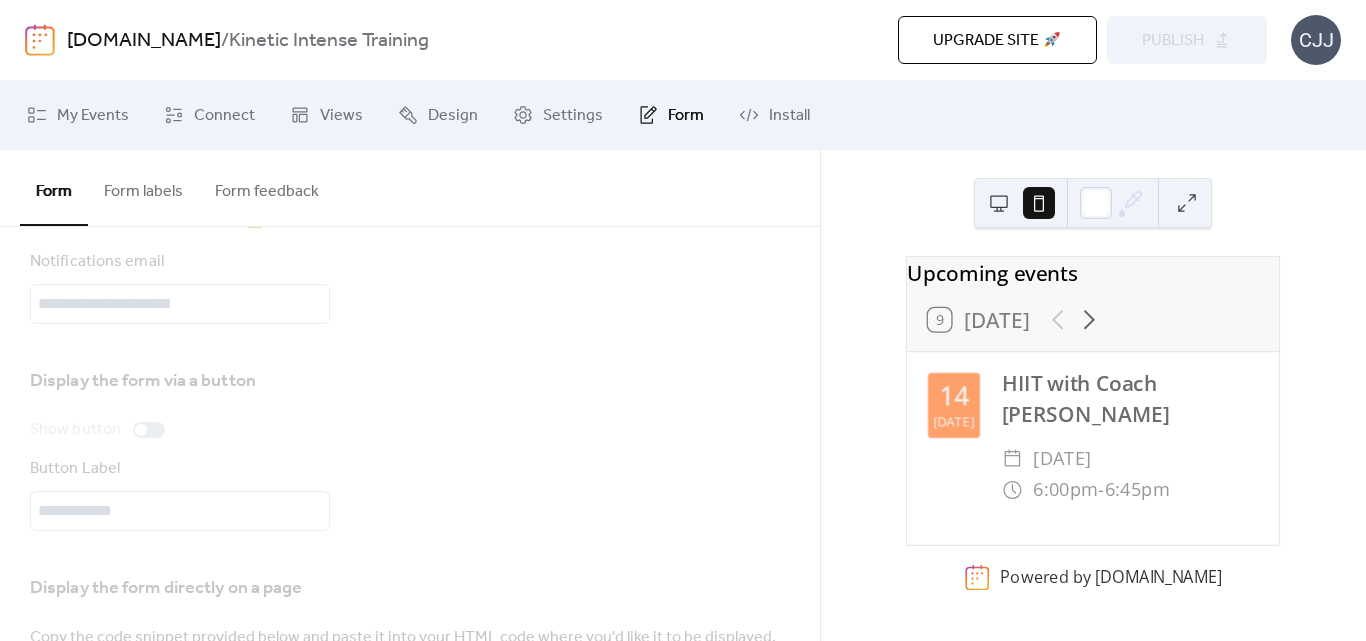 scroll, scrollTop: 22, scrollLeft: 0, axis: vertical 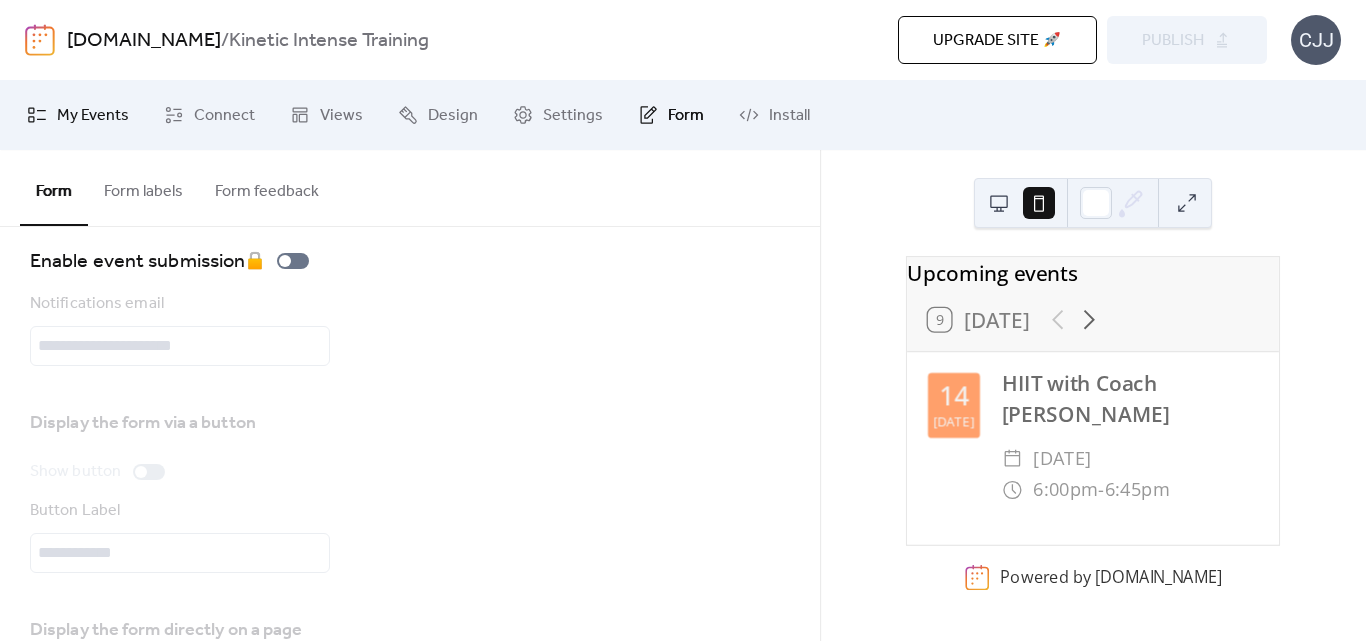 click on "My Events" at bounding box center [93, 116] 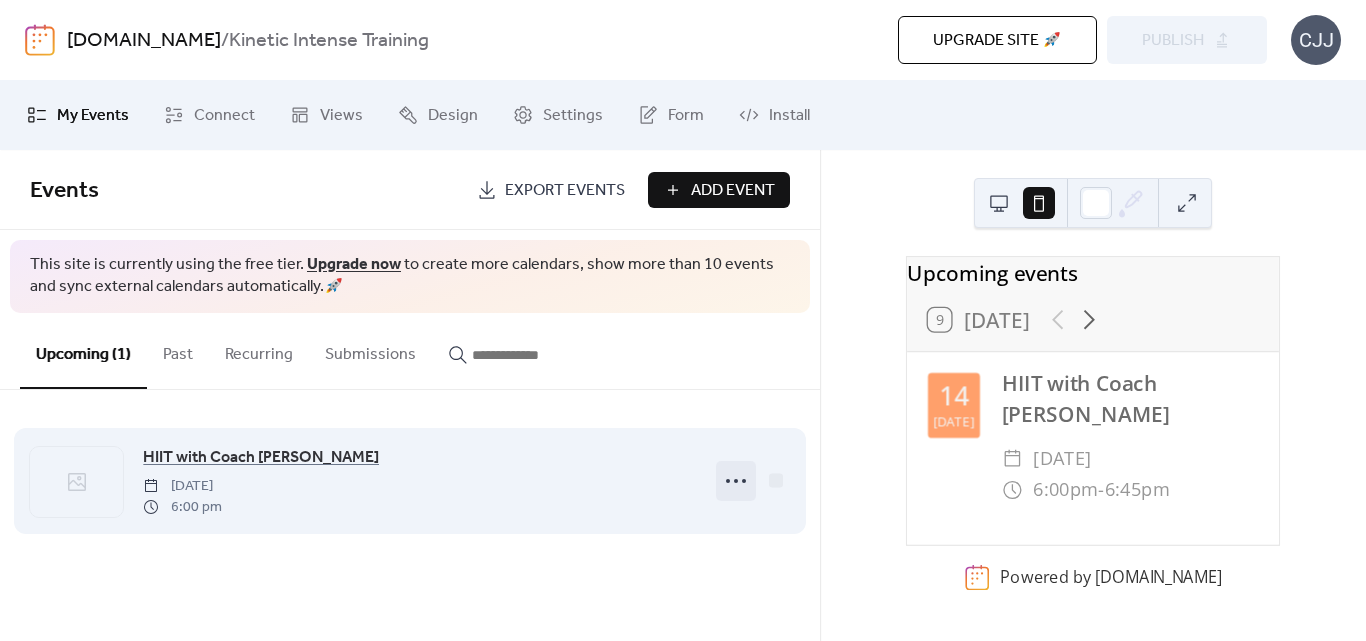click 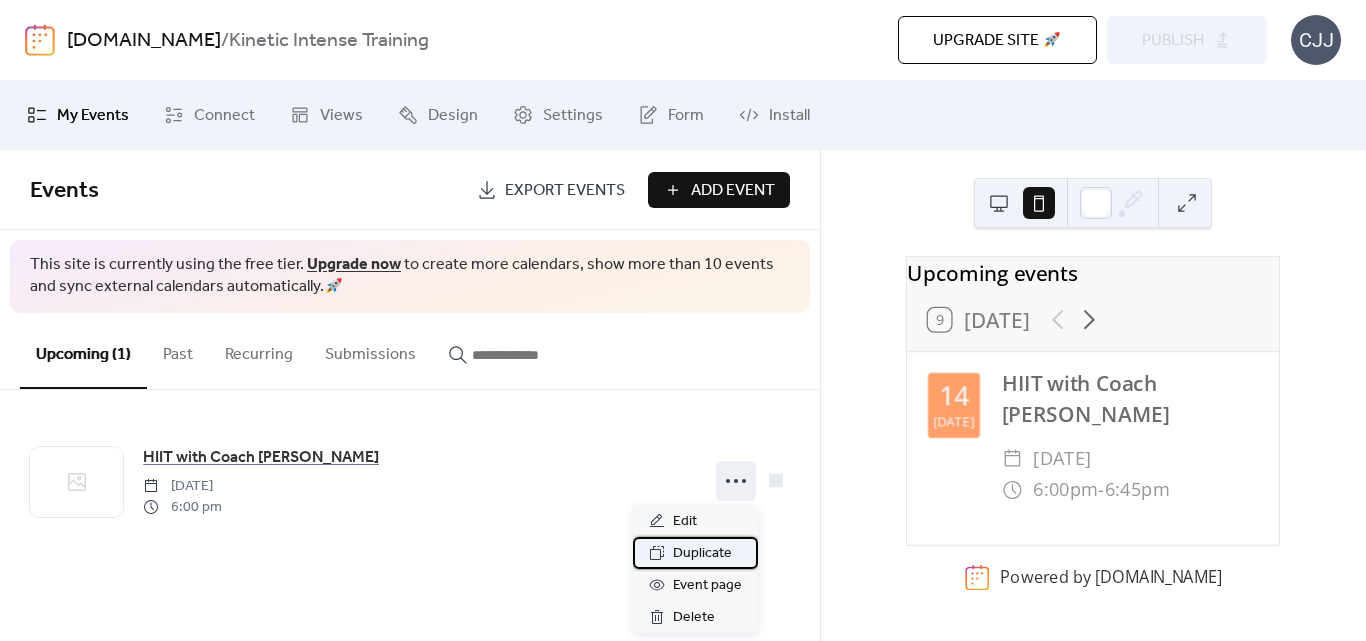 click on "Duplicate" at bounding box center [702, 554] 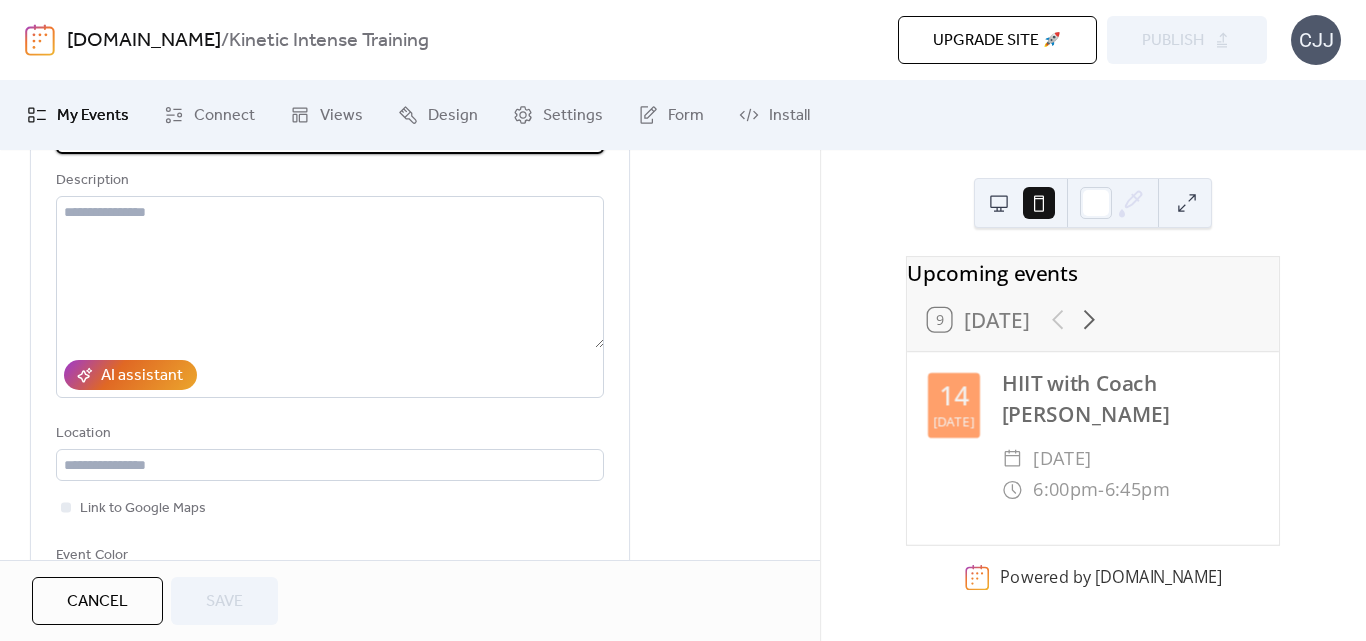 scroll, scrollTop: 400, scrollLeft: 0, axis: vertical 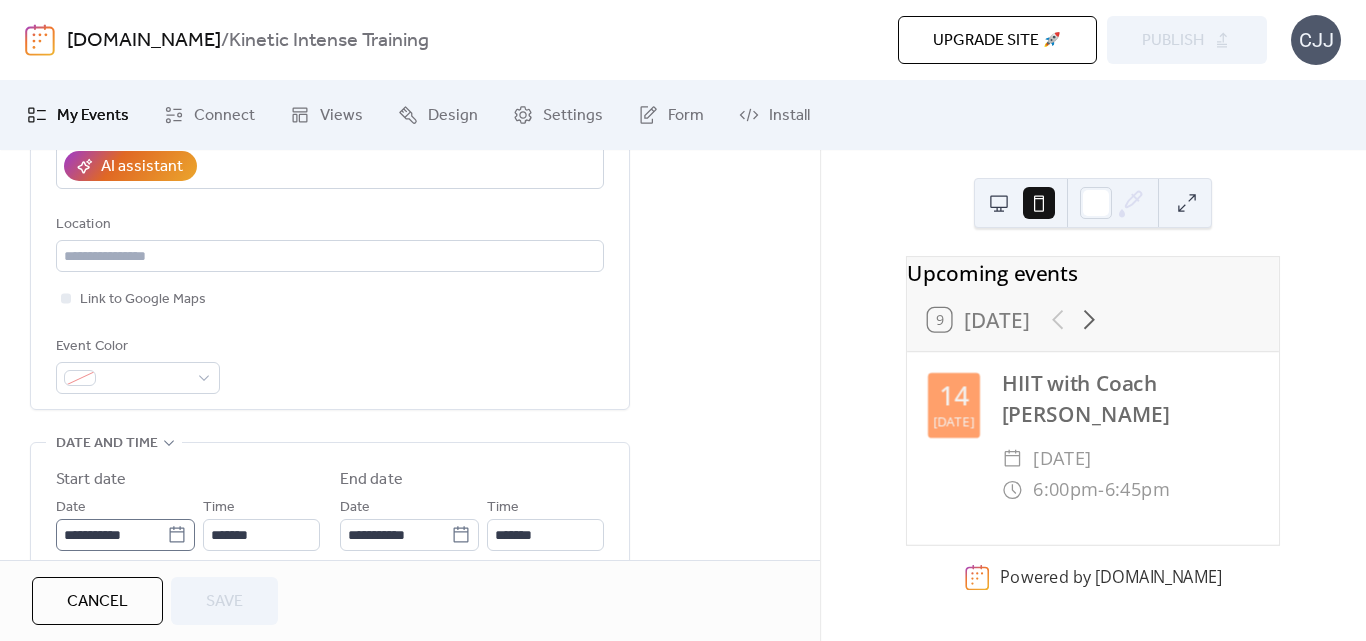 click 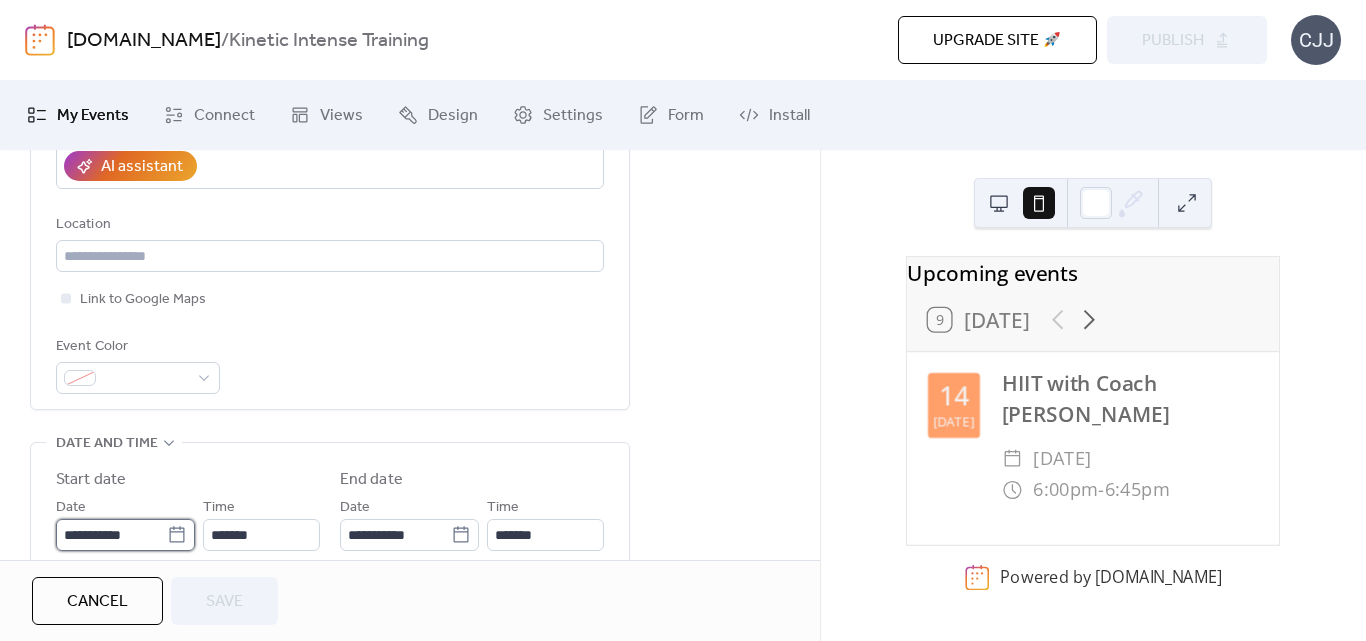 click on "**********" at bounding box center [111, 535] 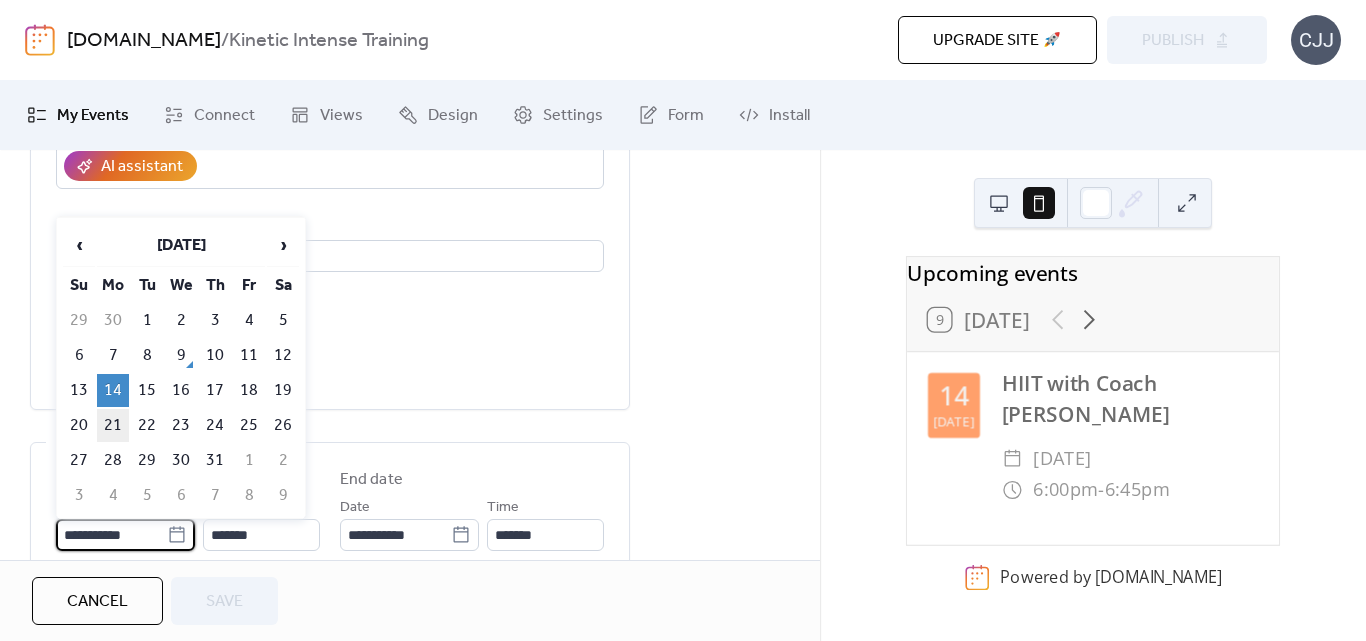 click on "21" at bounding box center [113, 425] 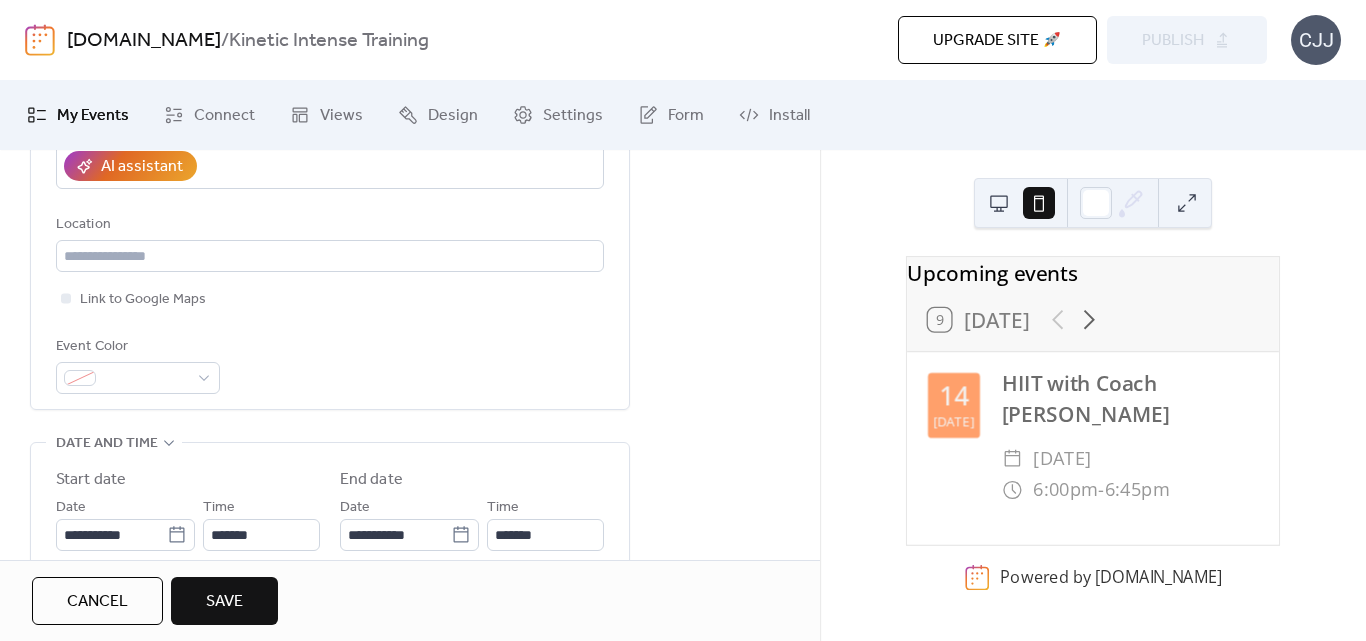 click on "Save" at bounding box center [224, 602] 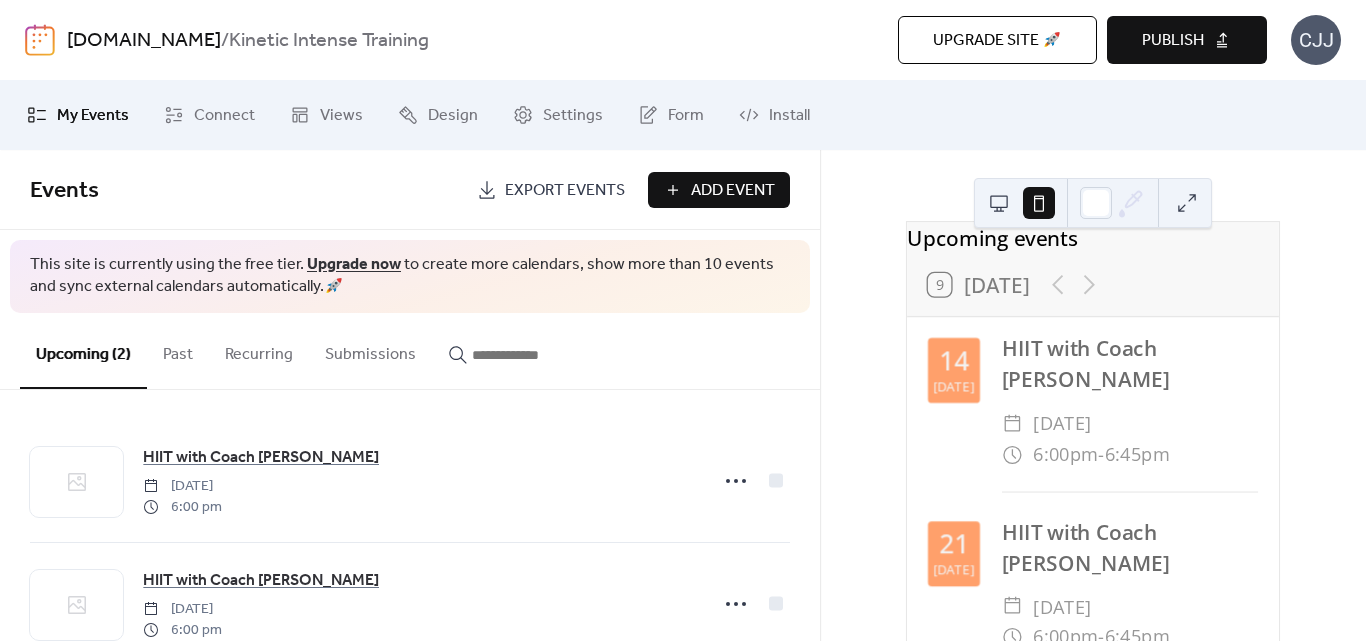 scroll, scrollTop: 0, scrollLeft: 0, axis: both 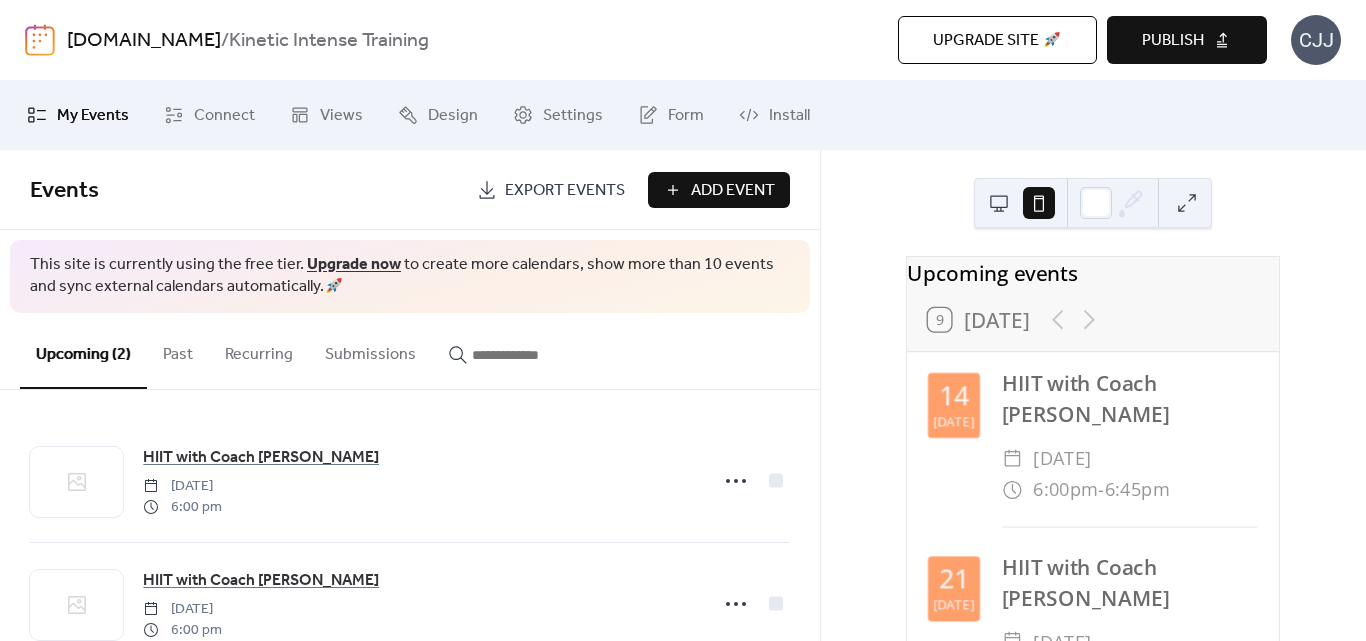 click on "Recurring" at bounding box center (259, 350) 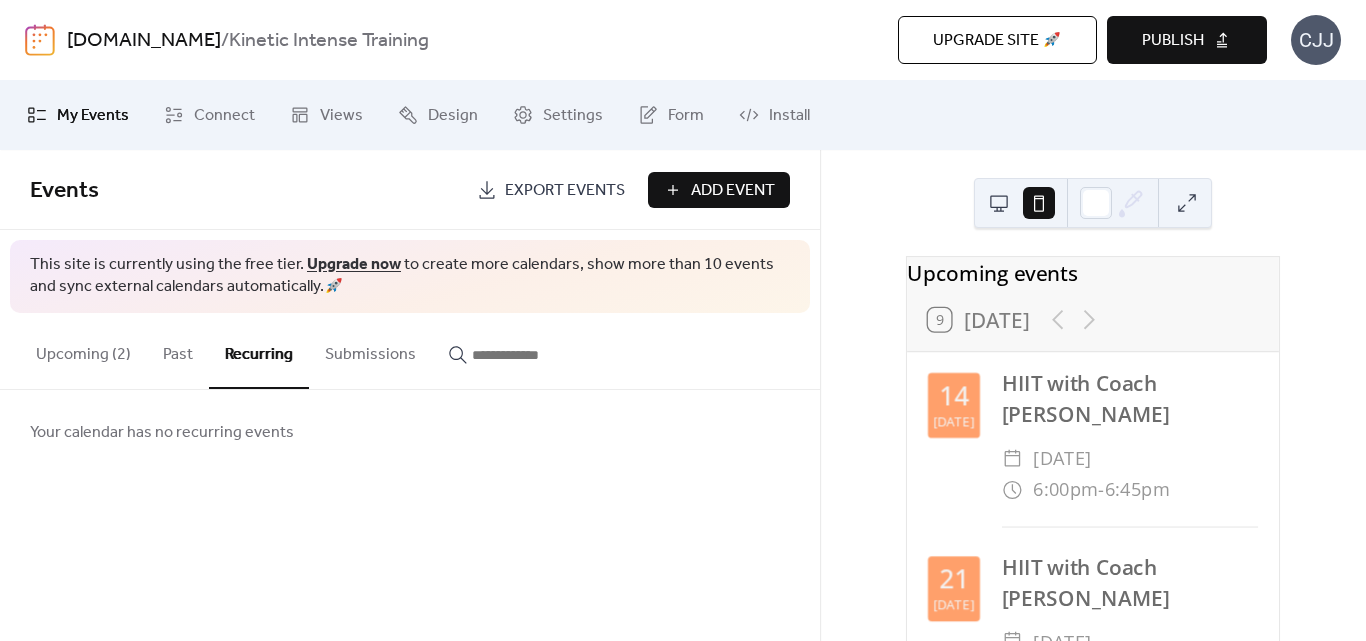 click on "Past" at bounding box center [178, 350] 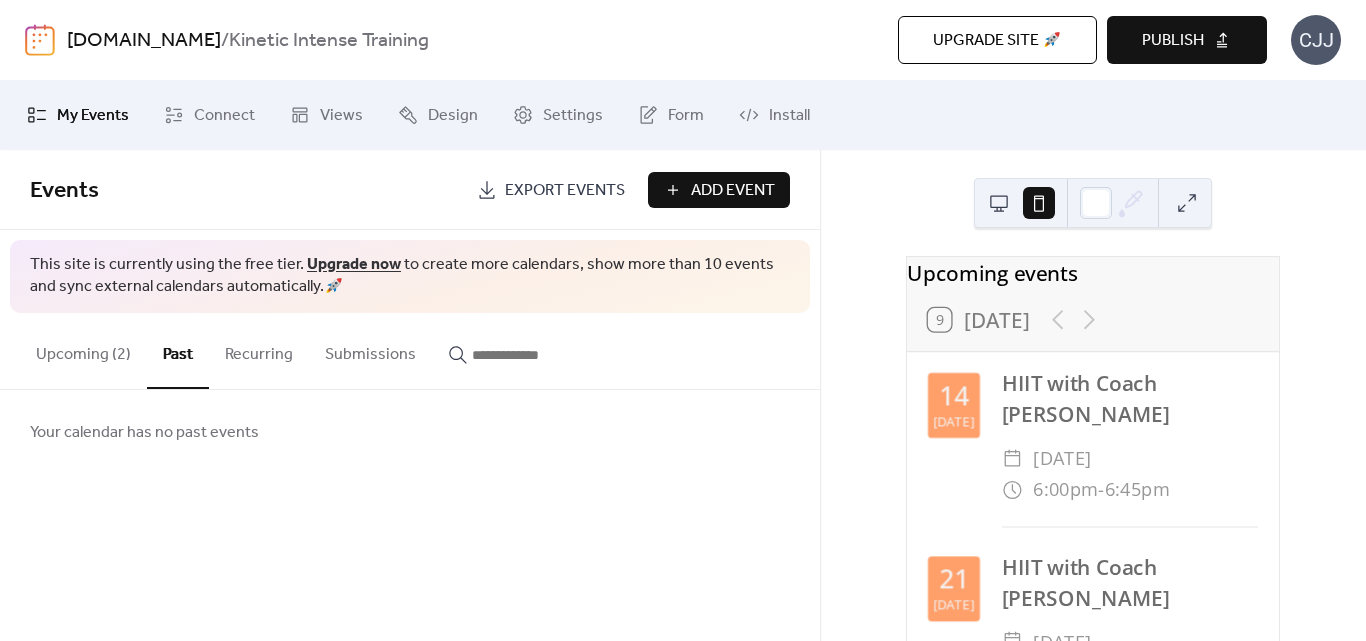 click on "Recurring" at bounding box center [259, 350] 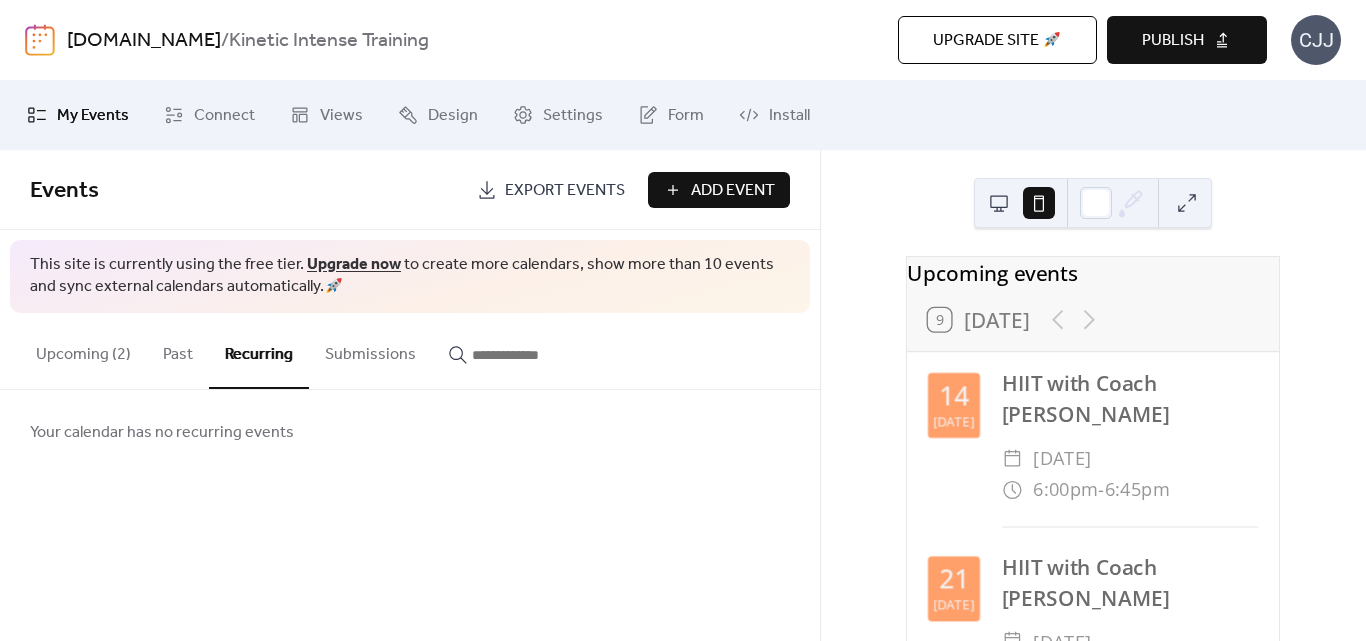 click on "Submissions" at bounding box center (370, 350) 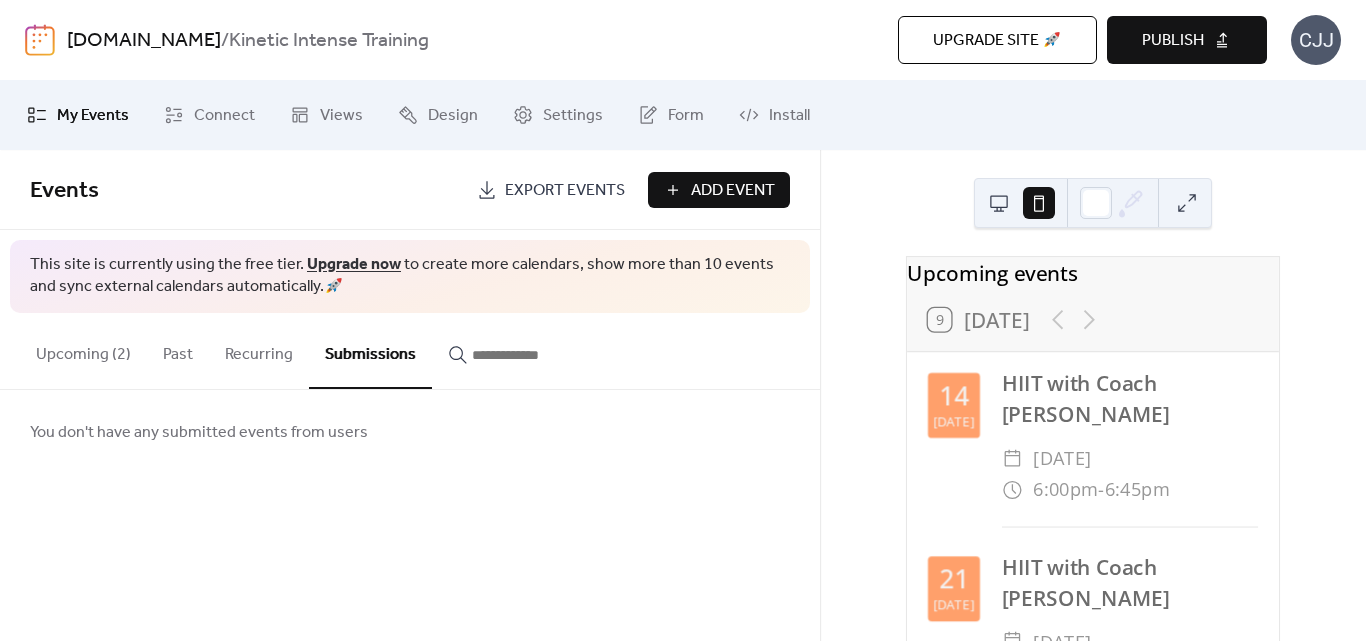 click at bounding box center (522, 355) 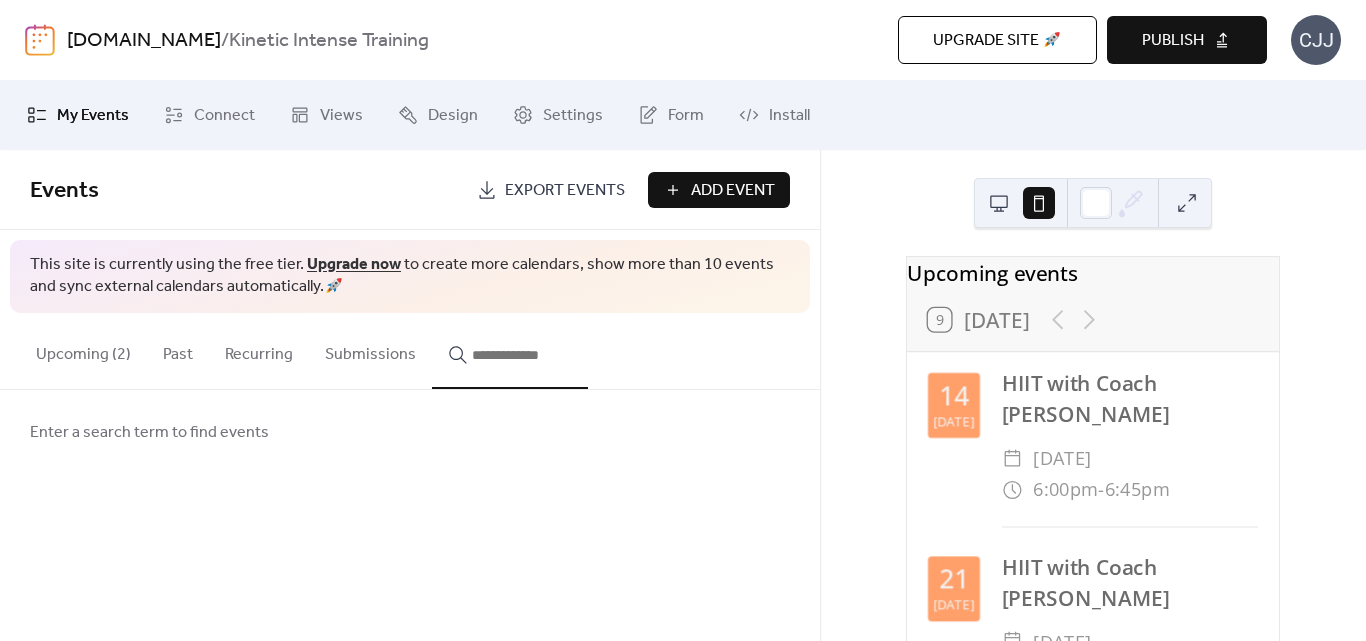 click at bounding box center (999, 203) 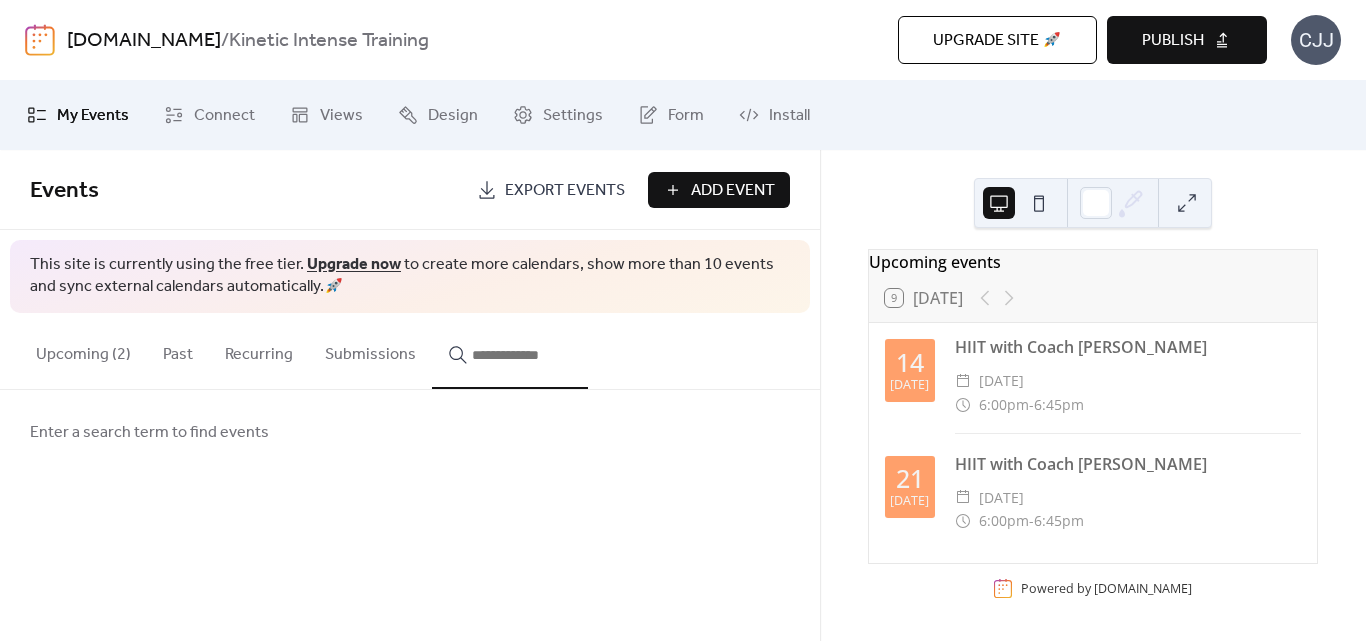 scroll, scrollTop: 19, scrollLeft: 0, axis: vertical 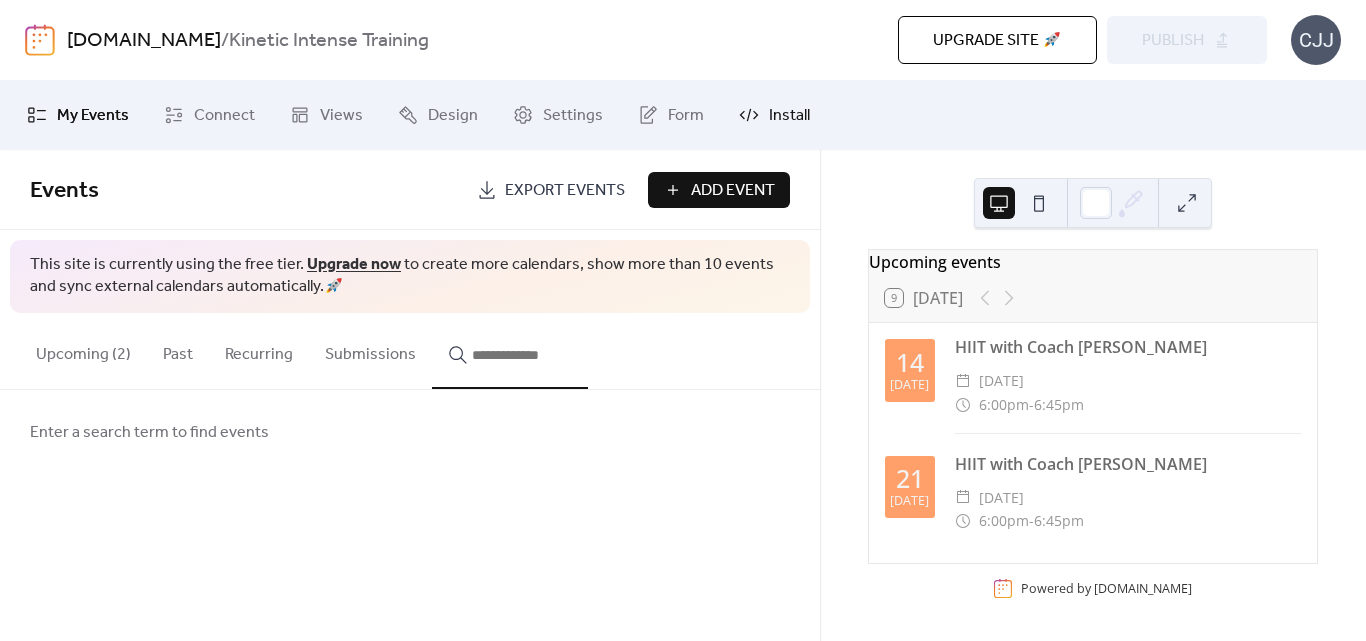 click 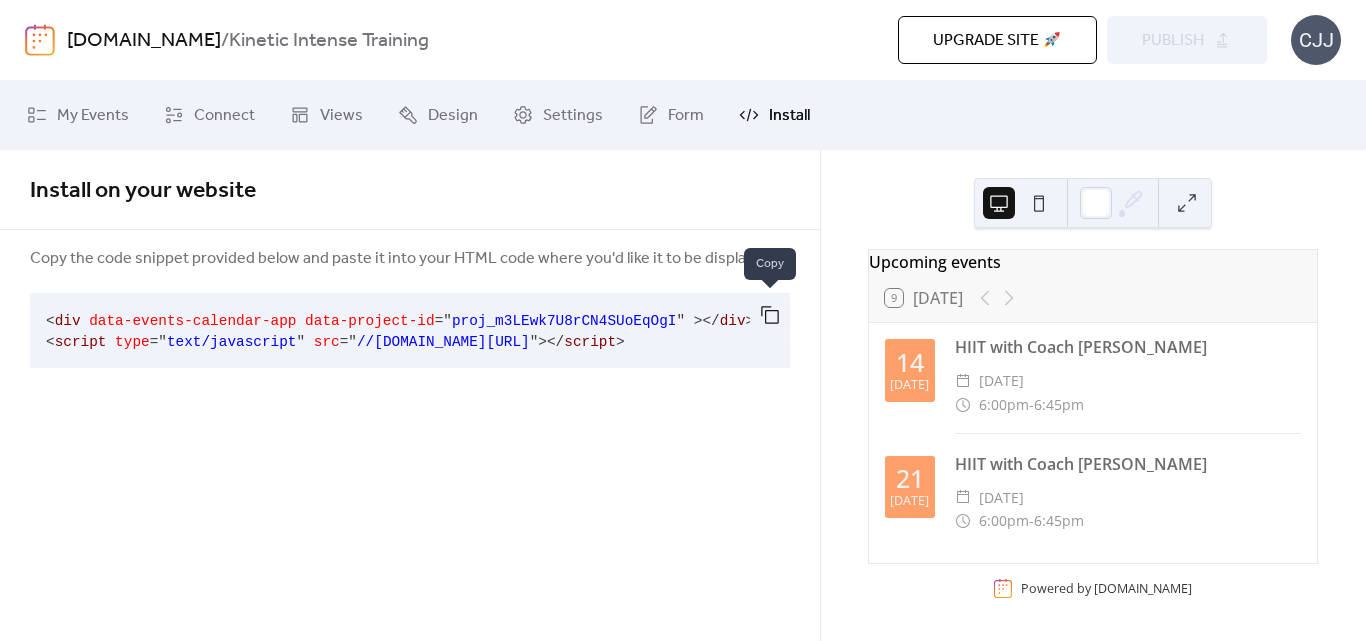 click at bounding box center (770, 315) 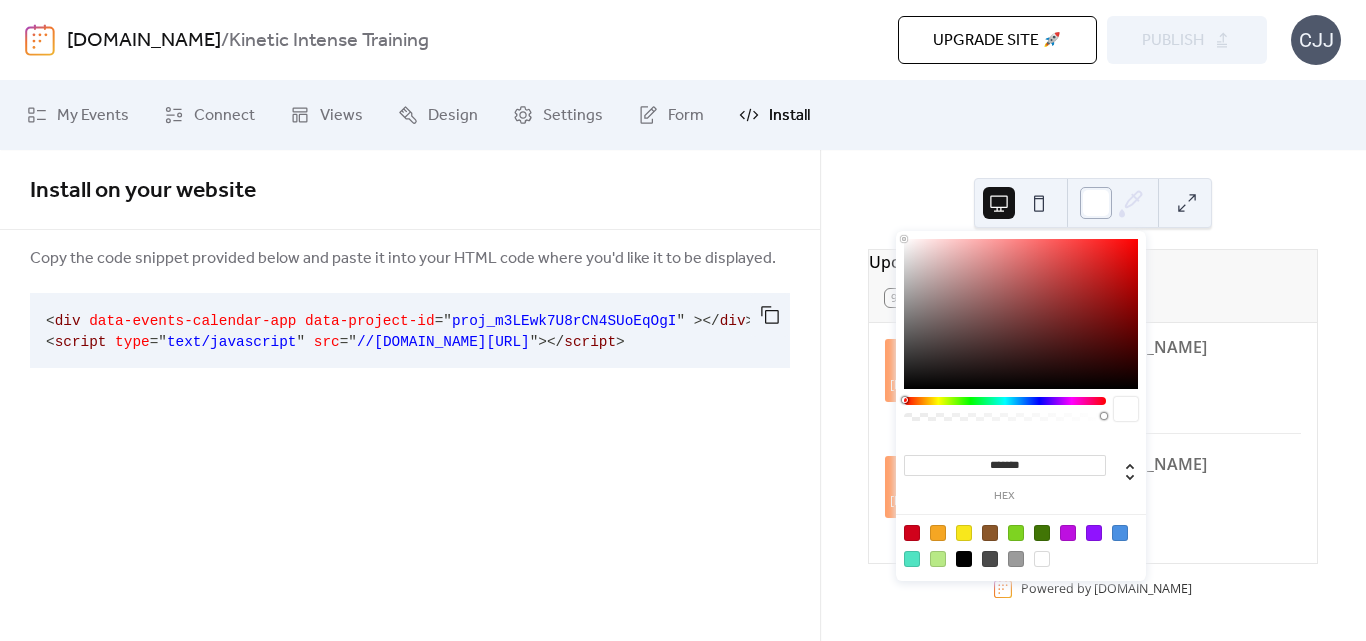 click at bounding box center [1096, 203] 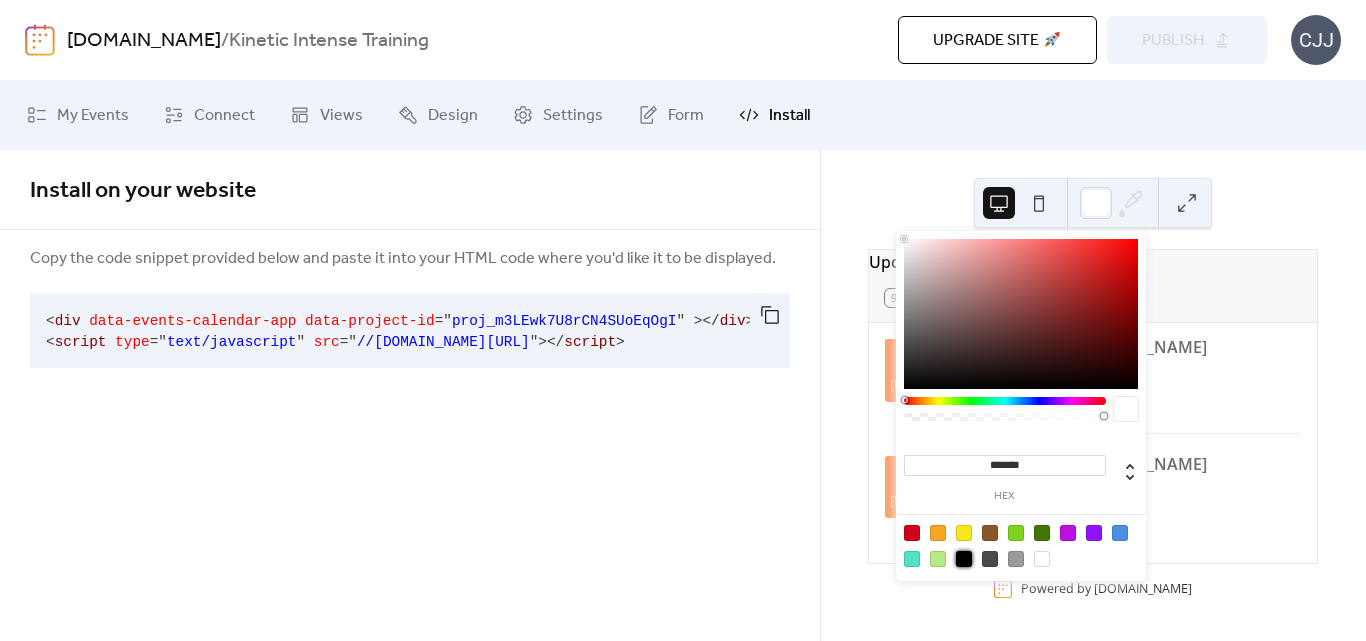 click at bounding box center [964, 559] 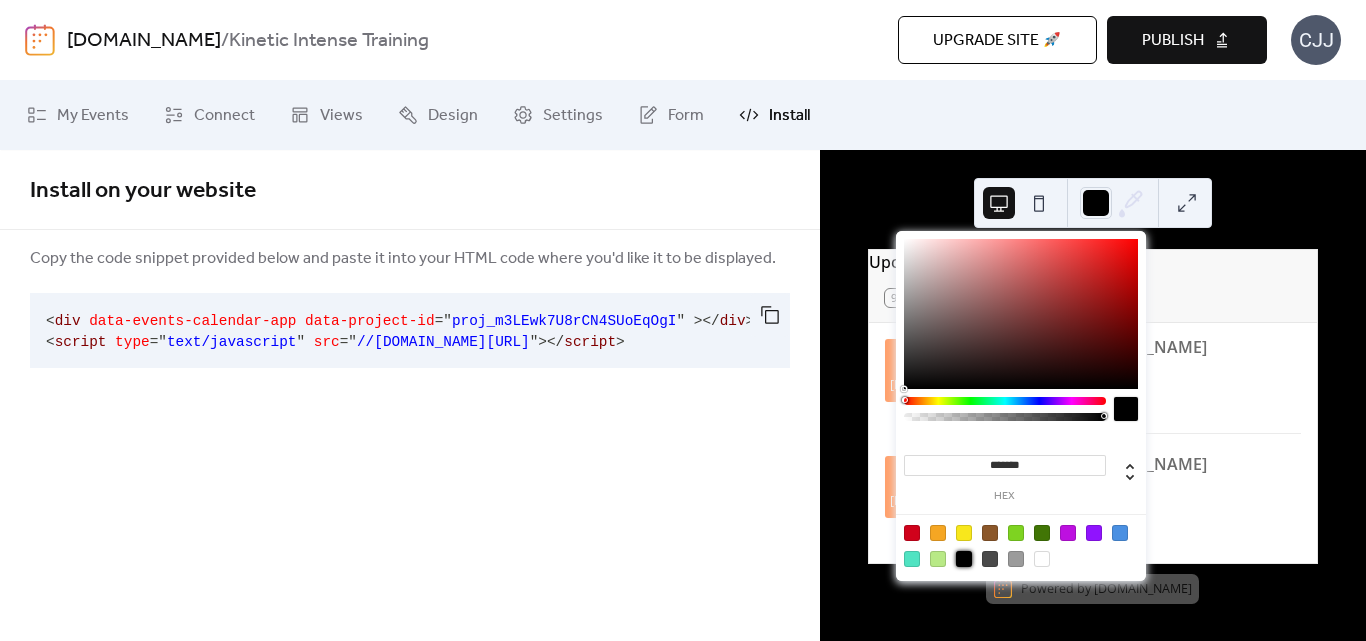 click at bounding box center (912, 559) 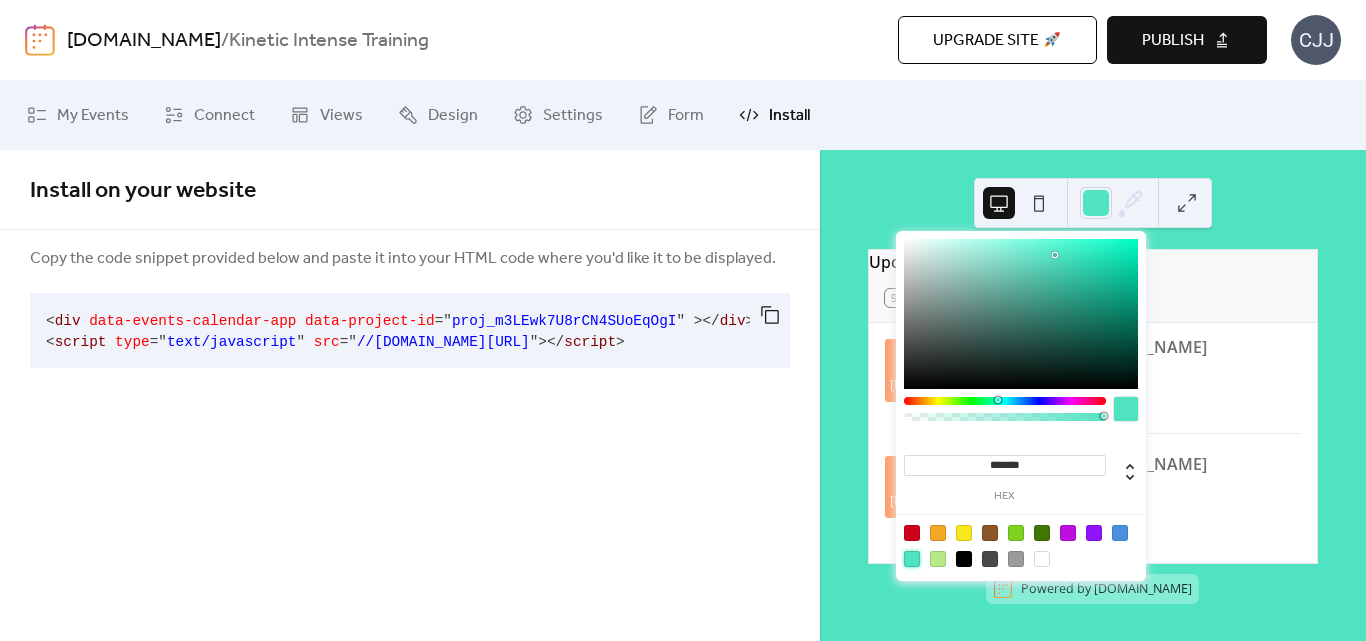 click at bounding box center [1021, 545] 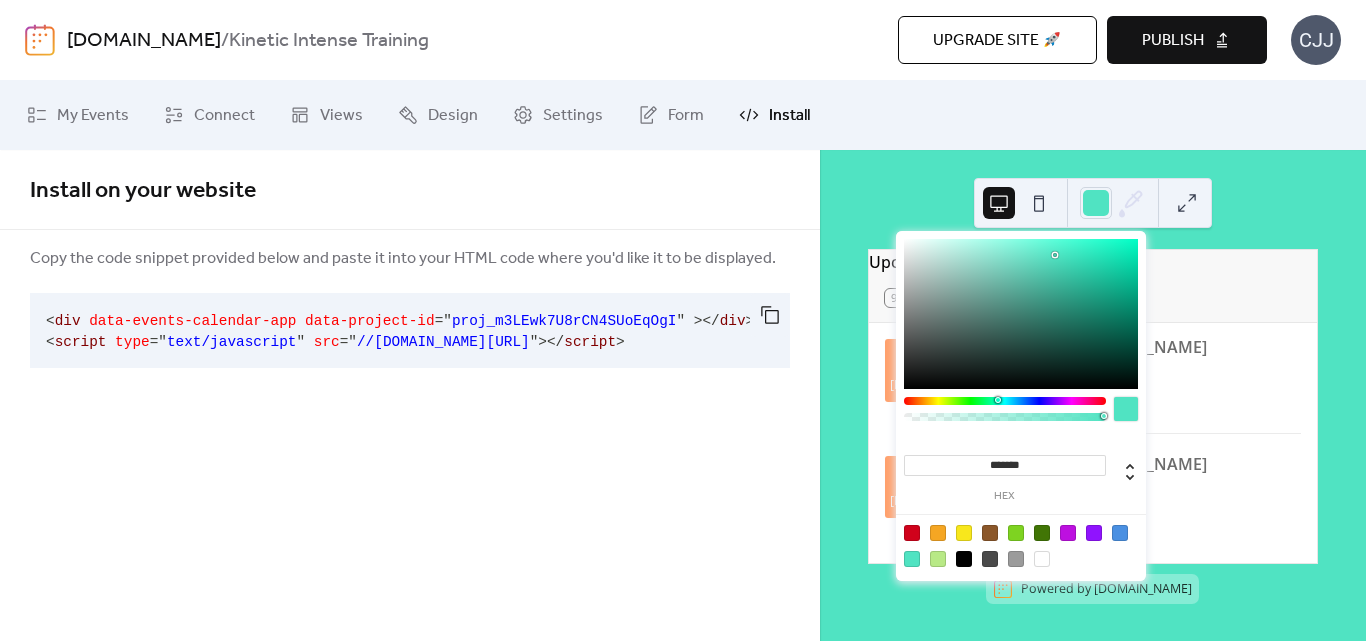 click at bounding box center [1042, 559] 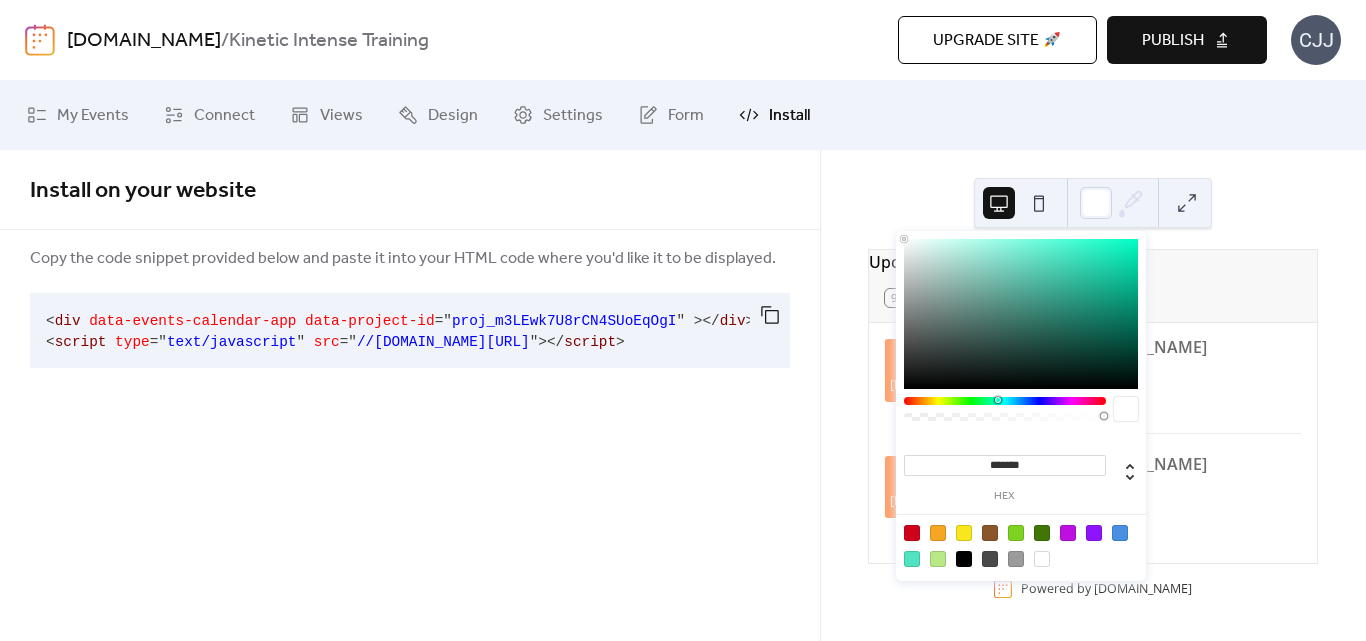 click on "Install on your website Copy the code snippet provided below and paste it into your HTML code where you'd like it to be displayed. < div   data-events-calendar-app   data-project-id = " proj_m3LEwk7U8rCN4SUoEqOgI "   > </ div >
< script   type = " text/javascript "   src = " //[DOMAIN_NAME][URL] " > </ script >" at bounding box center [410, 395] 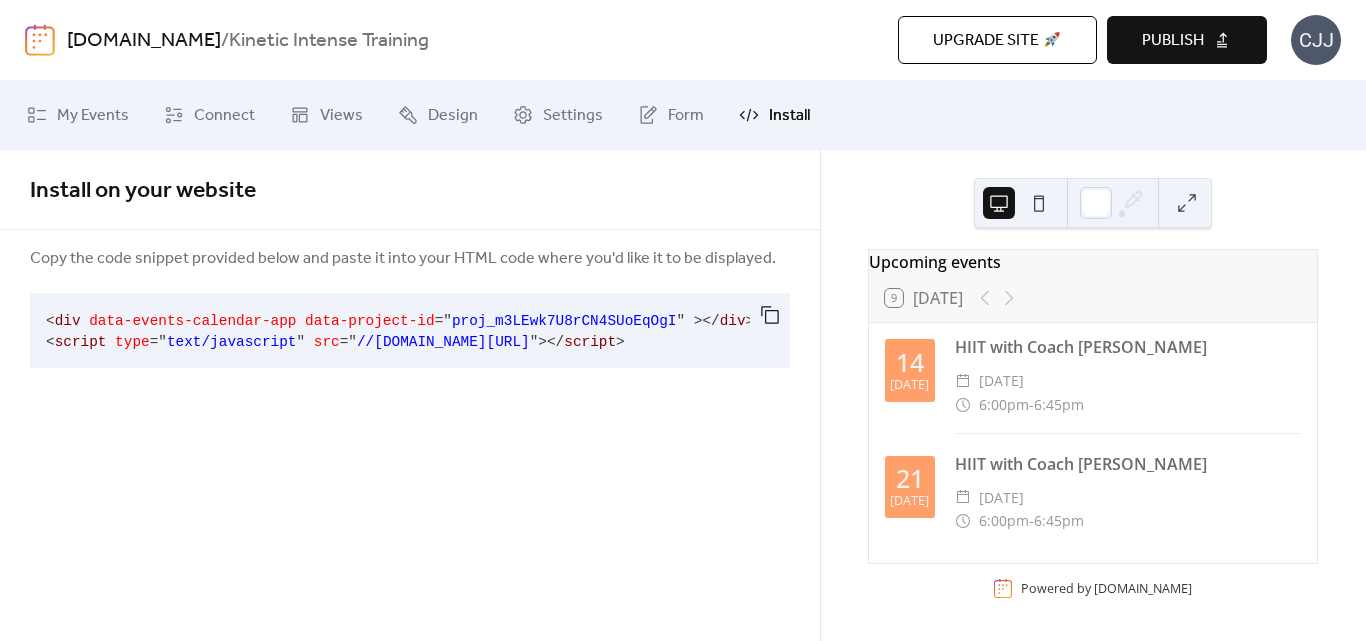 click on "Upcoming events" at bounding box center (1093, 262) 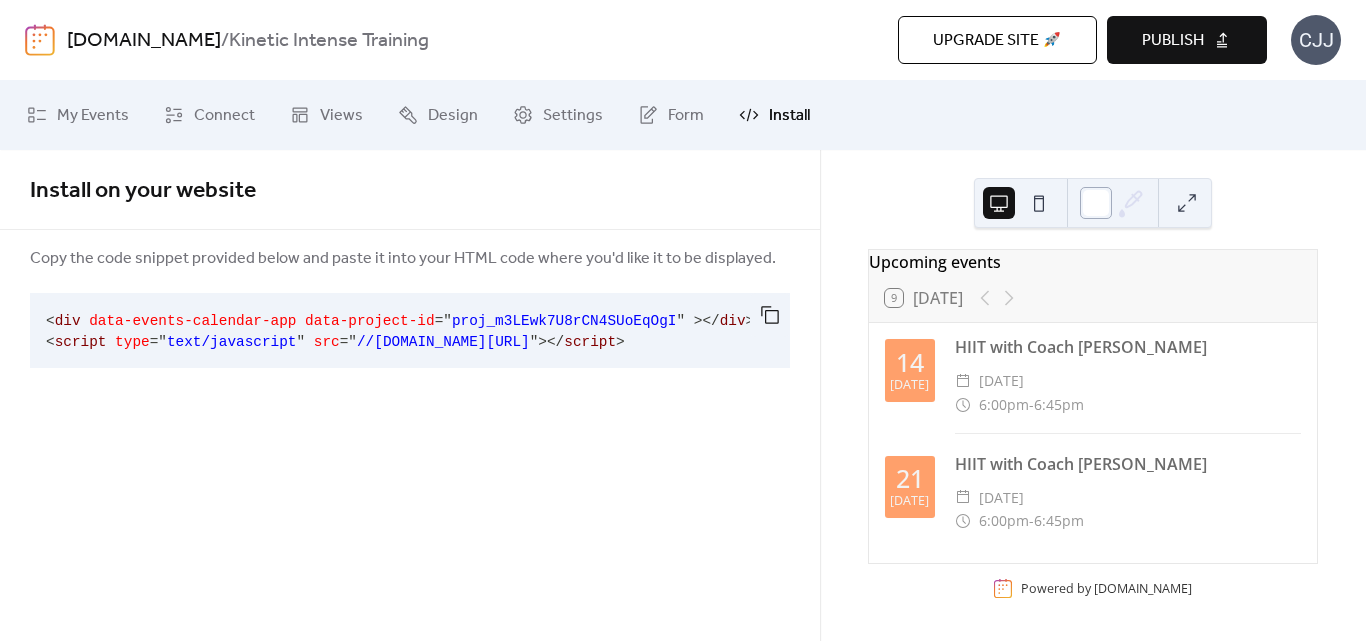 click at bounding box center (1096, 203) 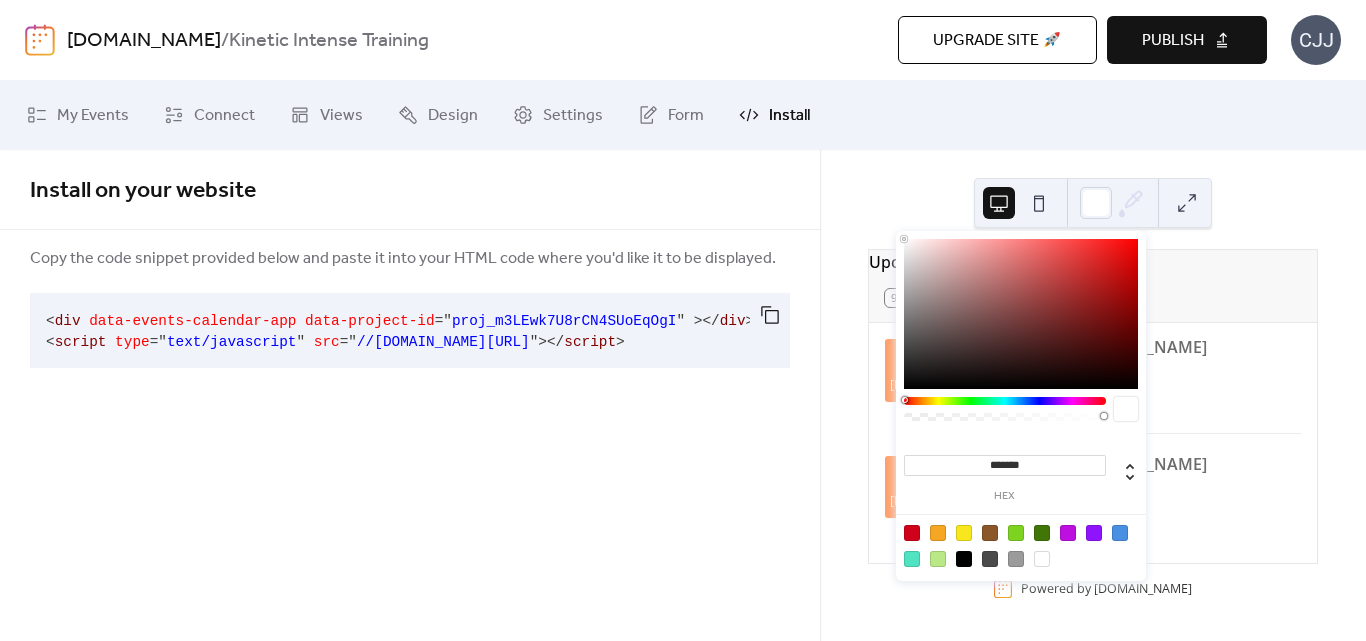 click at bounding box center [1021, 314] 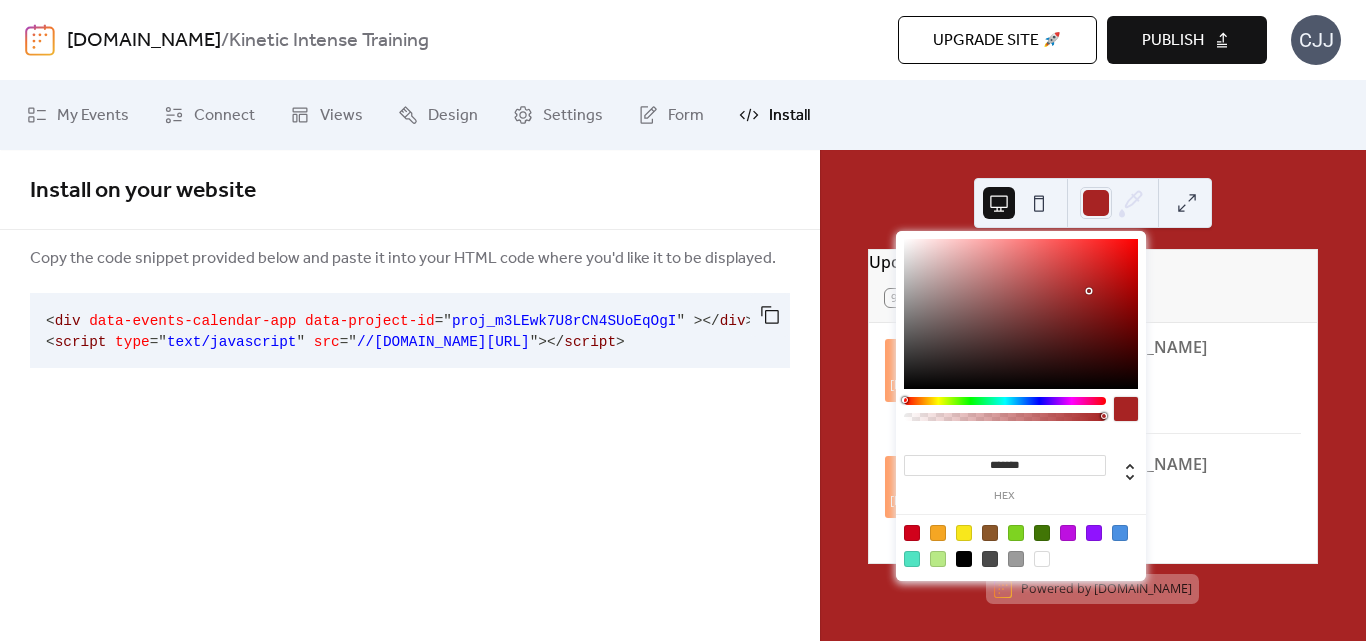 click at bounding box center (1089, 291) 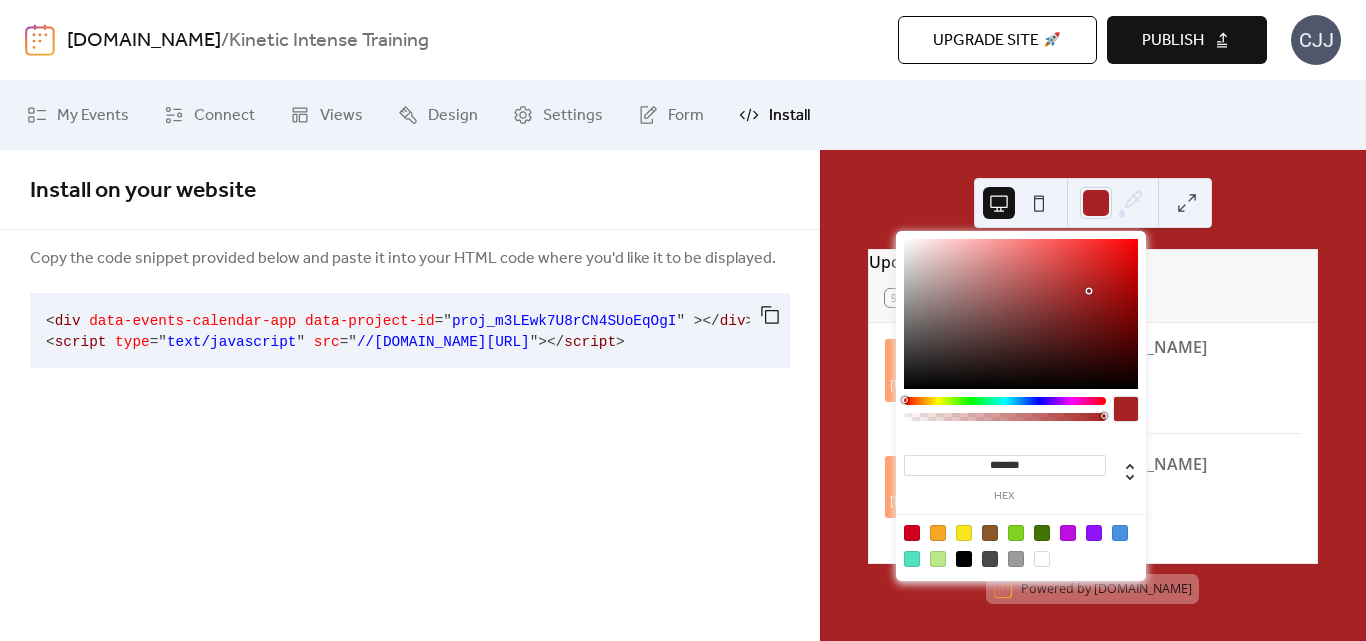 click at bounding box center [1042, 559] 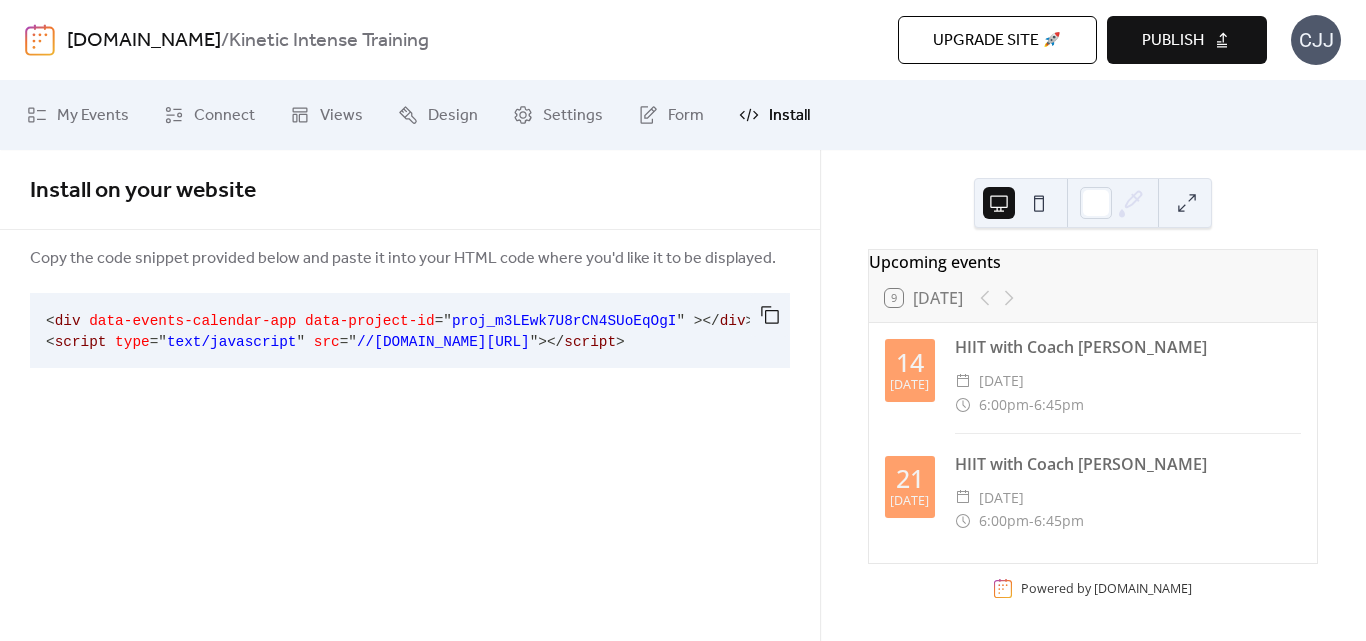 click at bounding box center (1187, 203) 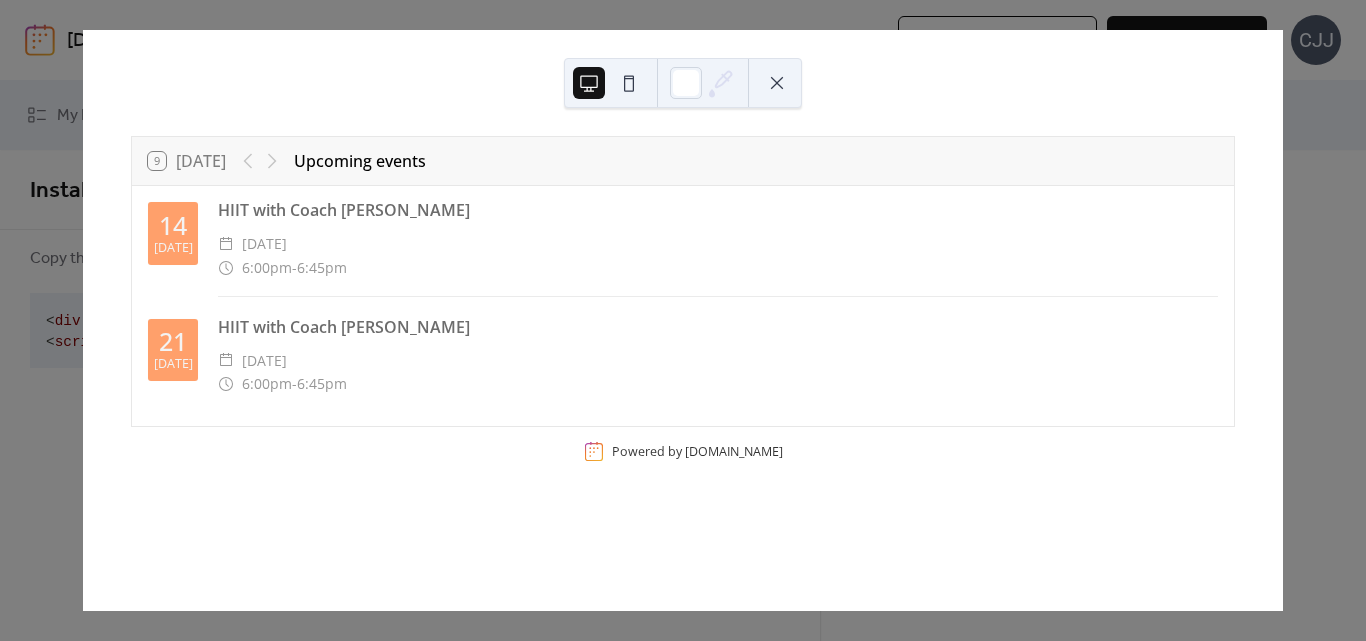 click at bounding box center [629, 83] 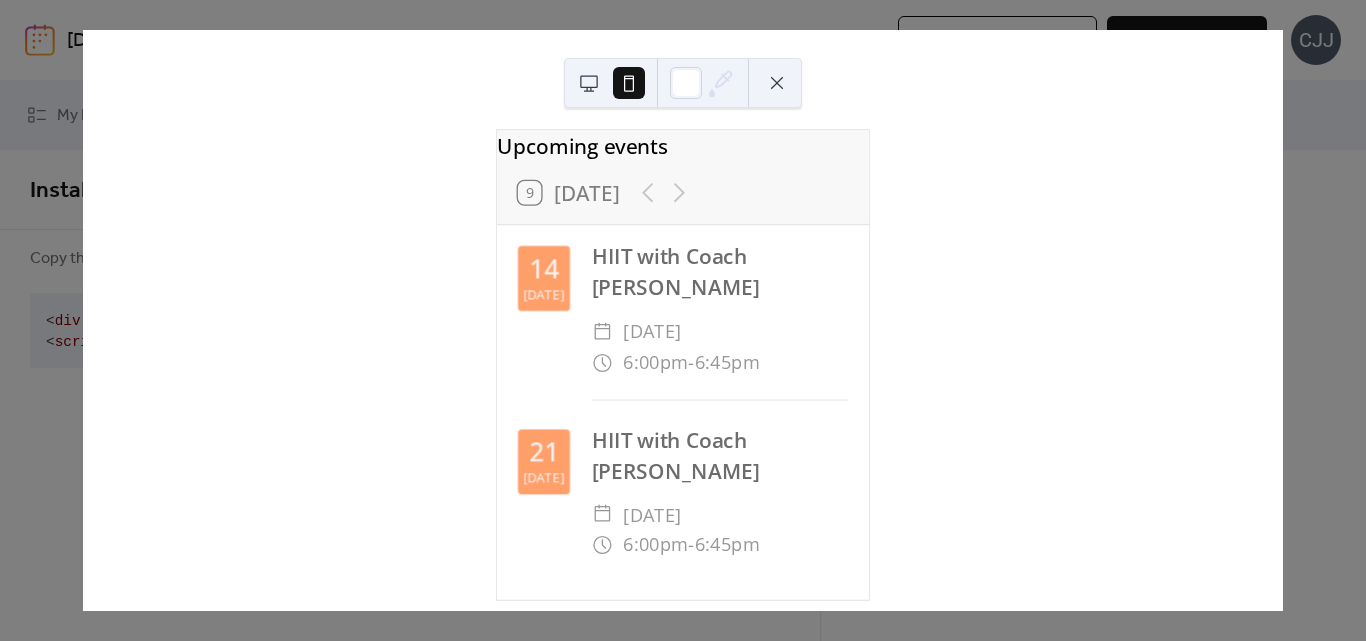 scroll, scrollTop: 9, scrollLeft: 0, axis: vertical 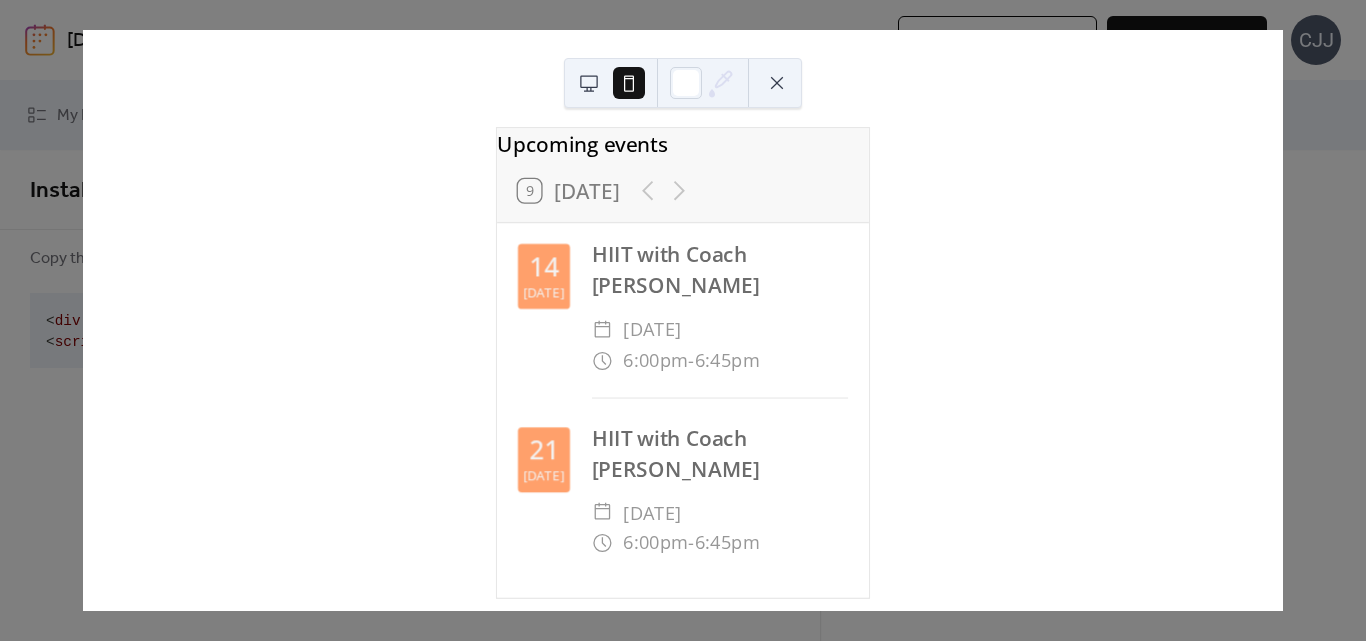 click on "HIIT with Coach [PERSON_NAME]" at bounding box center (720, 270) 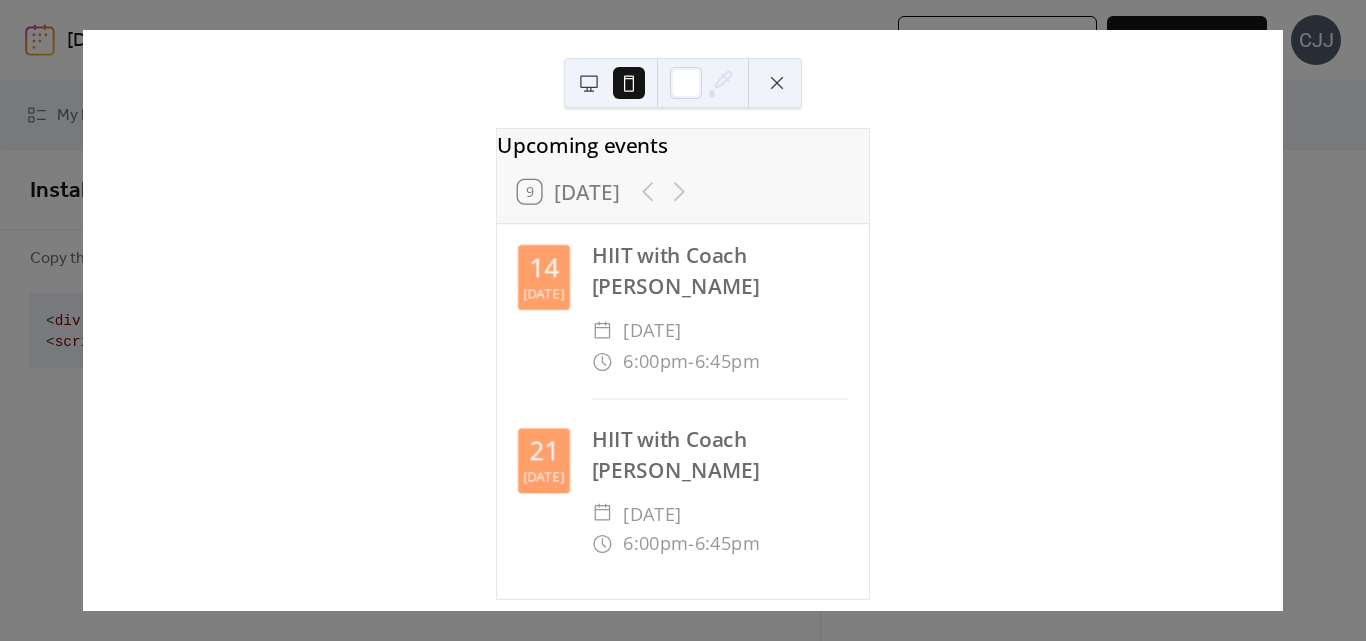 scroll, scrollTop: 9, scrollLeft: 0, axis: vertical 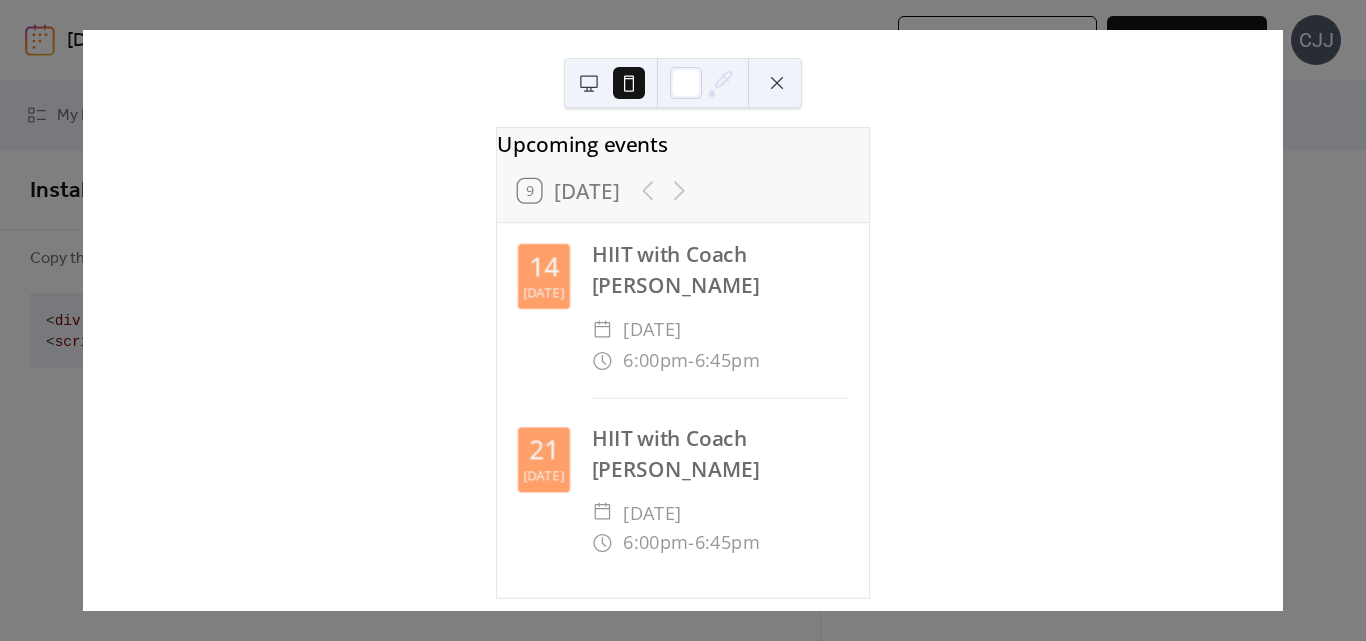 click on "14" at bounding box center [544, 267] 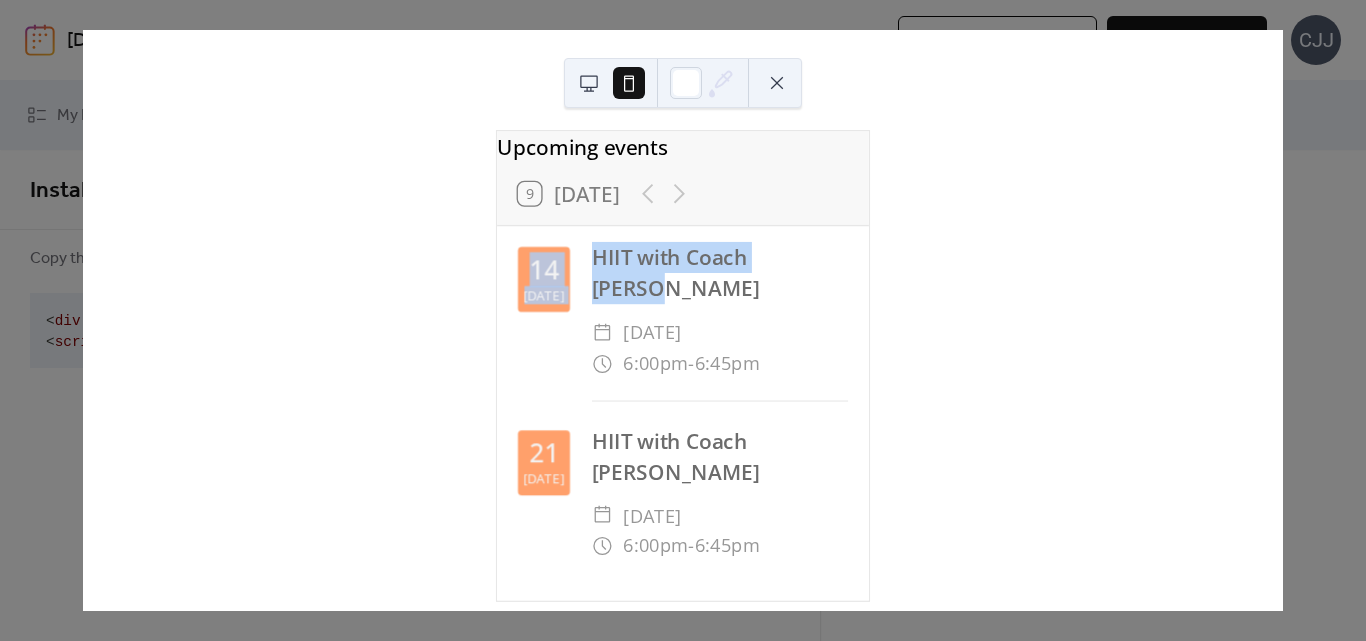 scroll, scrollTop: 9, scrollLeft: 0, axis: vertical 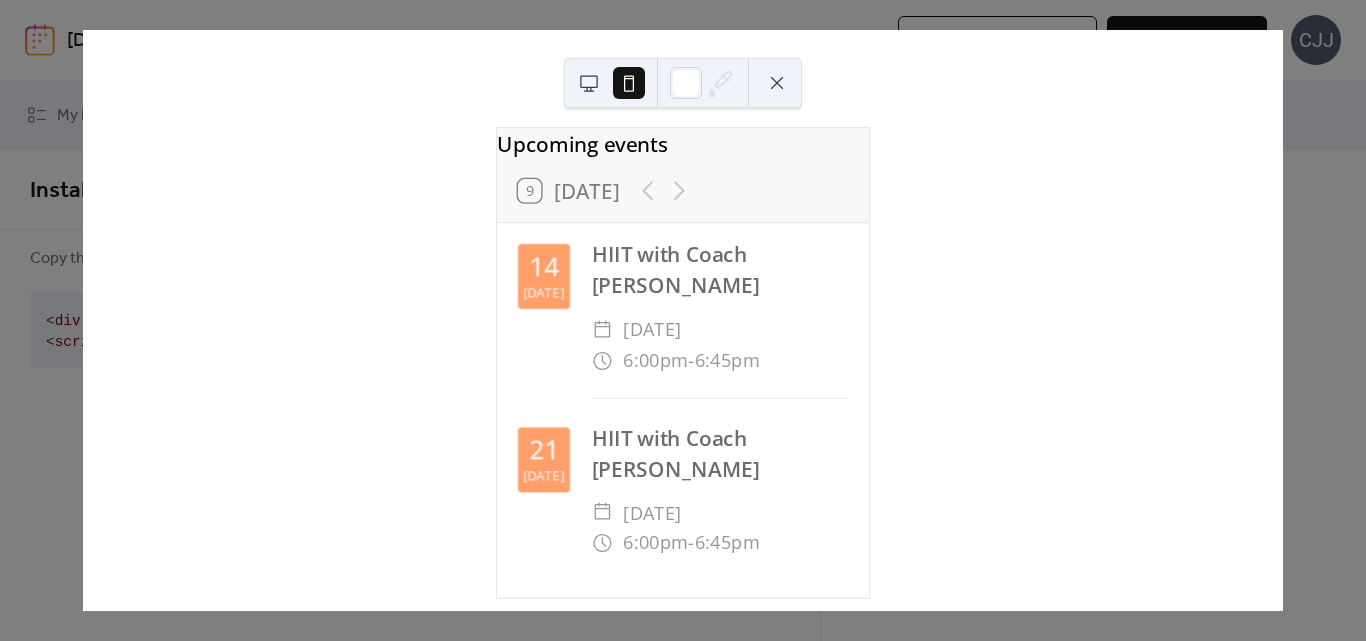 click on "Upcoming events 9 [DATE] [DATE] HIIT with Coach [PERSON_NAME] ​ [DATE] ​ 6:00pm - 6:45pm [DATE] HIIT with Coach [PERSON_NAME] ​ [DATE] ​ 6:00pm - 6:45pm Powered by   [DOMAIN_NAME]" at bounding box center (683, 320) 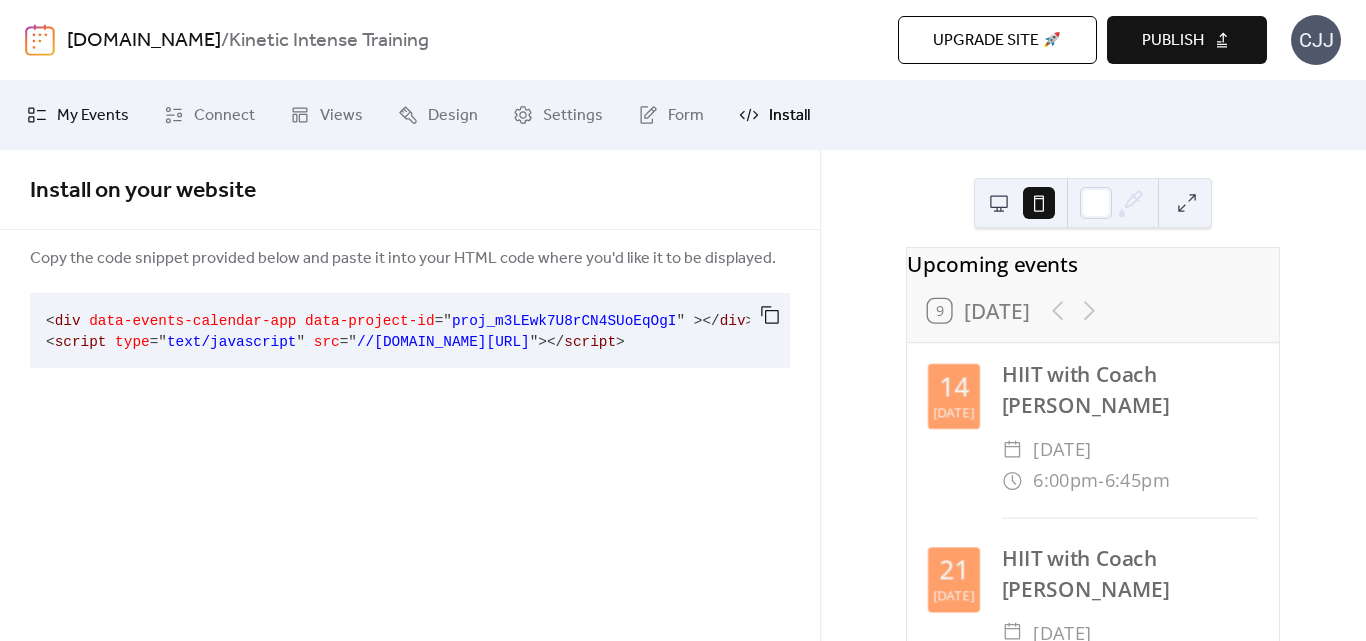 click on "My Events" at bounding box center (93, 116) 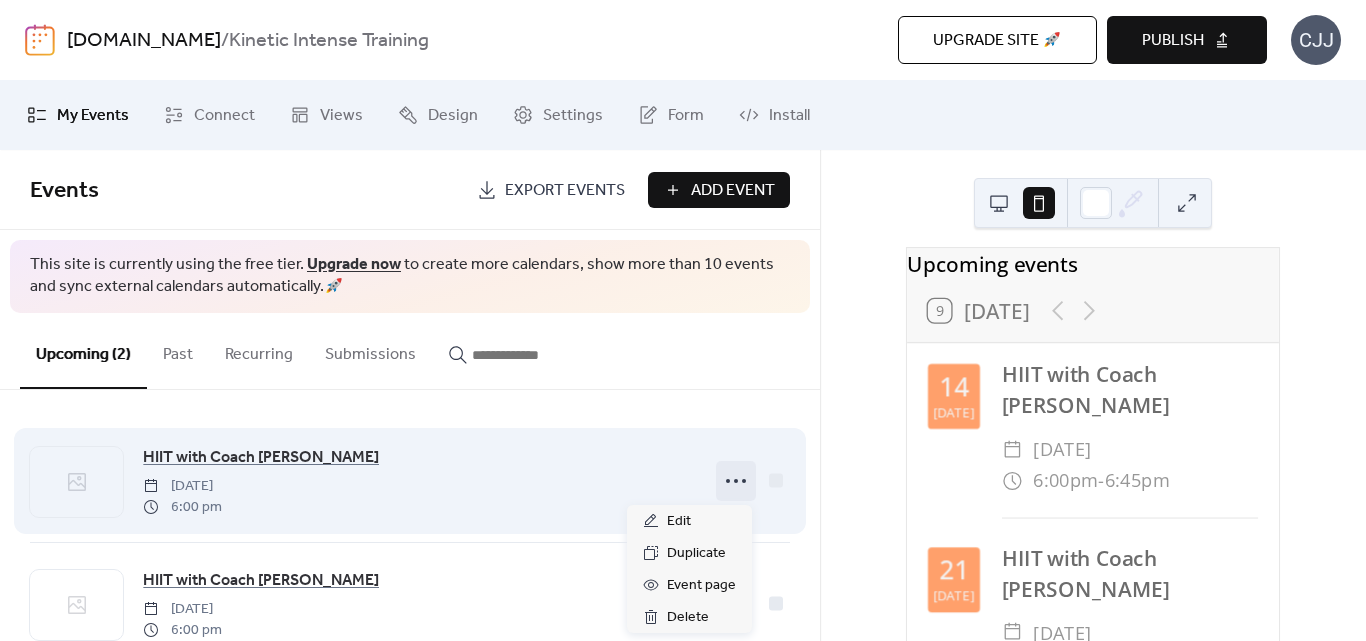 click 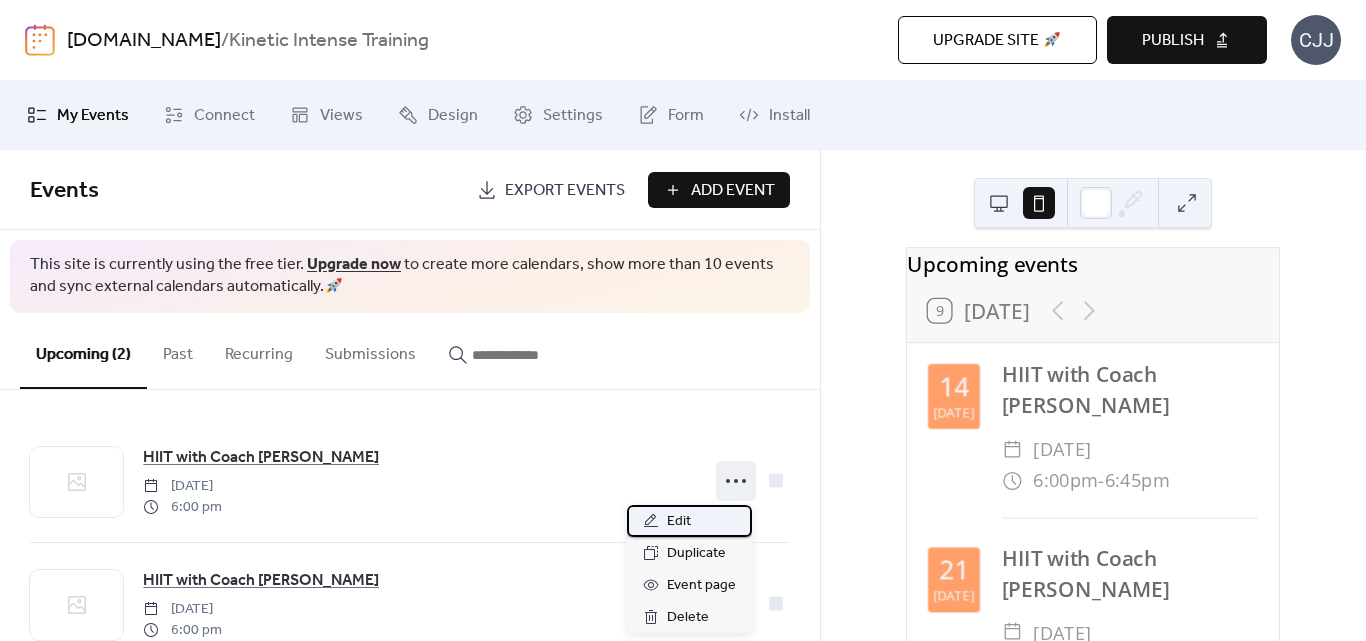click on "Edit" at bounding box center [689, 521] 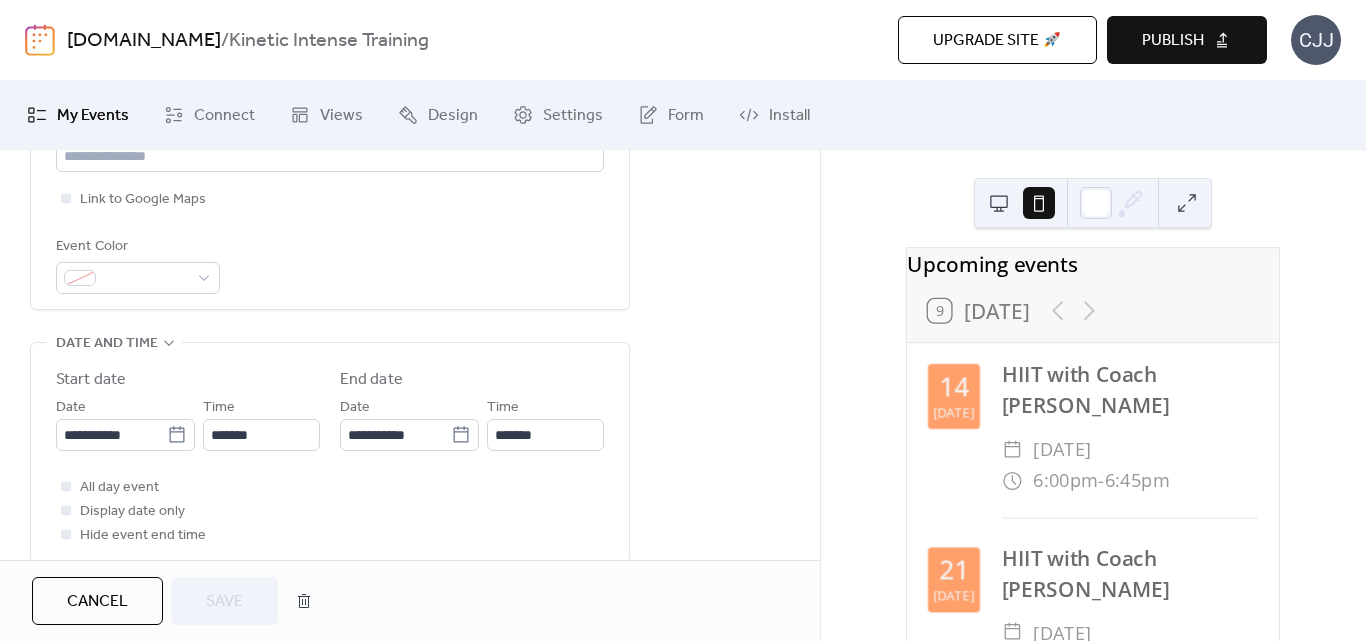 scroll, scrollTop: 987, scrollLeft: 0, axis: vertical 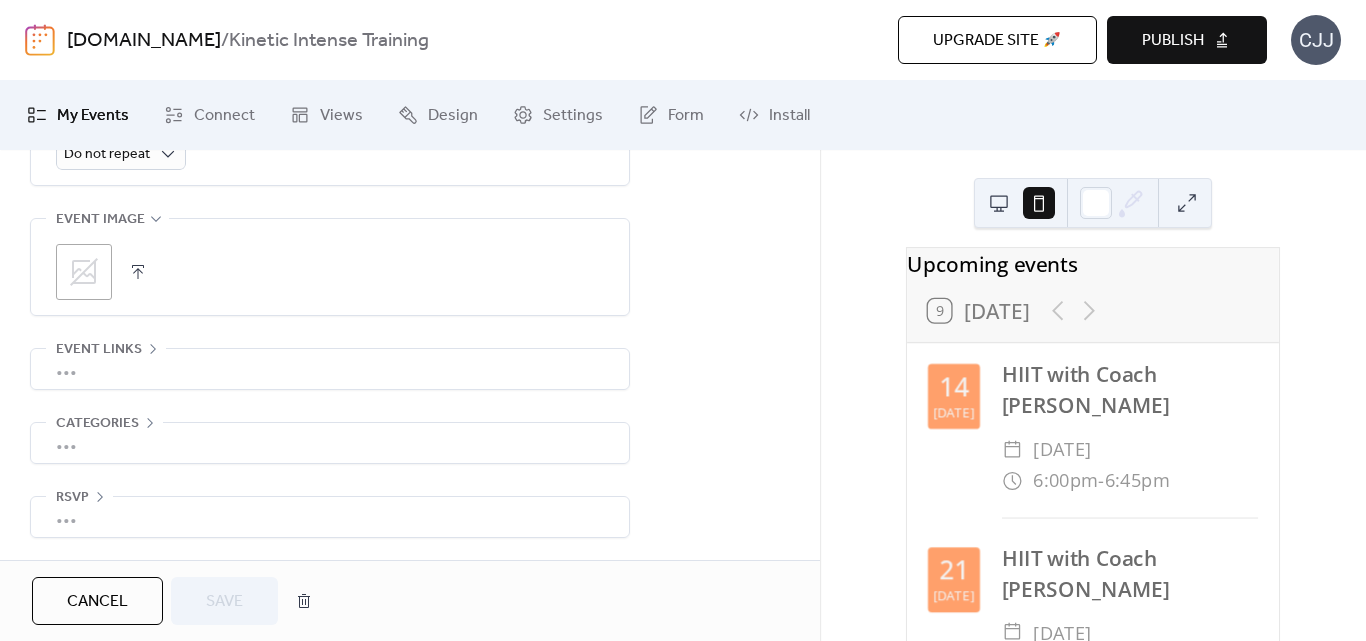 click on "•••" at bounding box center (330, 369) 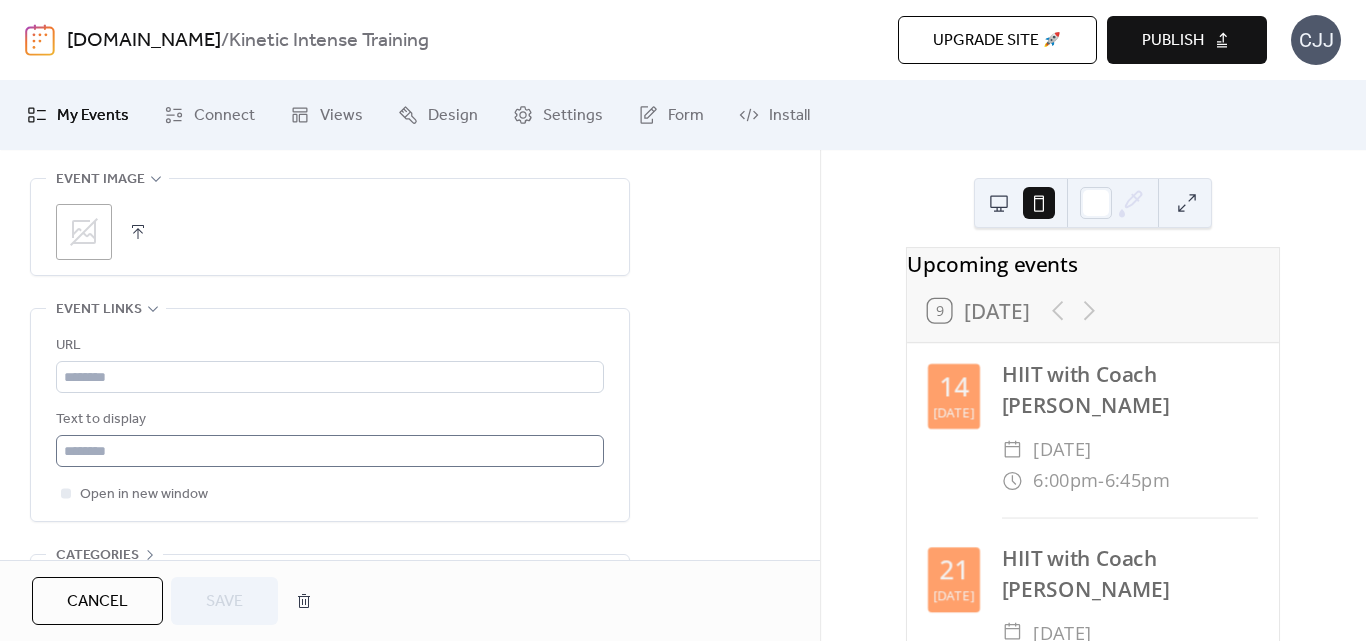 scroll, scrollTop: 1159, scrollLeft: 0, axis: vertical 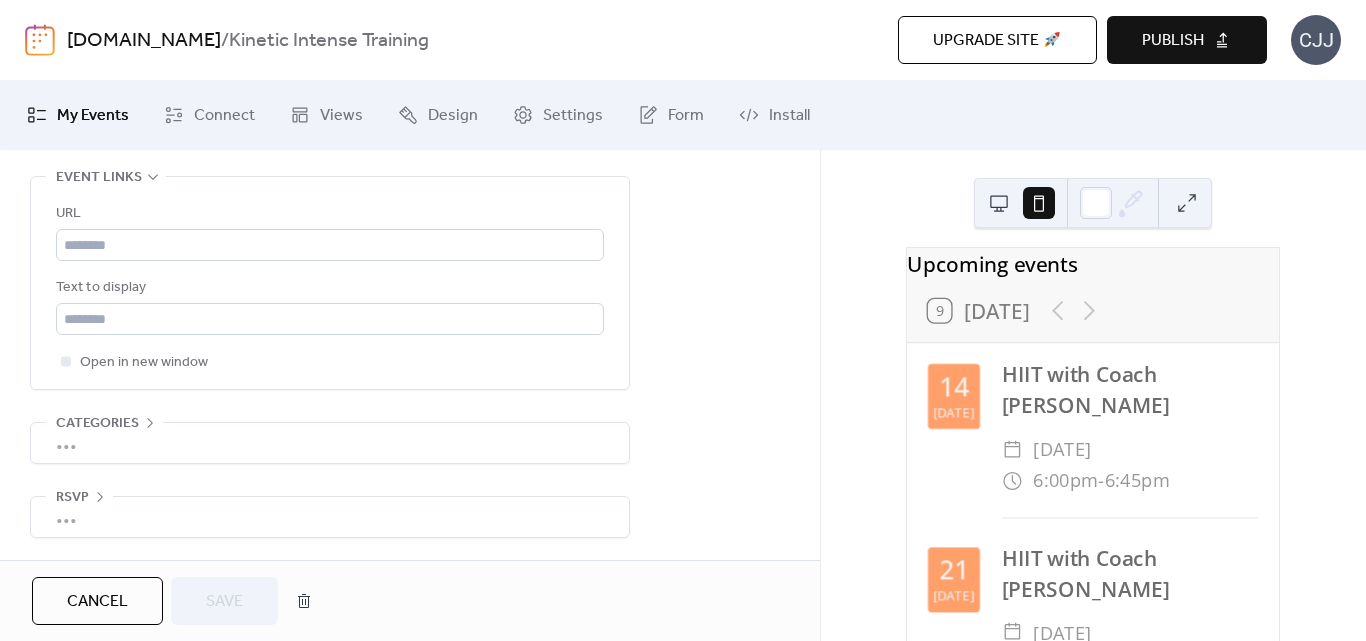 click on "•••" at bounding box center [330, 517] 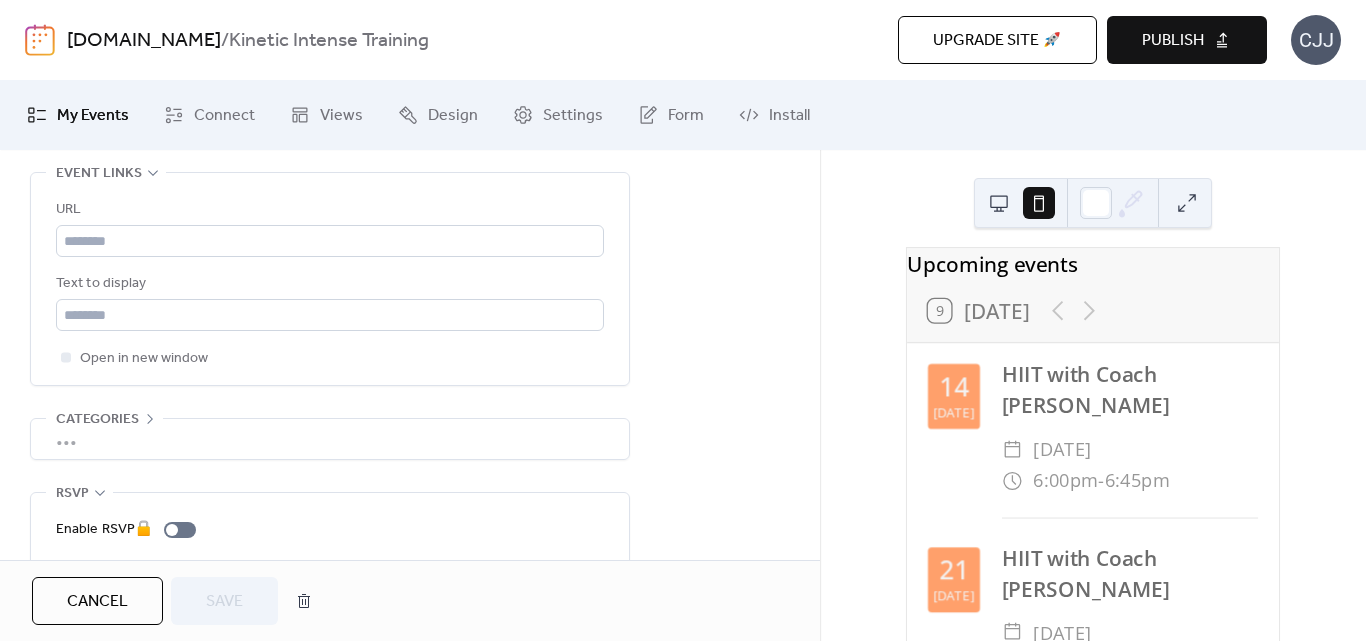 scroll, scrollTop: 1159, scrollLeft: 0, axis: vertical 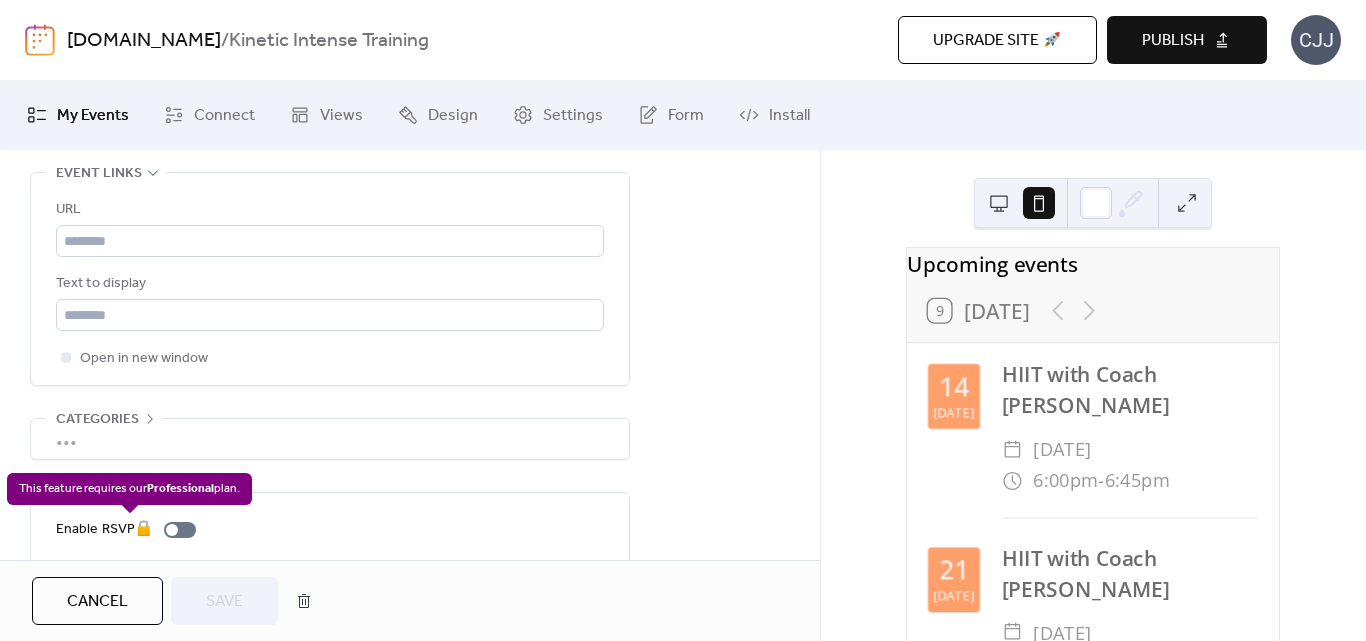 click on "Enable RSVP  🔒" at bounding box center (130, 530) 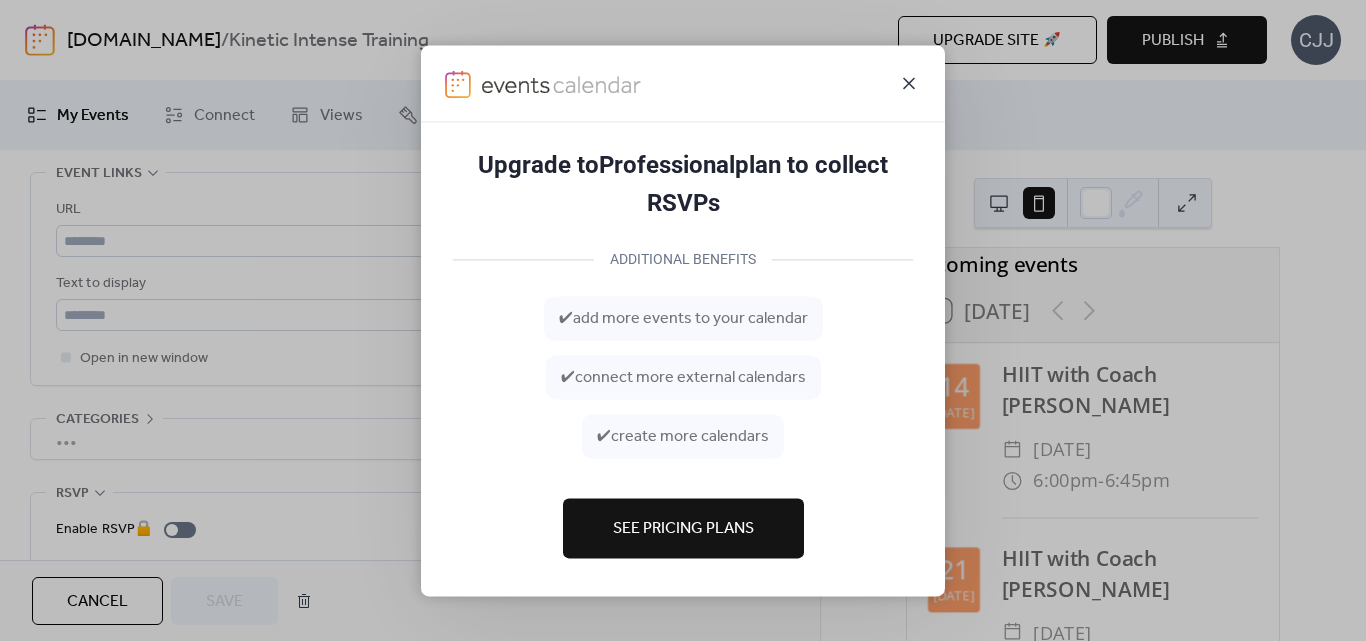 click 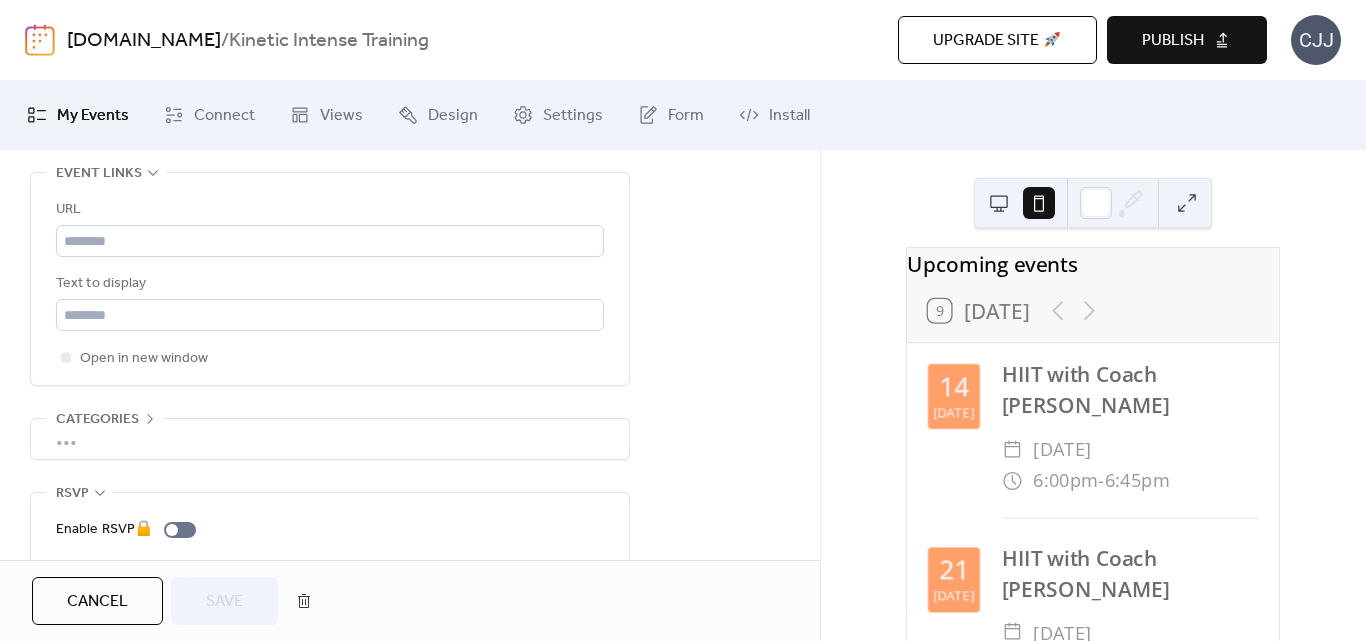 click on "•••" at bounding box center [330, 439] 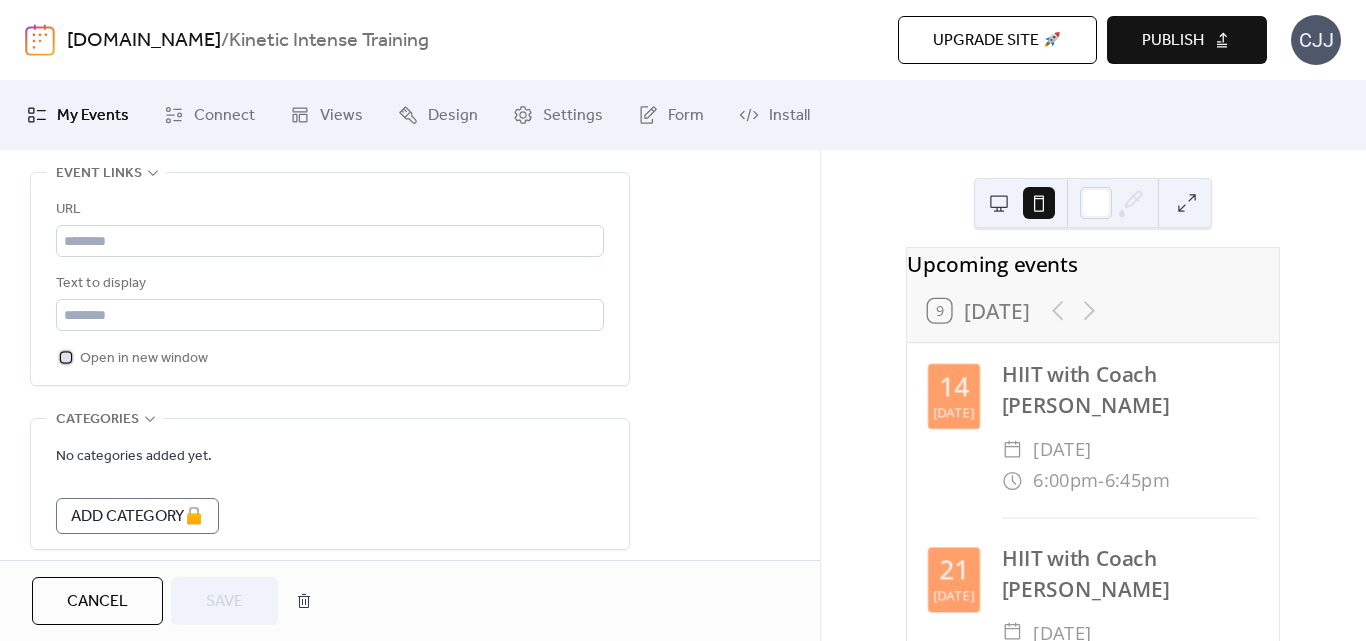 click on "Open in new window" at bounding box center (144, 359) 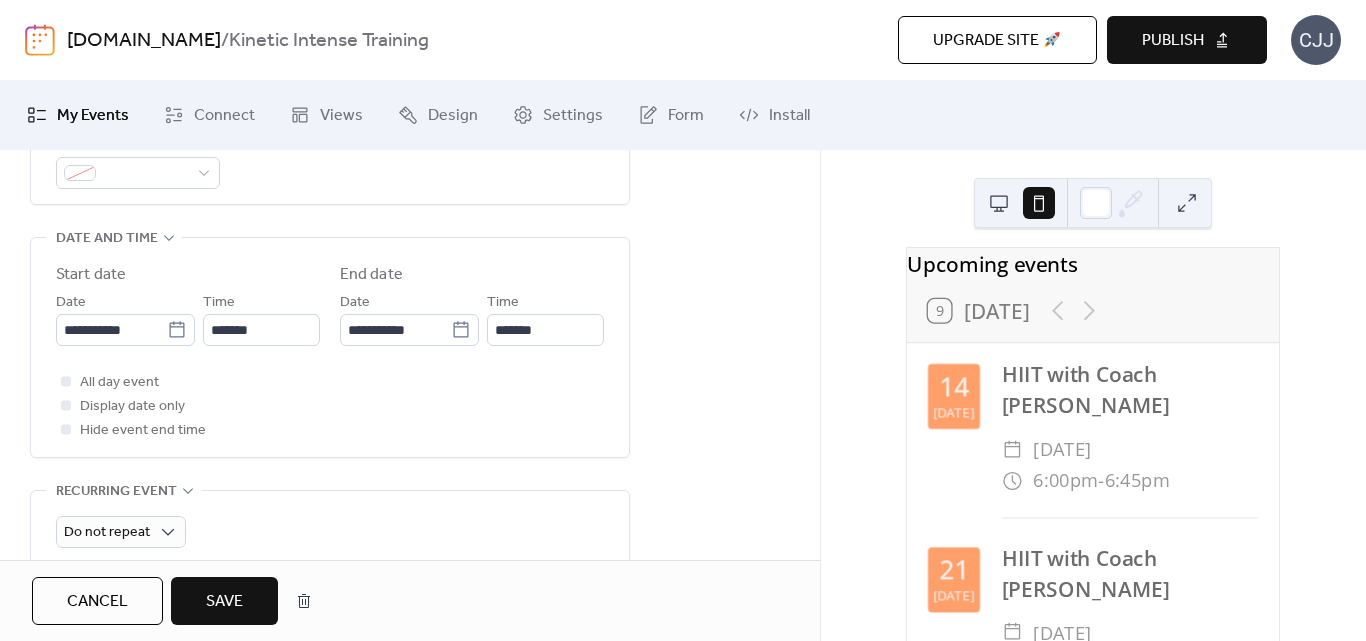 scroll, scrollTop: 559, scrollLeft: 0, axis: vertical 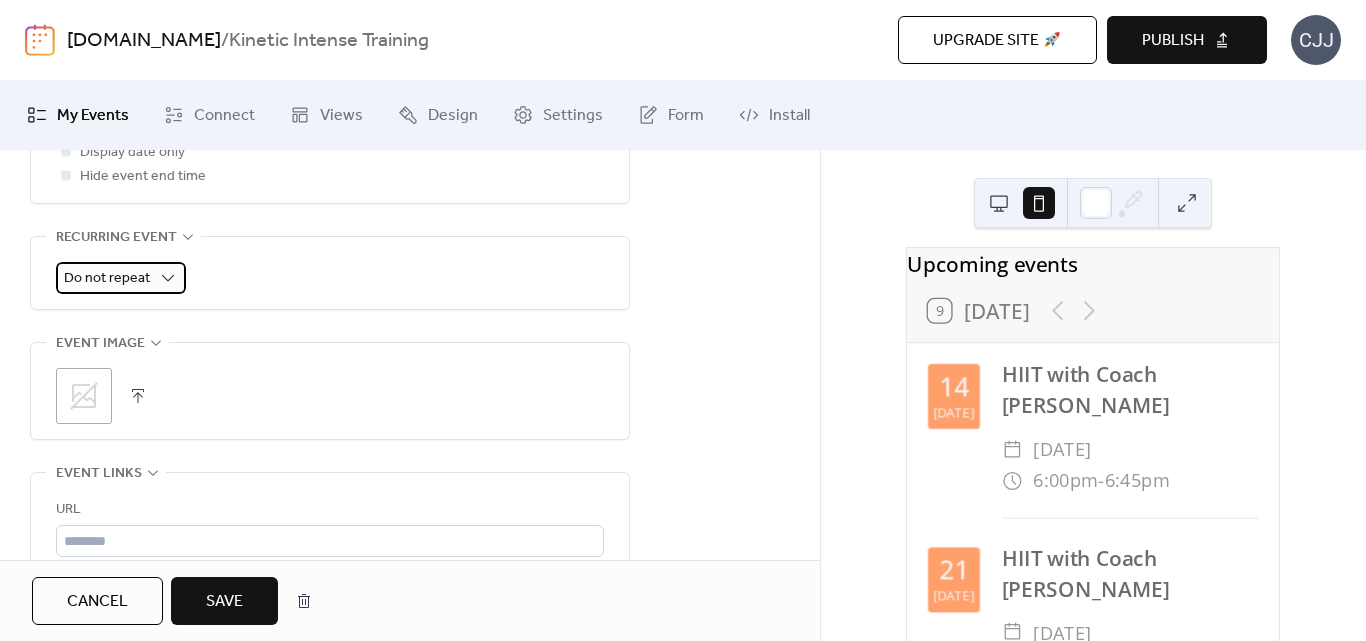 click on "Do not repeat" at bounding box center [107, 278] 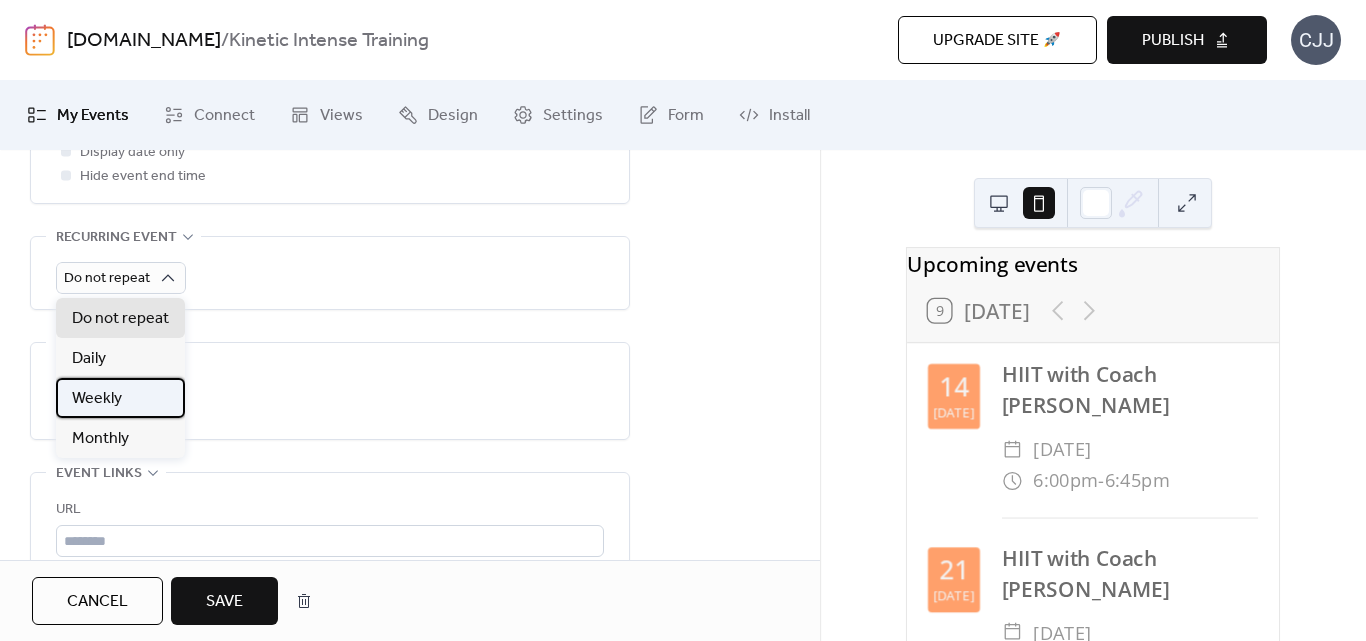 click on "Weekly" at bounding box center [97, 399] 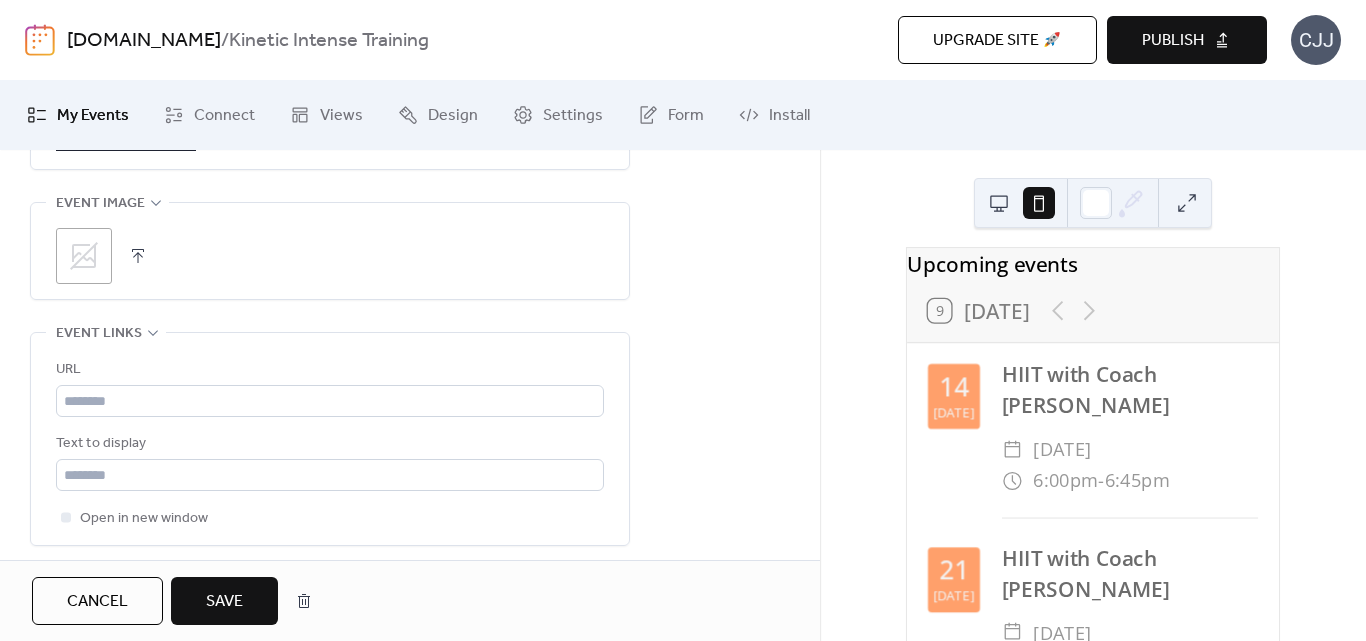 scroll, scrollTop: 1287, scrollLeft: 0, axis: vertical 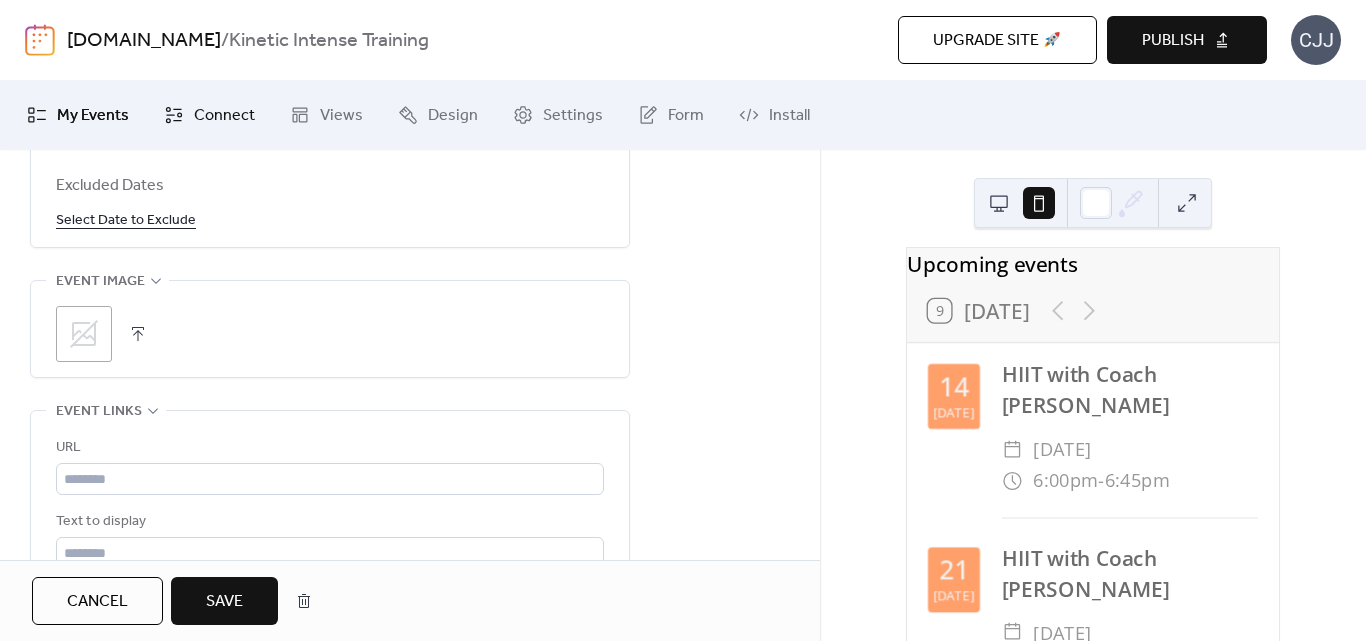 click on "Connect" at bounding box center (224, 116) 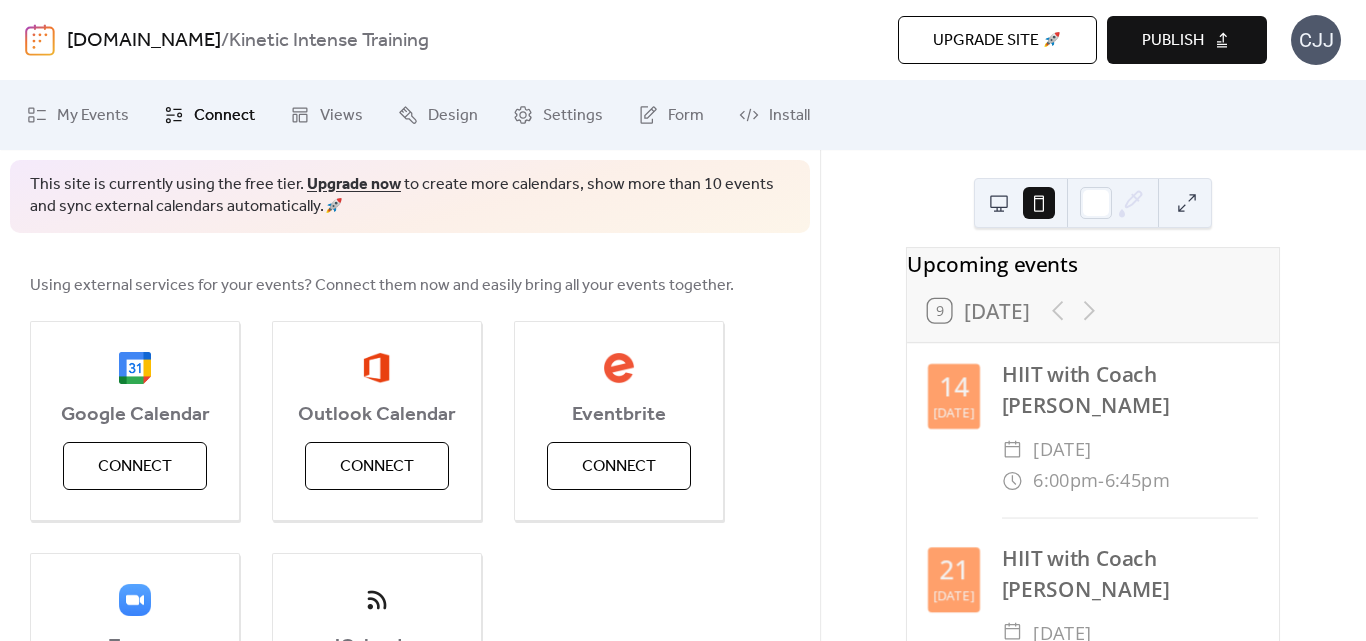 scroll, scrollTop: 174, scrollLeft: 0, axis: vertical 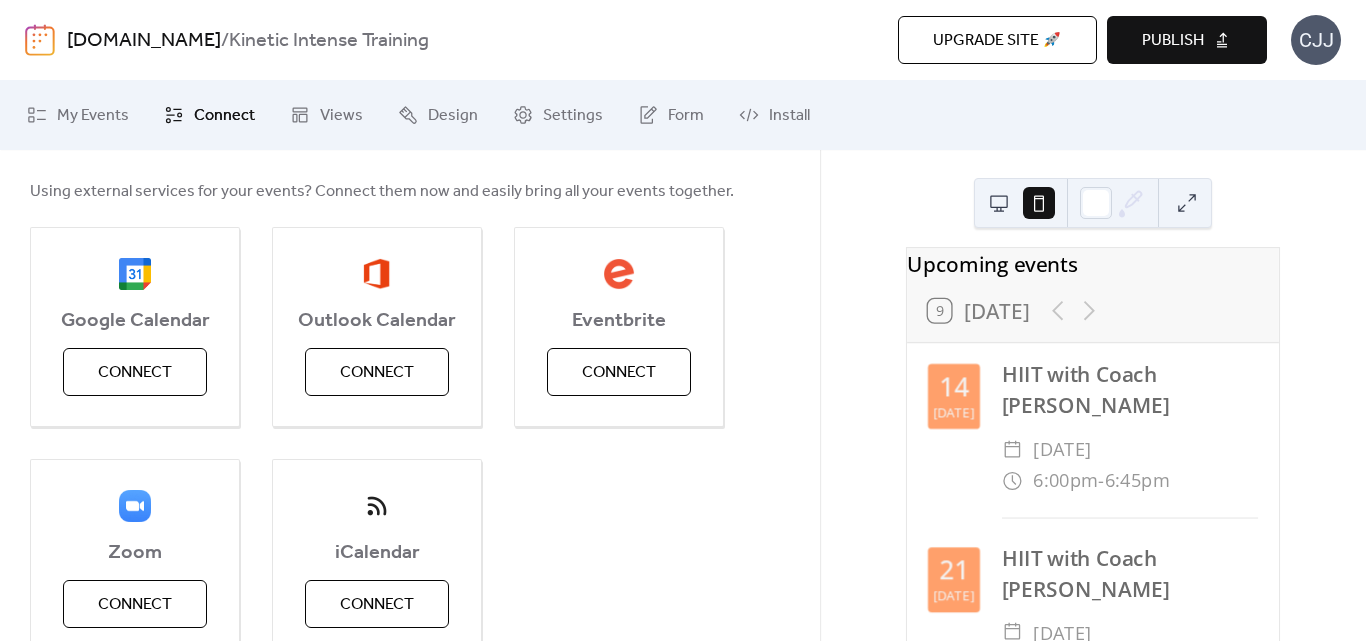 click on "Connect" at bounding box center [224, 116] 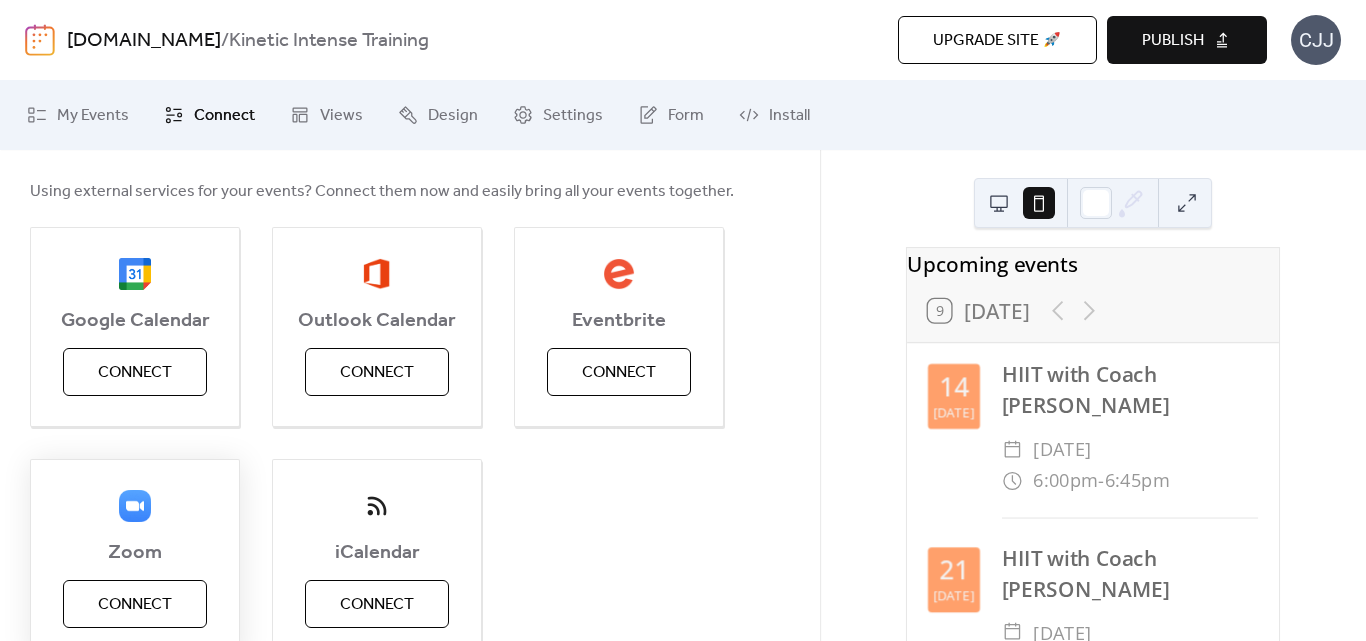 click on "Connect" at bounding box center (135, 605) 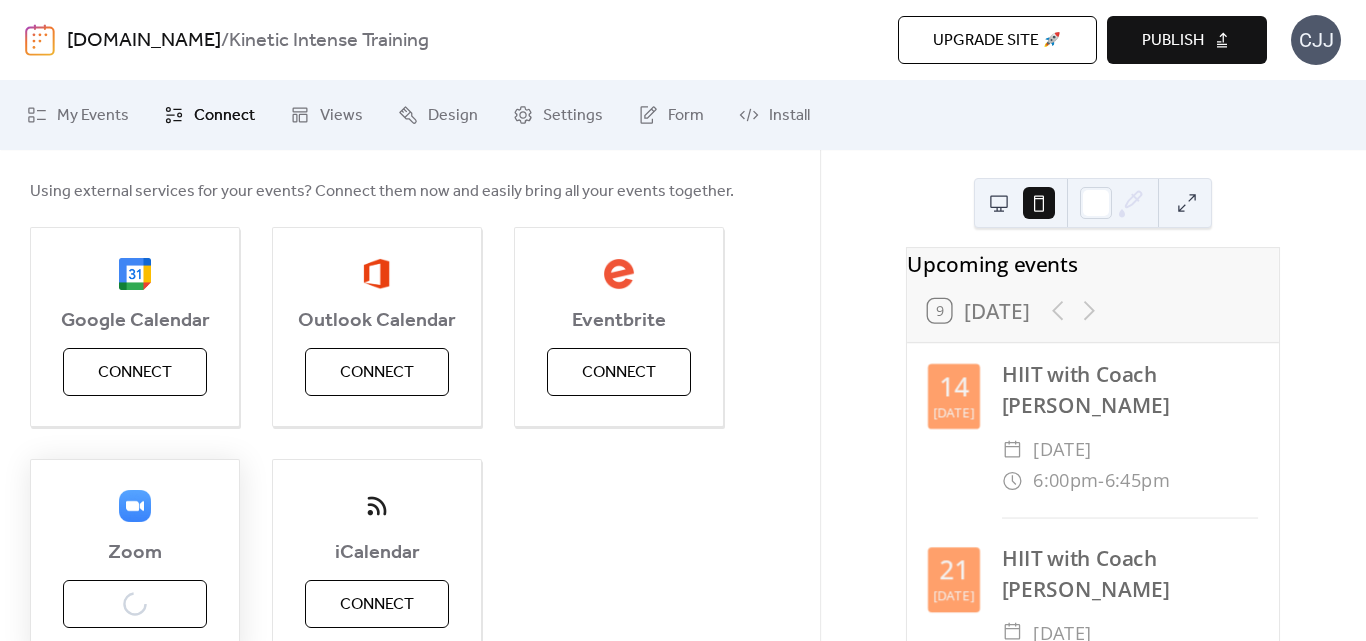 scroll, scrollTop: 0, scrollLeft: 0, axis: both 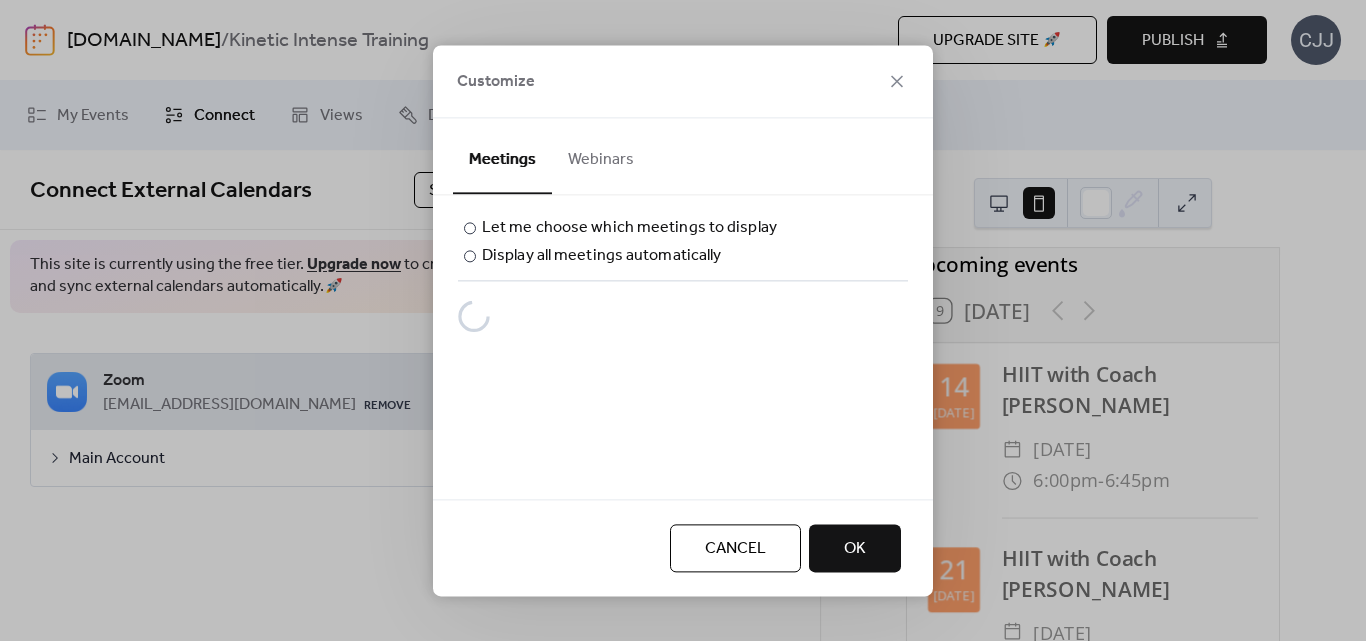 click on "Customize Meetings Webinars ​ Let me choose which meetings to display ​ Display all meetings automatically ​ Let me choose which webinars to display ​ Display all webinars automatically Cancel OK" at bounding box center (683, 320) 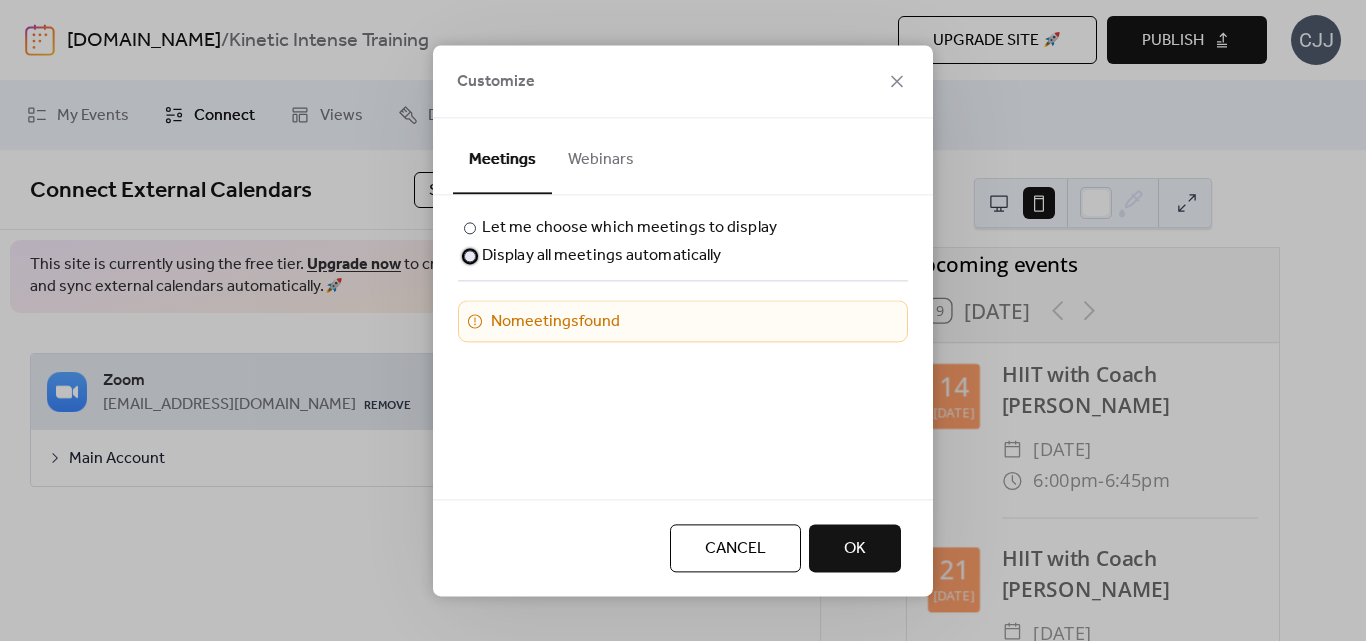 click on "Display all meetings automatically" at bounding box center (601, 256) 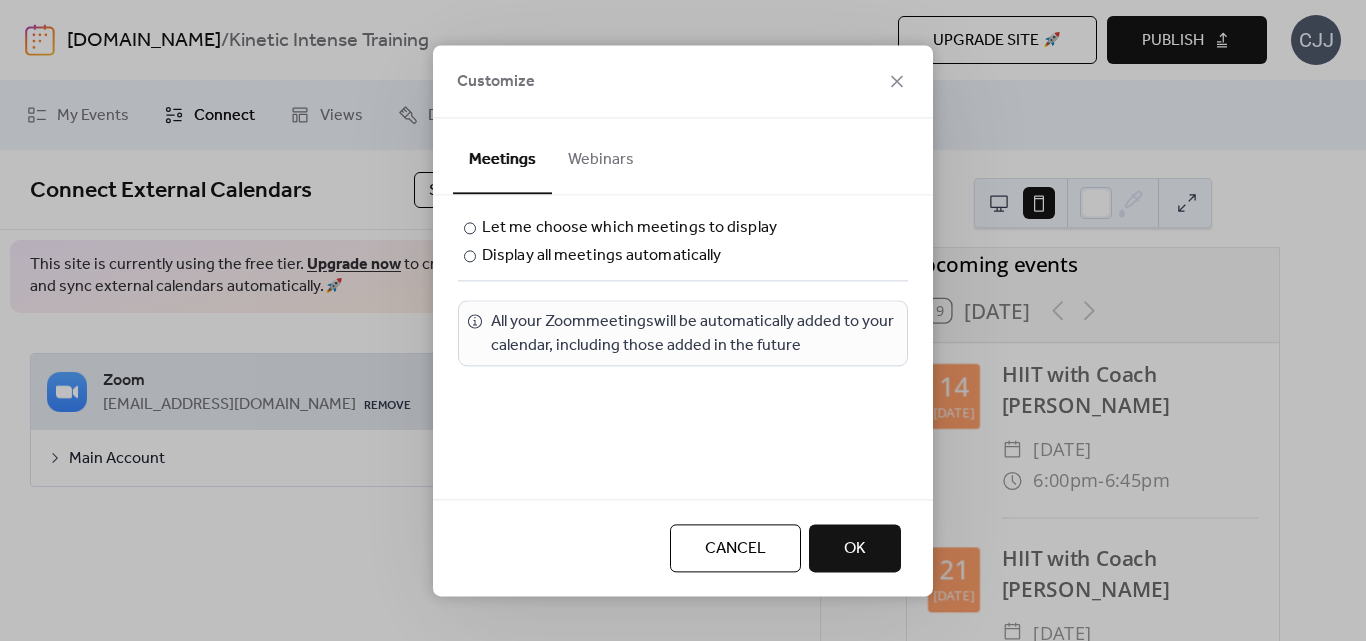 click on "OK" at bounding box center [855, 549] 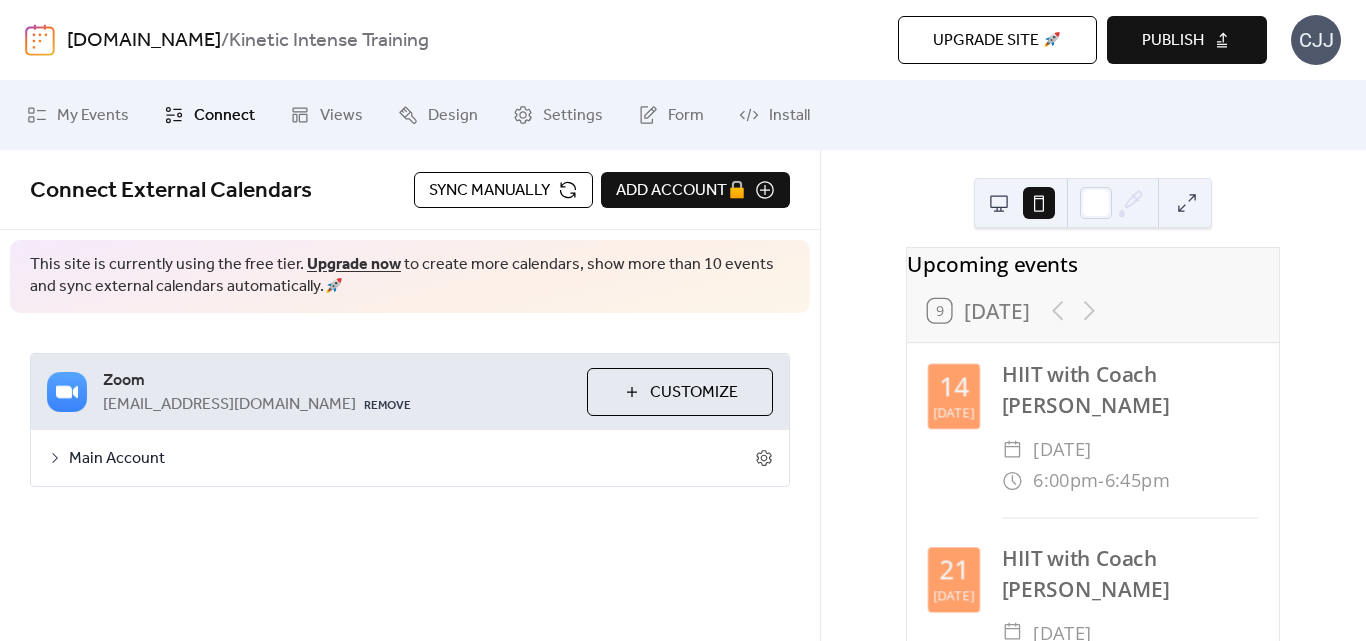 click on "Customize" at bounding box center [694, 393] 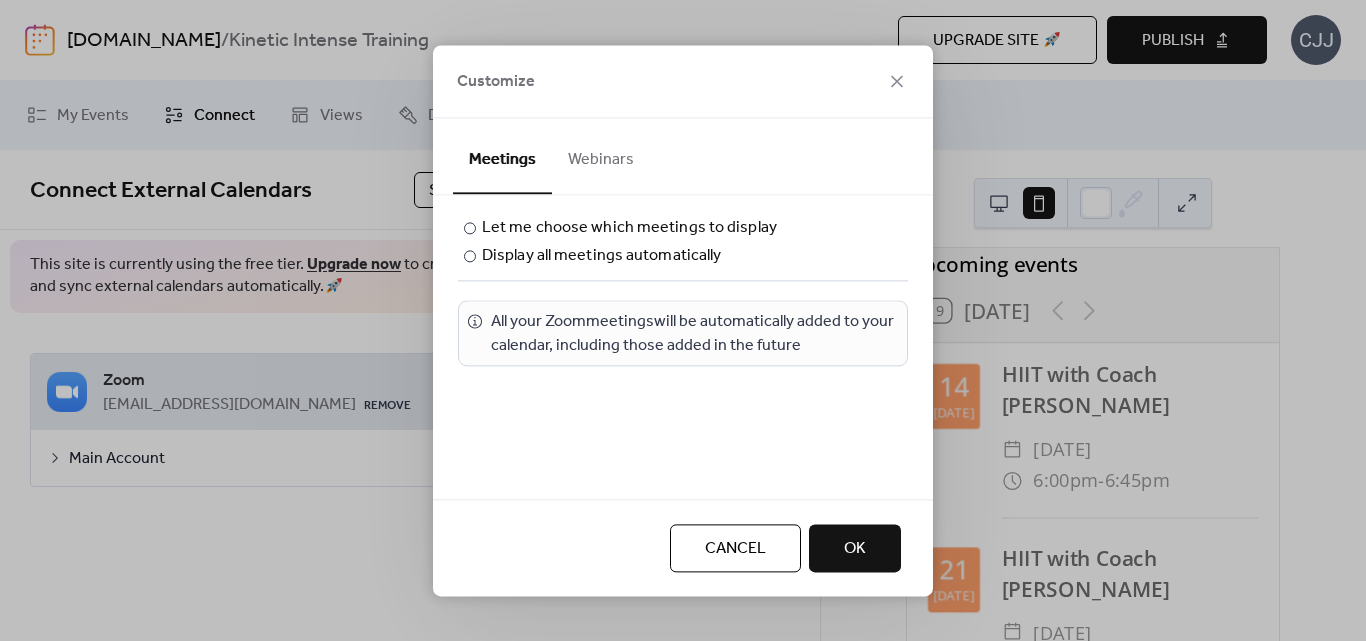 click on "OK" at bounding box center (855, 548) 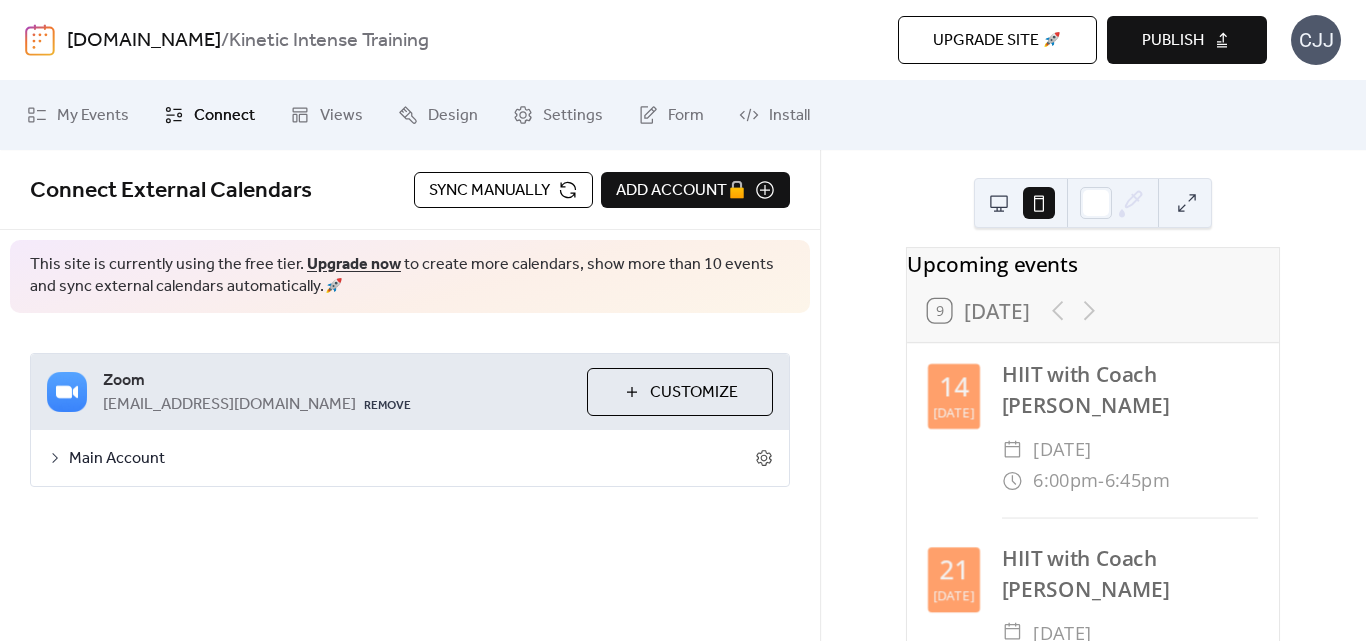 click on "Sync Manually" at bounding box center [489, 191] 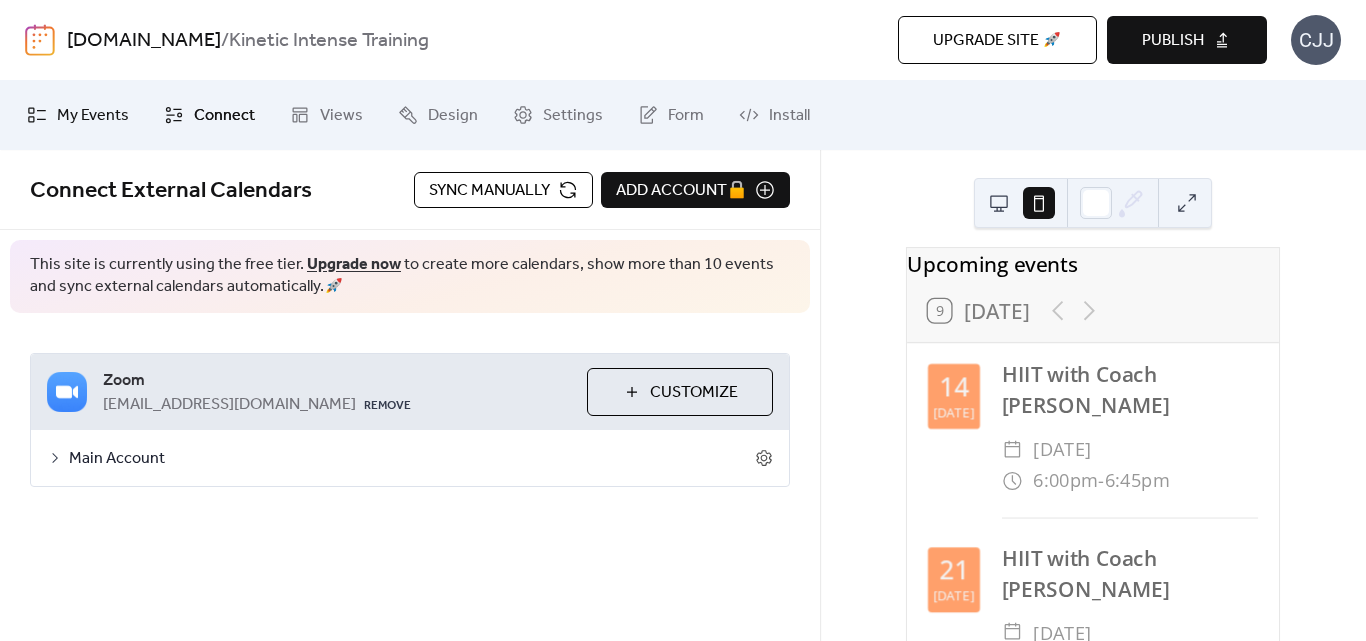 click on "My Events" at bounding box center (93, 116) 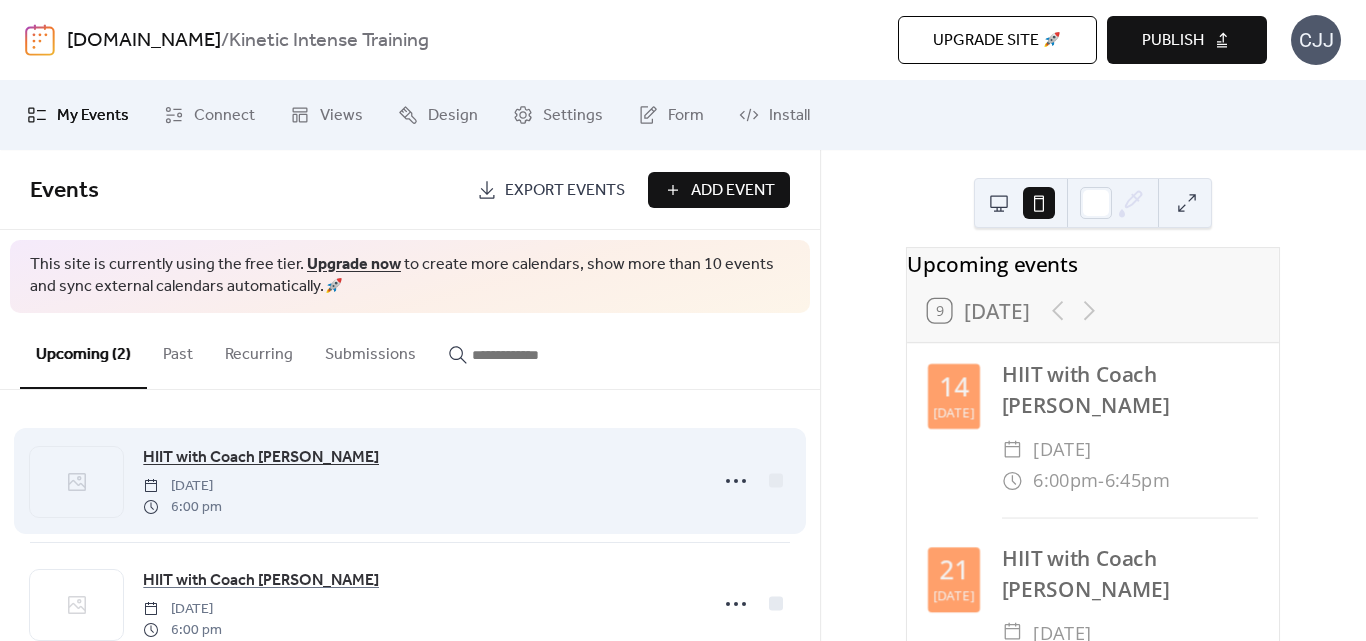 click on "HIIT with Coach [PERSON_NAME]" at bounding box center (261, 458) 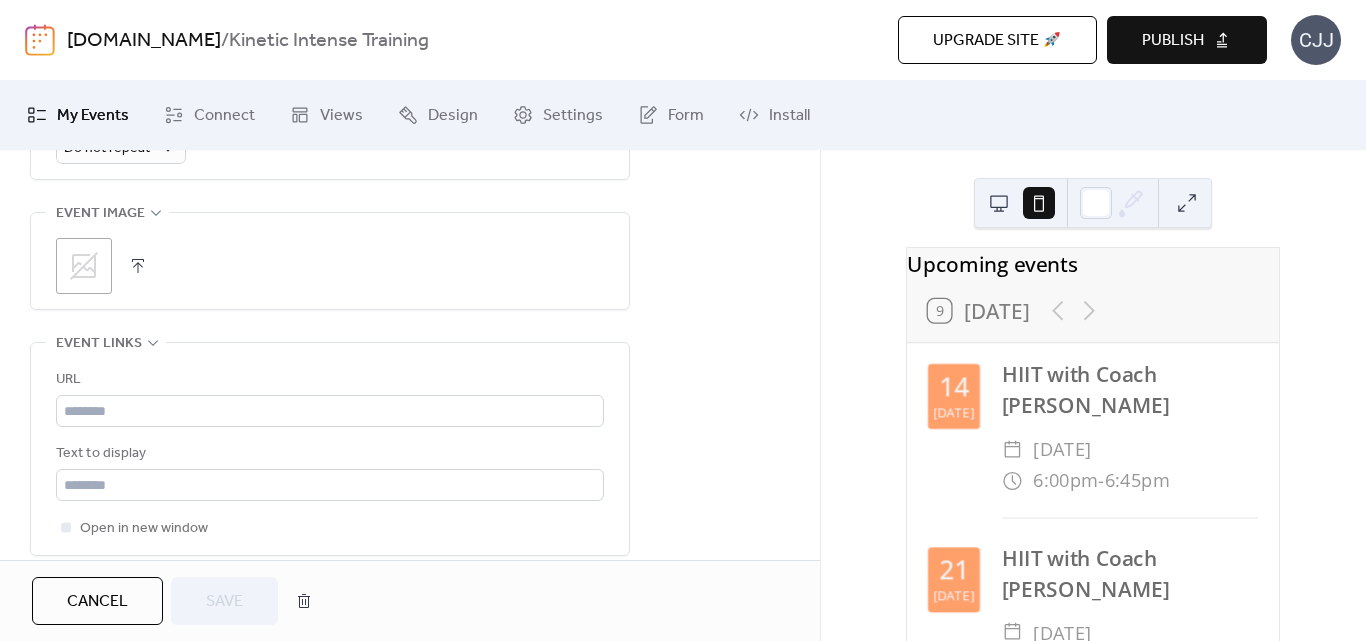 scroll, scrollTop: 1000, scrollLeft: 0, axis: vertical 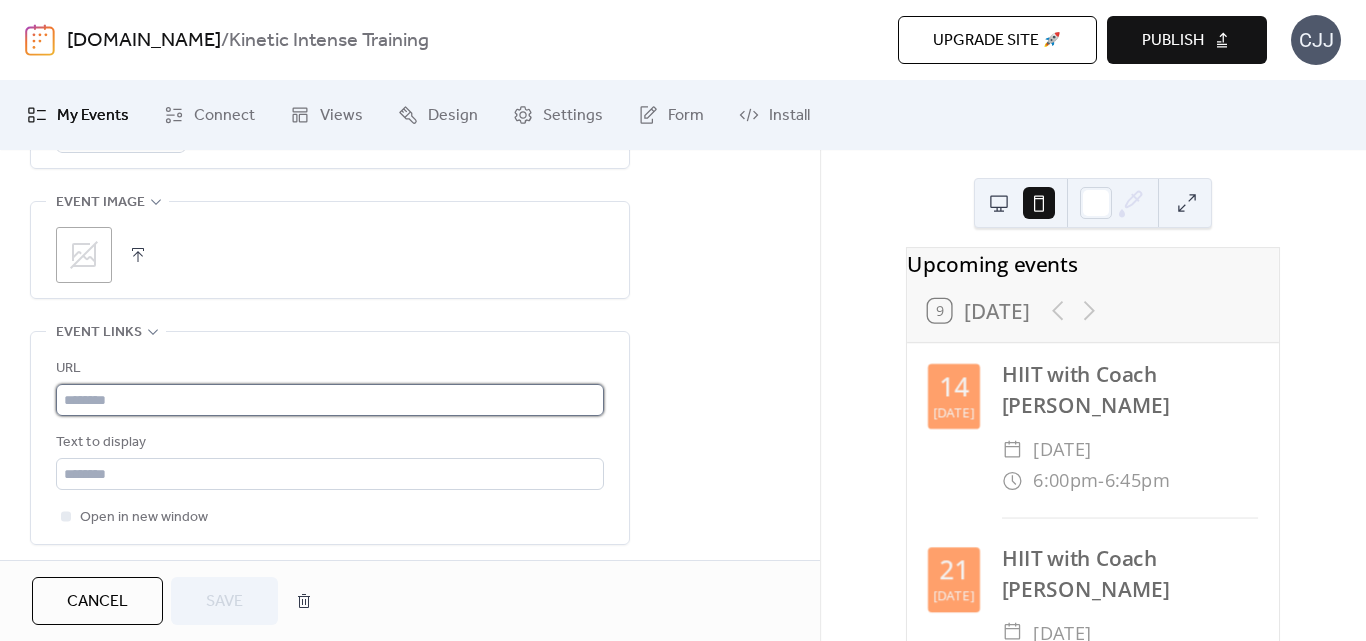 click at bounding box center (330, 400) 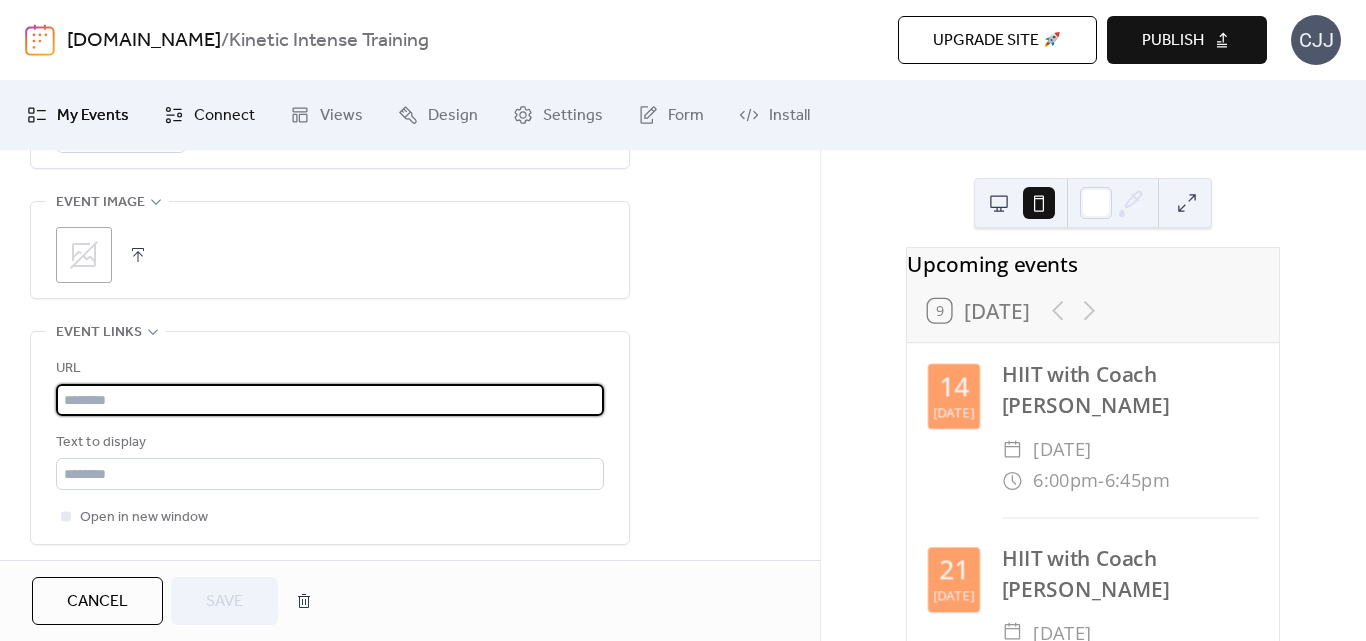 click on "Connect" at bounding box center [224, 116] 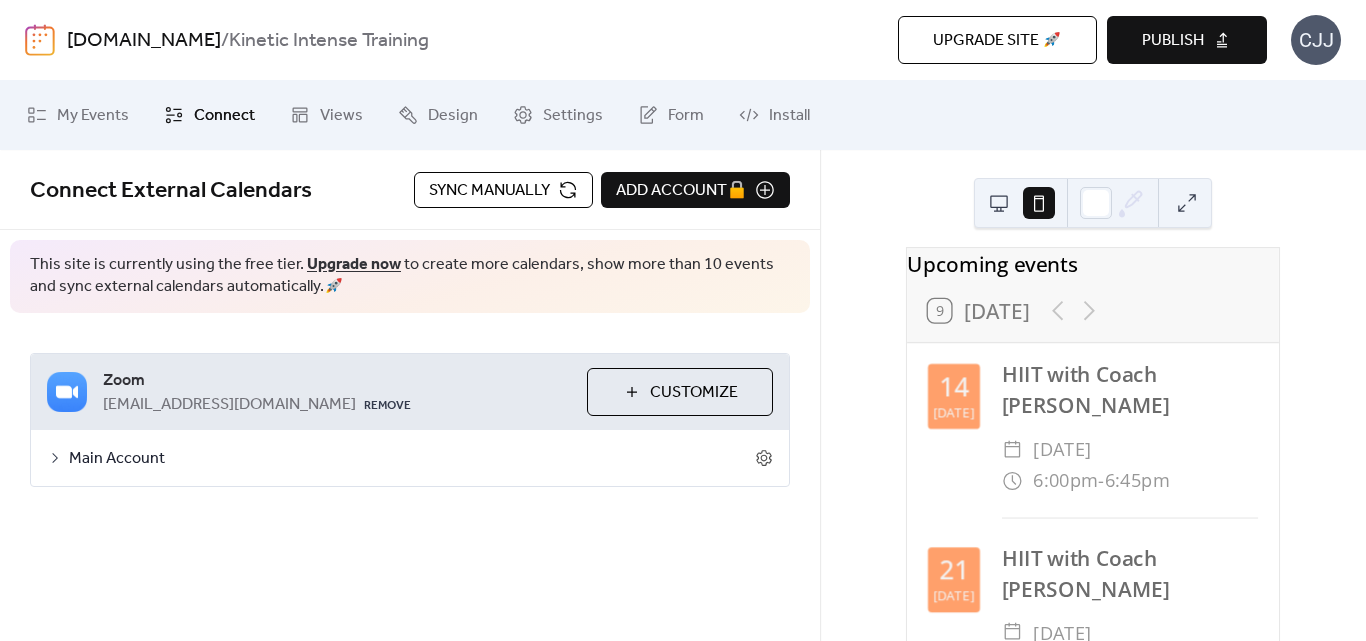 click on "Customize" at bounding box center (694, 393) 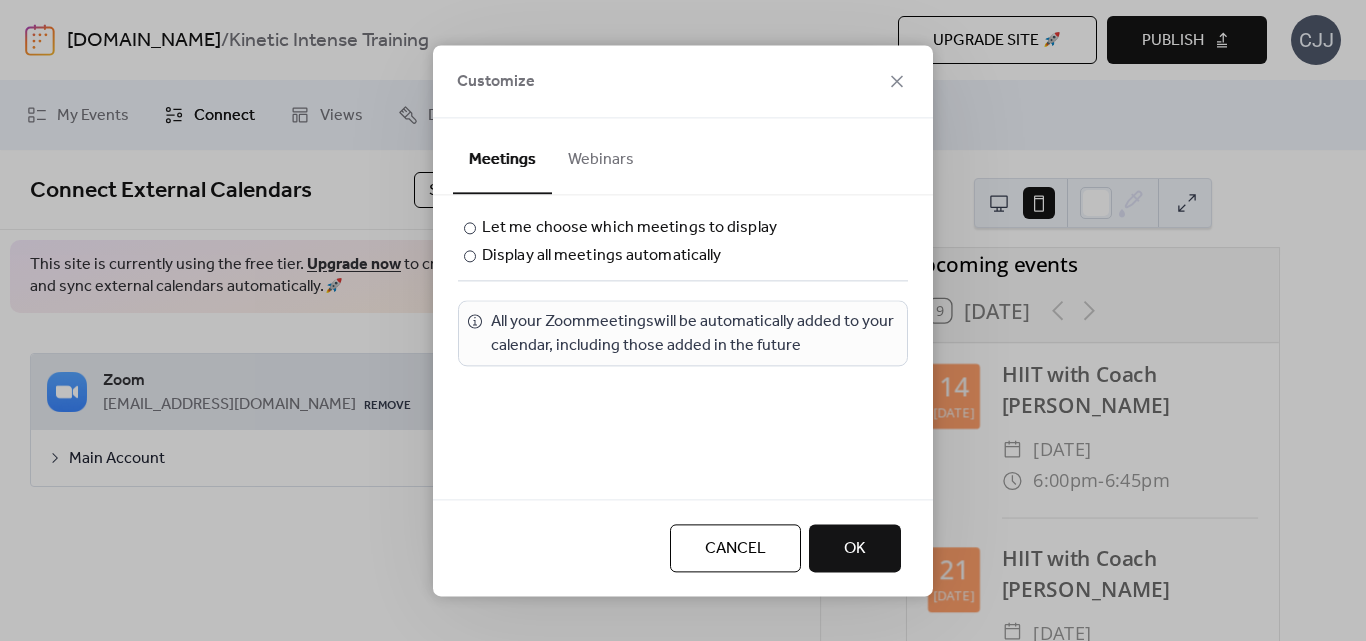 click on "OK" at bounding box center [855, 548] 